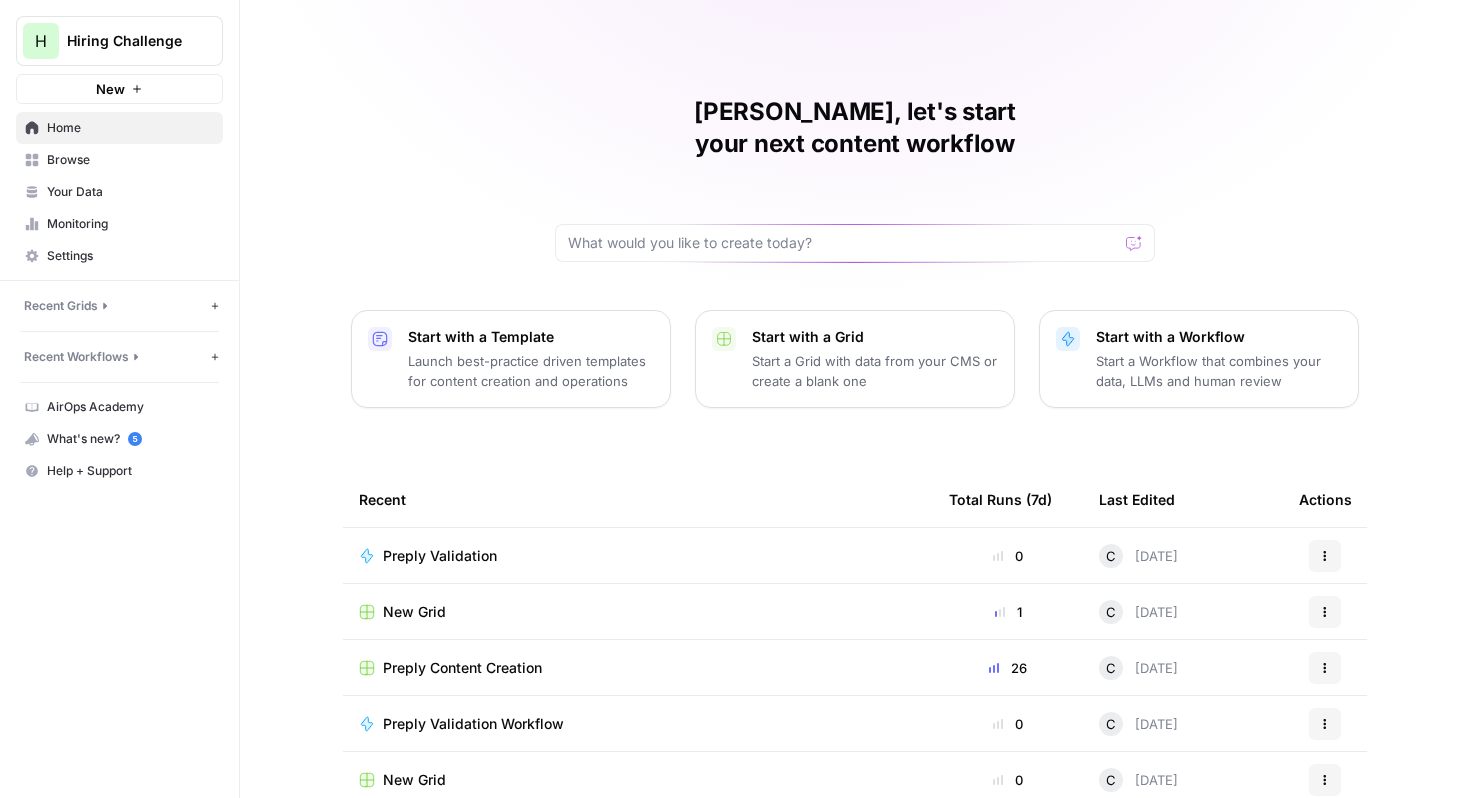 scroll, scrollTop: 0, scrollLeft: 0, axis: both 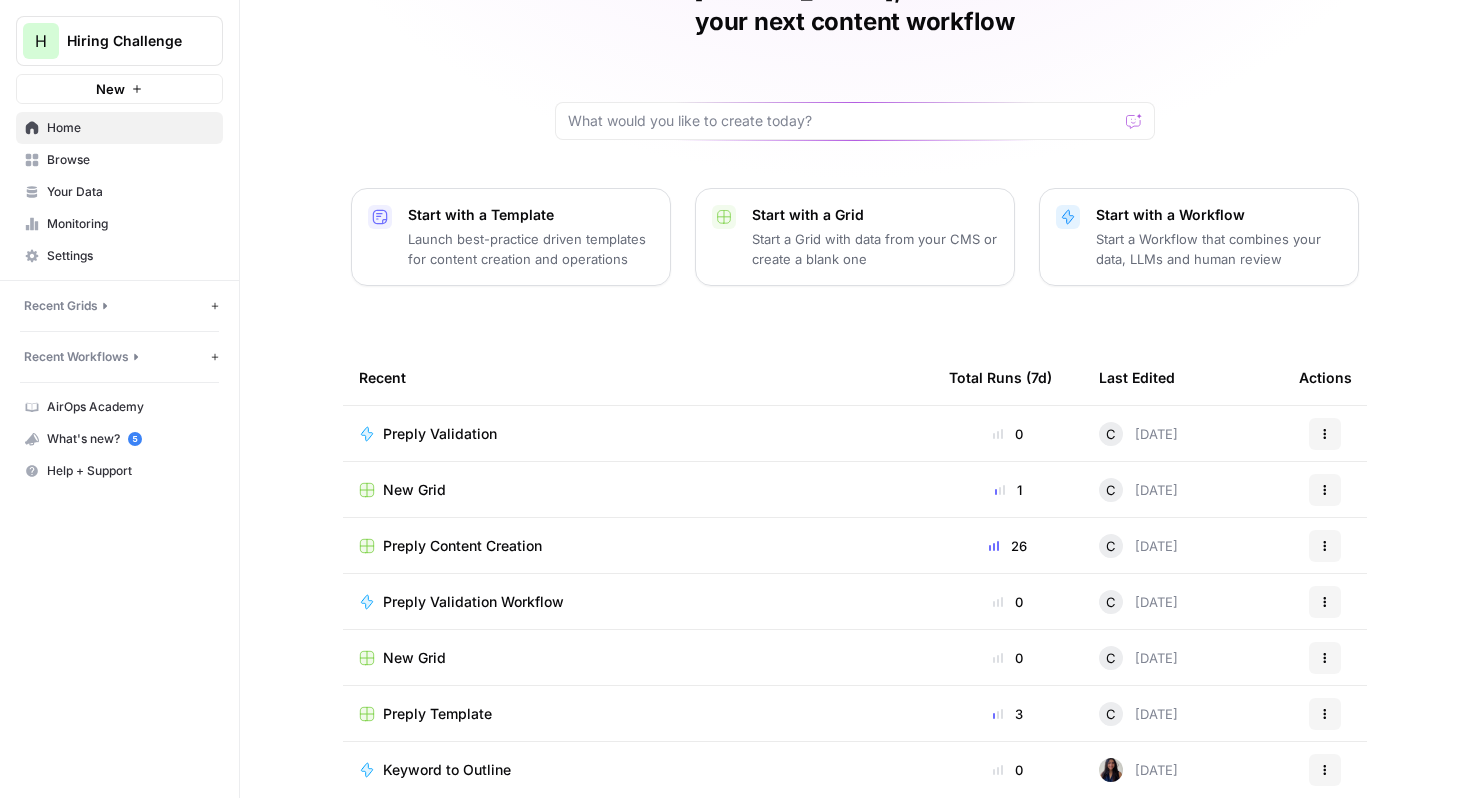 click on "Preply Content Creation" at bounding box center (462, 546) 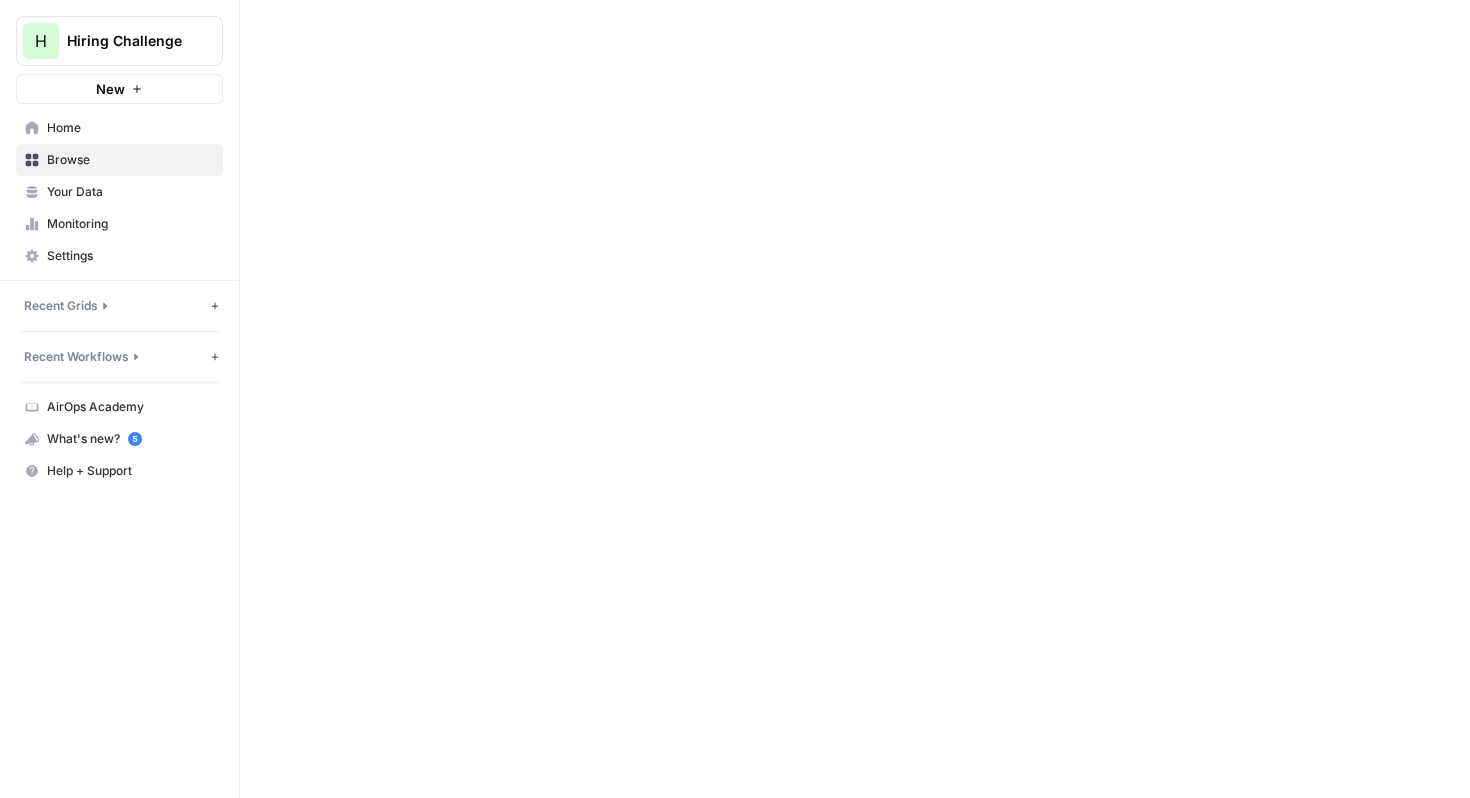 scroll, scrollTop: 0, scrollLeft: 0, axis: both 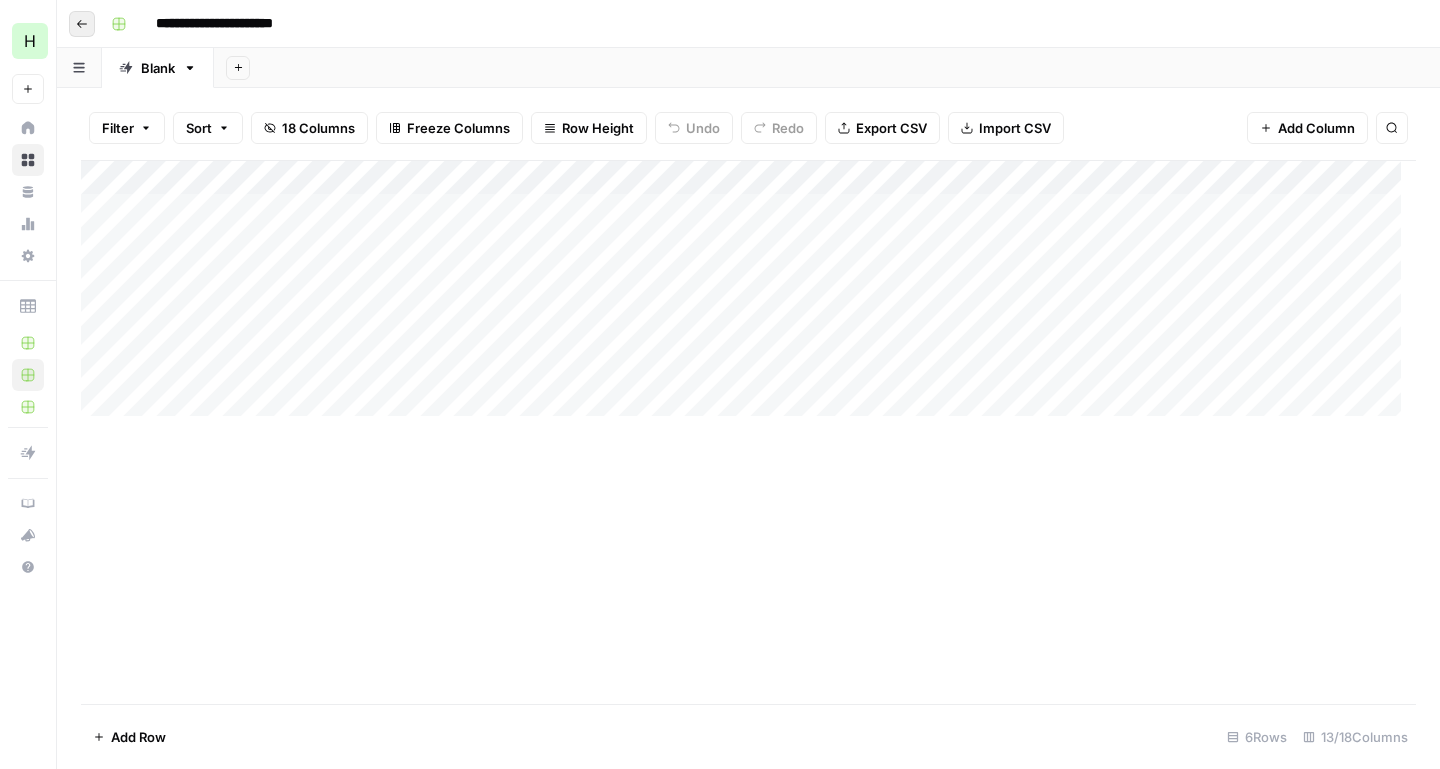 click 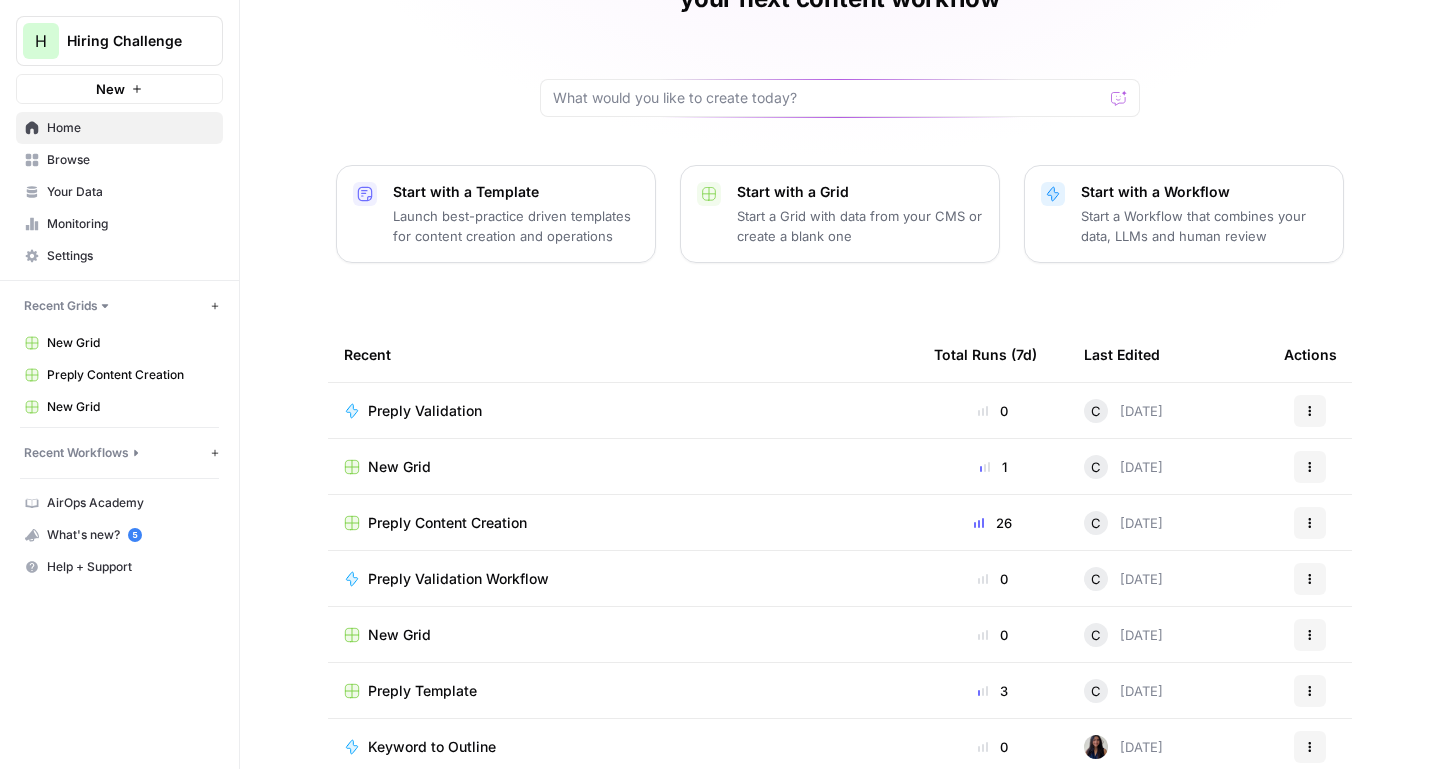 scroll, scrollTop: 151, scrollLeft: 0, axis: vertical 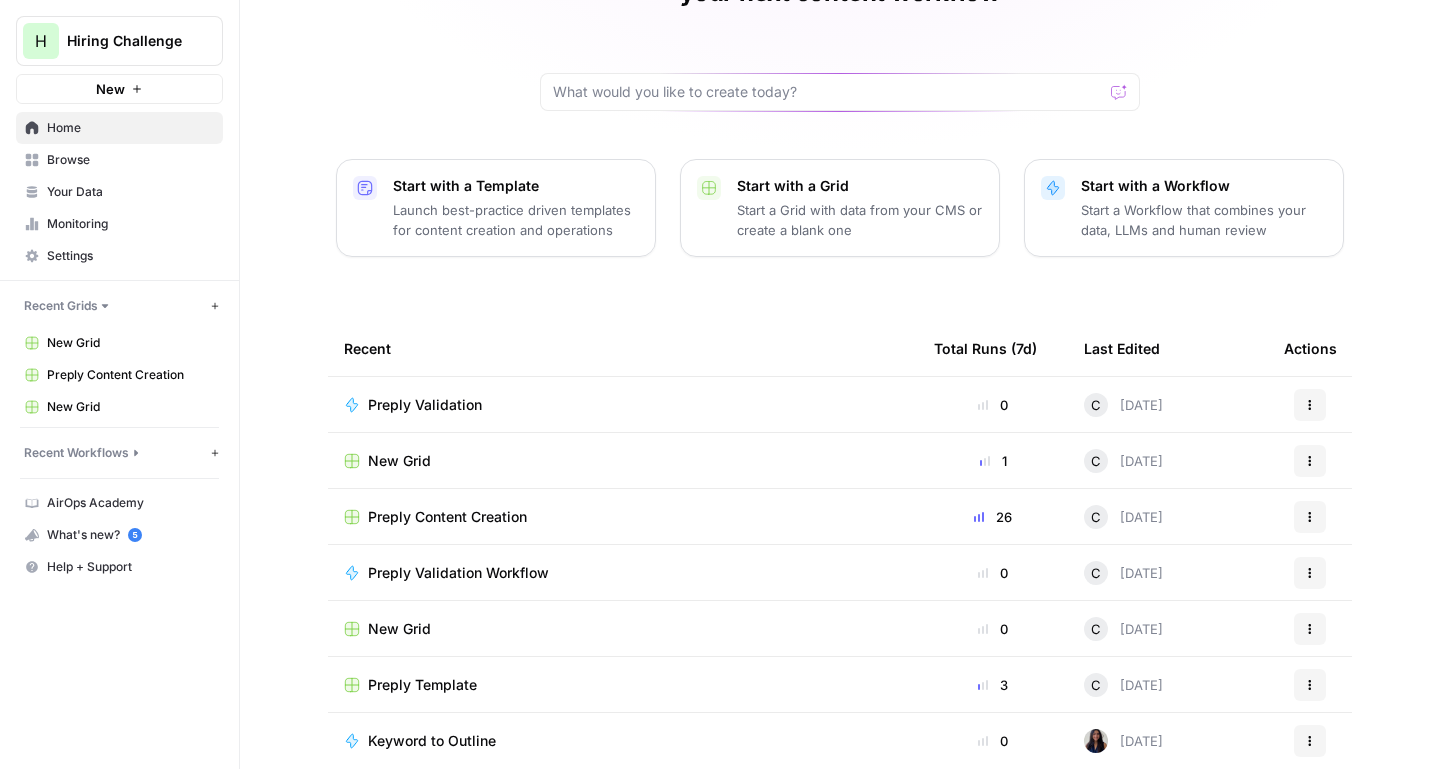click on "Keyword to Outline" at bounding box center [432, 741] 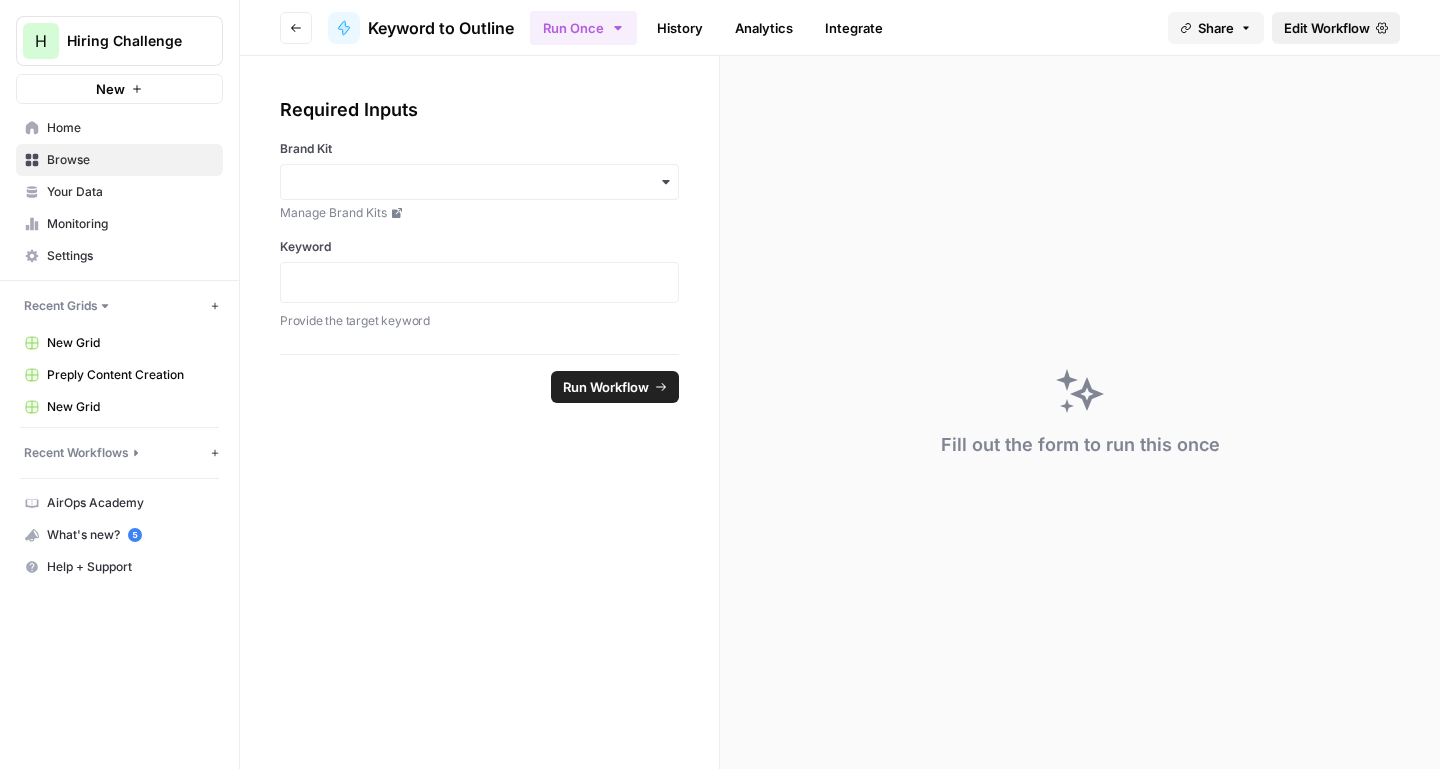 click on "Edit Workflow" at bounding box center (1327, 28) 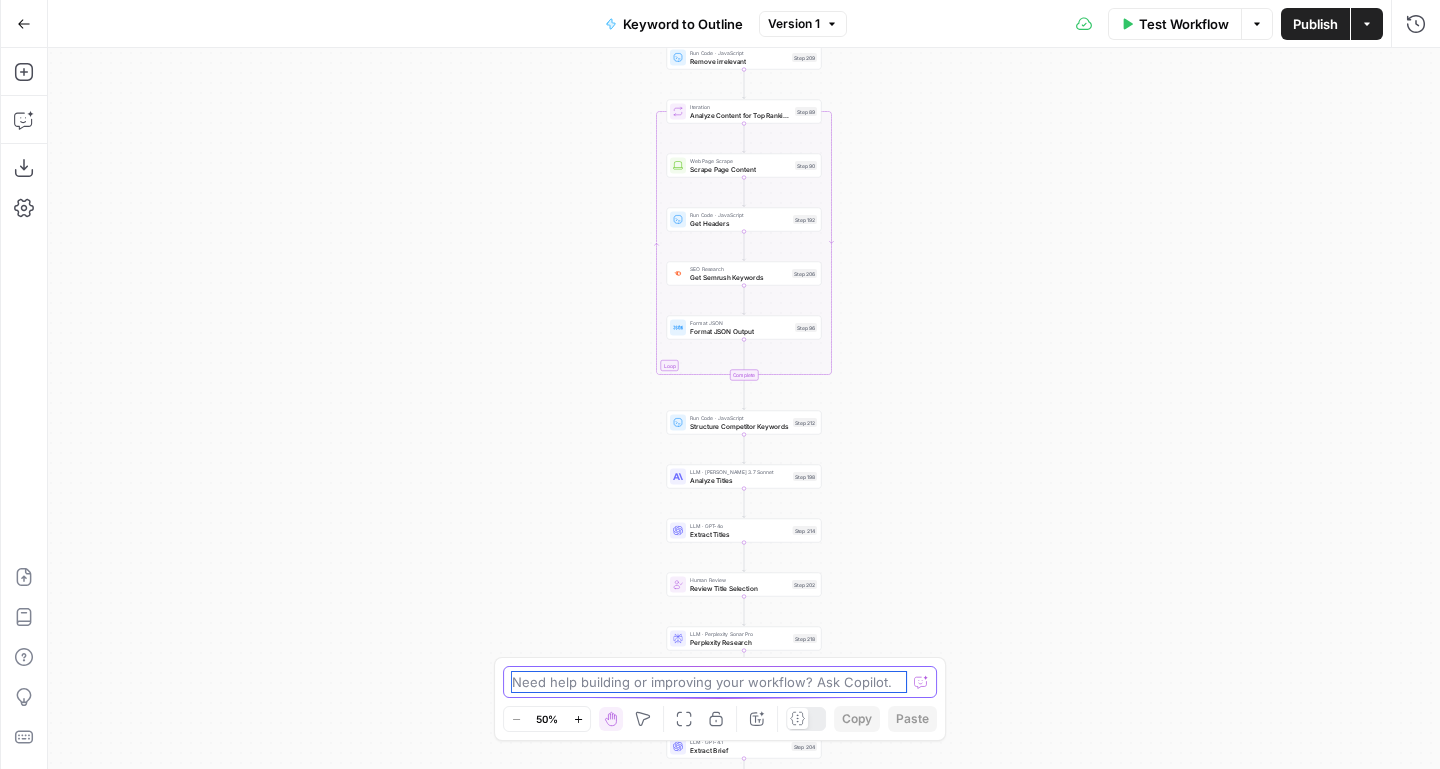 click at bounding box center (709, 682) 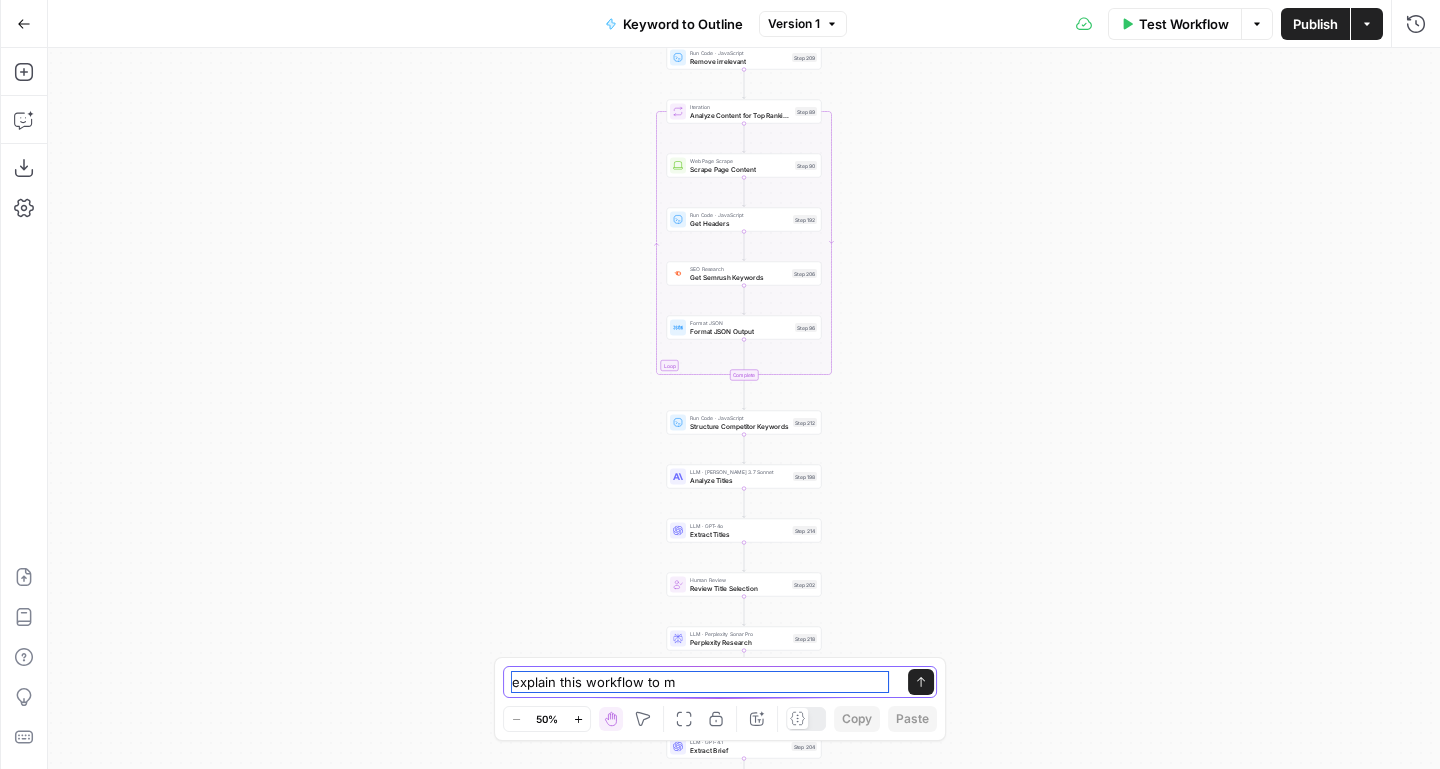 type on "explain this workflow to me" 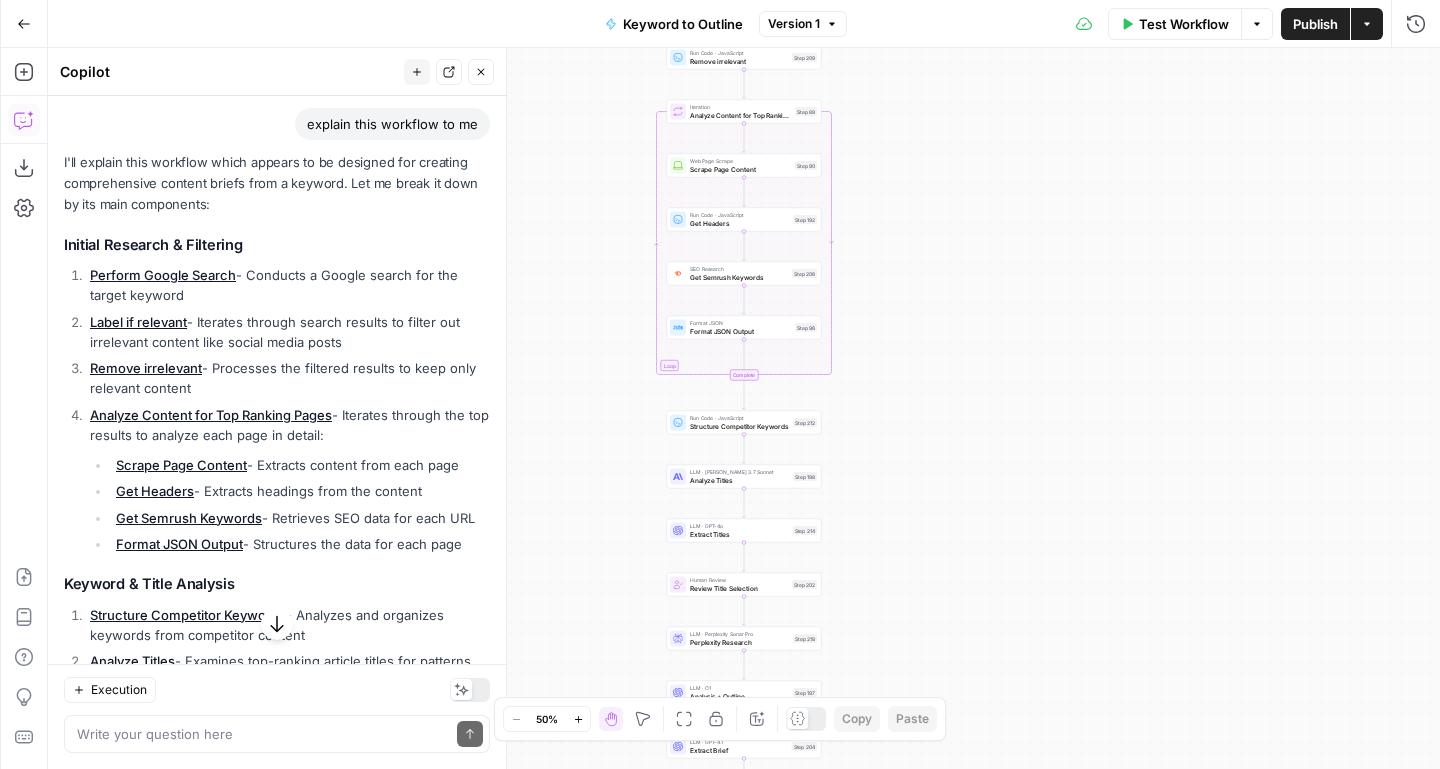 scroll, scrollTop: 175, scrollLeft: 0, axis: vertical 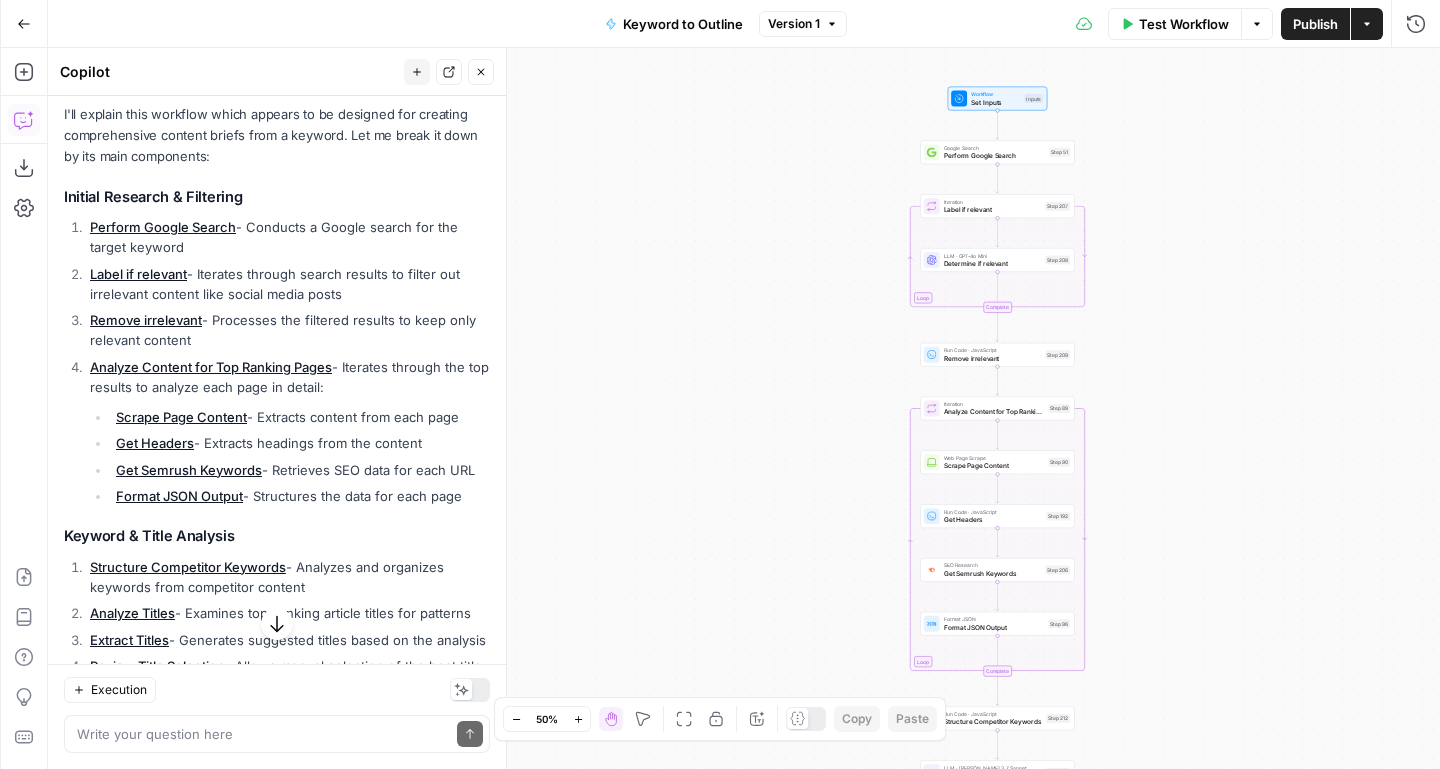 drag, startPoint x: 839, startPoint y: 387, endPoint x: 728, endPoint y: 377, distance: 111.44954 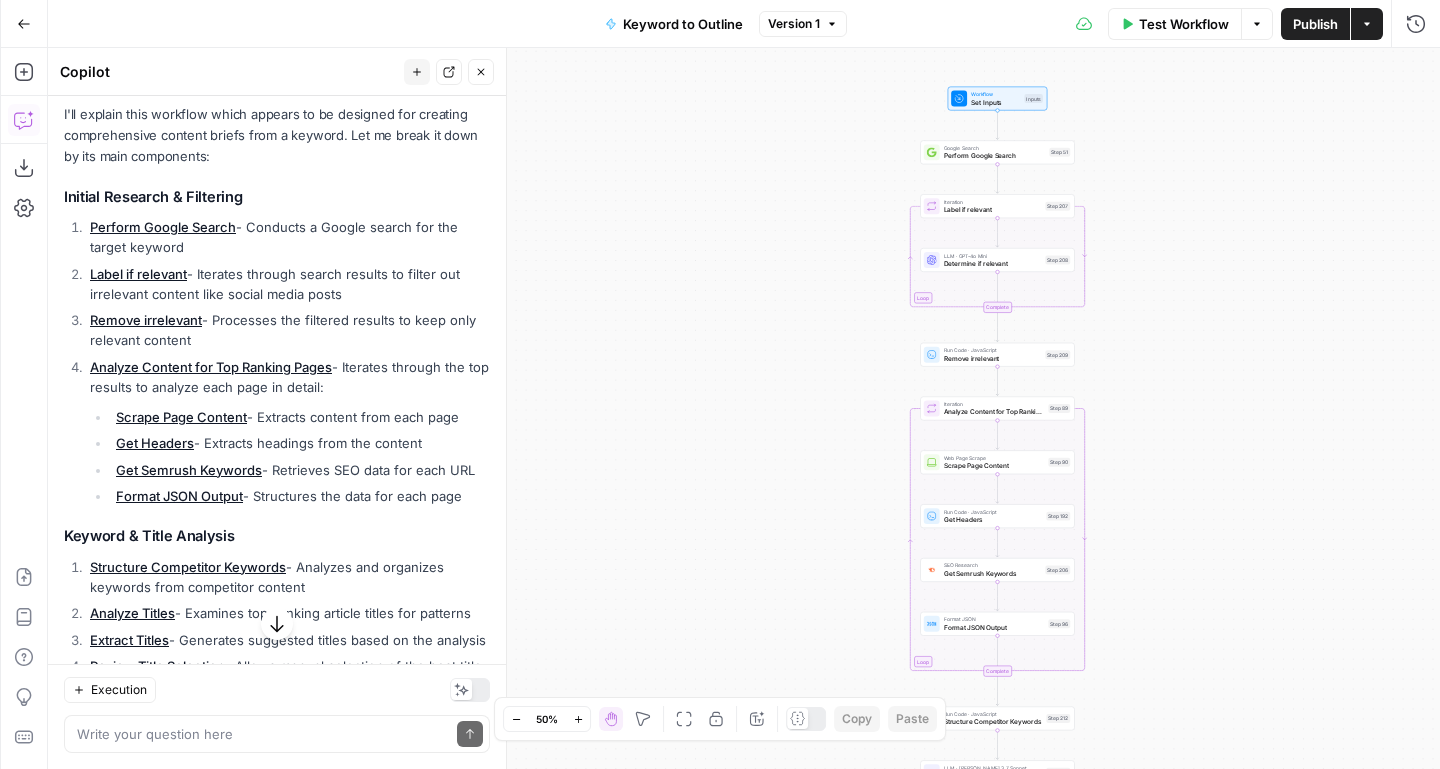 drag, startPoint x: 207, startPoint y: 272, endPoint x: 385, endPoint y: 290, distance: 178.90779 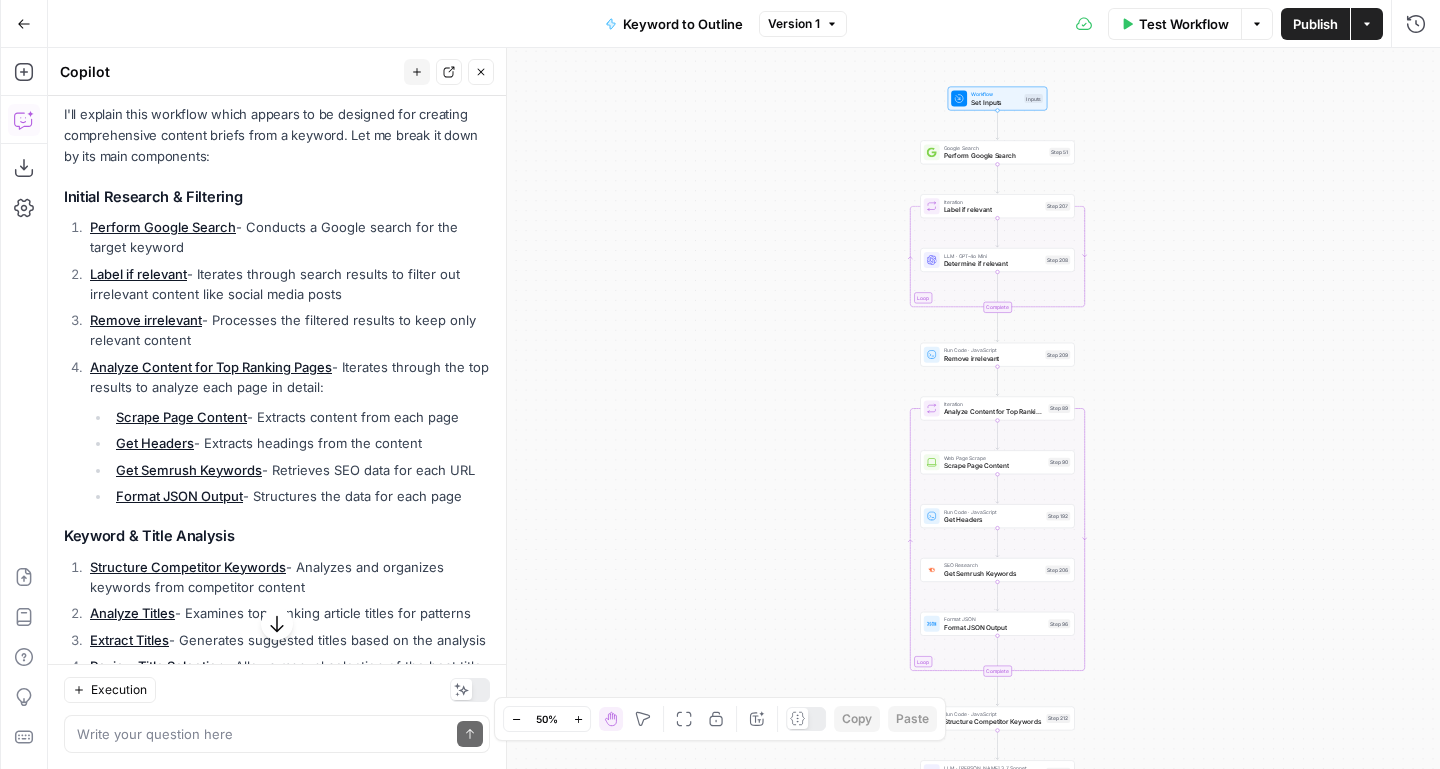 drag, startPoint x: 219, startPoint y: 316, endPoint x: 288, endPoint y: 320, distance: 69.115845 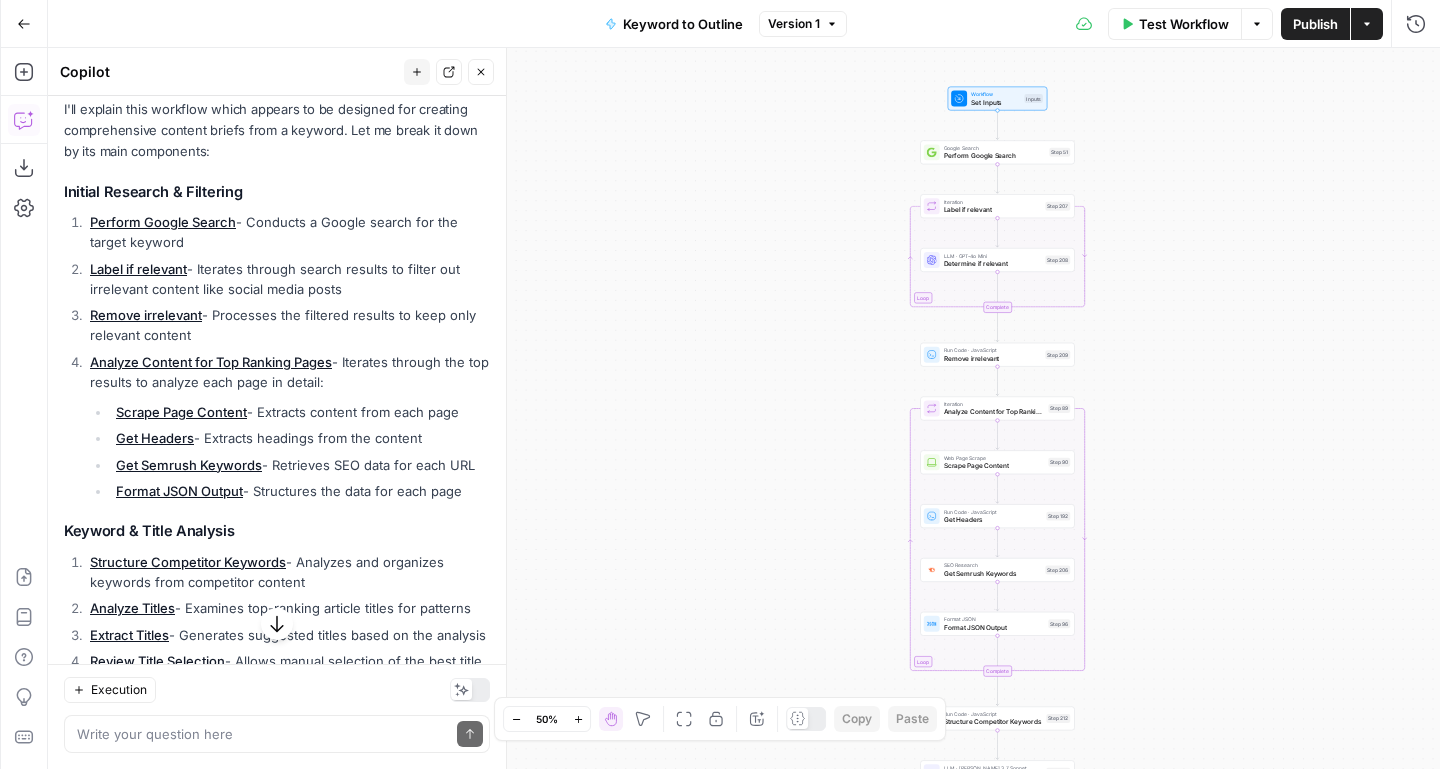 scroll, scrollTop: 179, scrollLeft: 0, axis: vertical 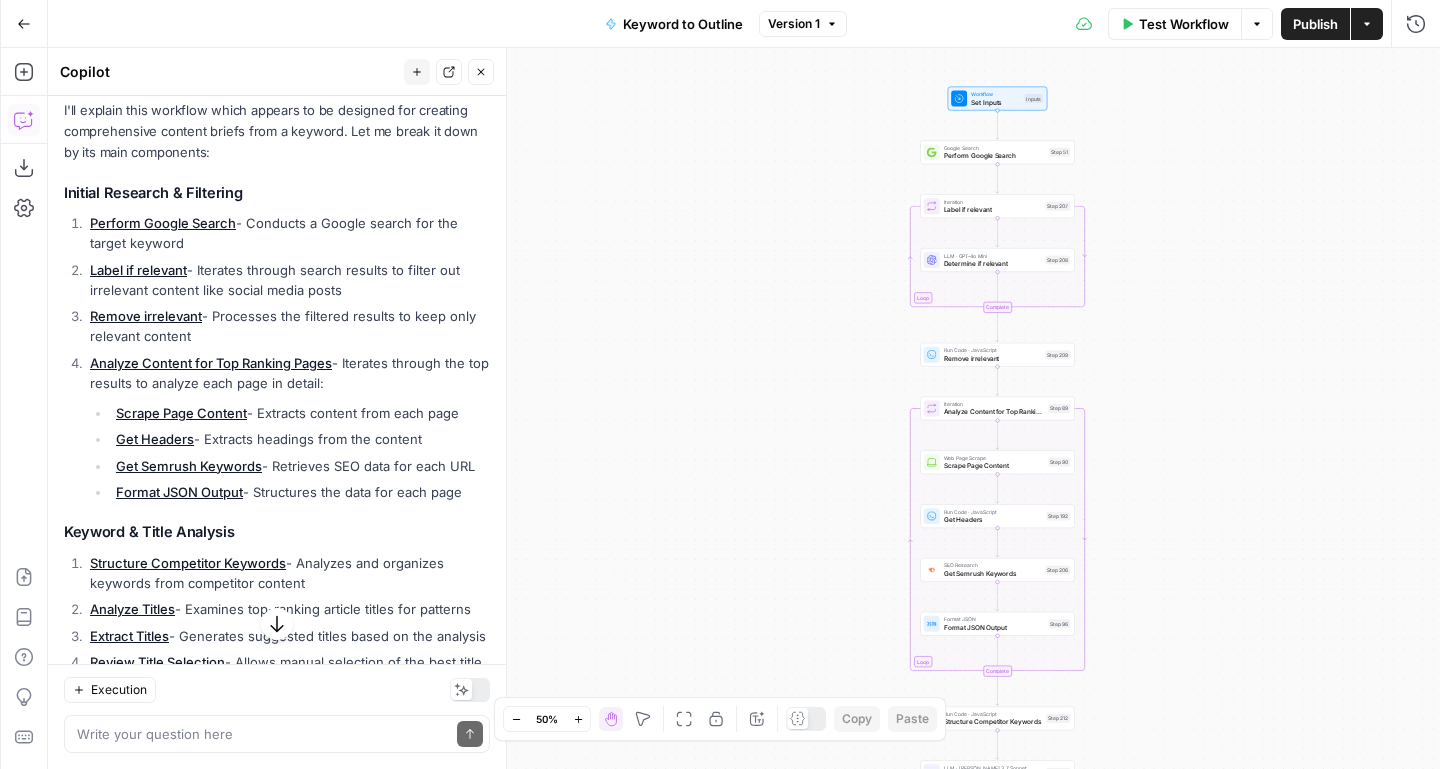 drag, startPoint x: 365, startPoint y: 352, endPoint x: 399, endPoint y: 390, distance: 50.990196 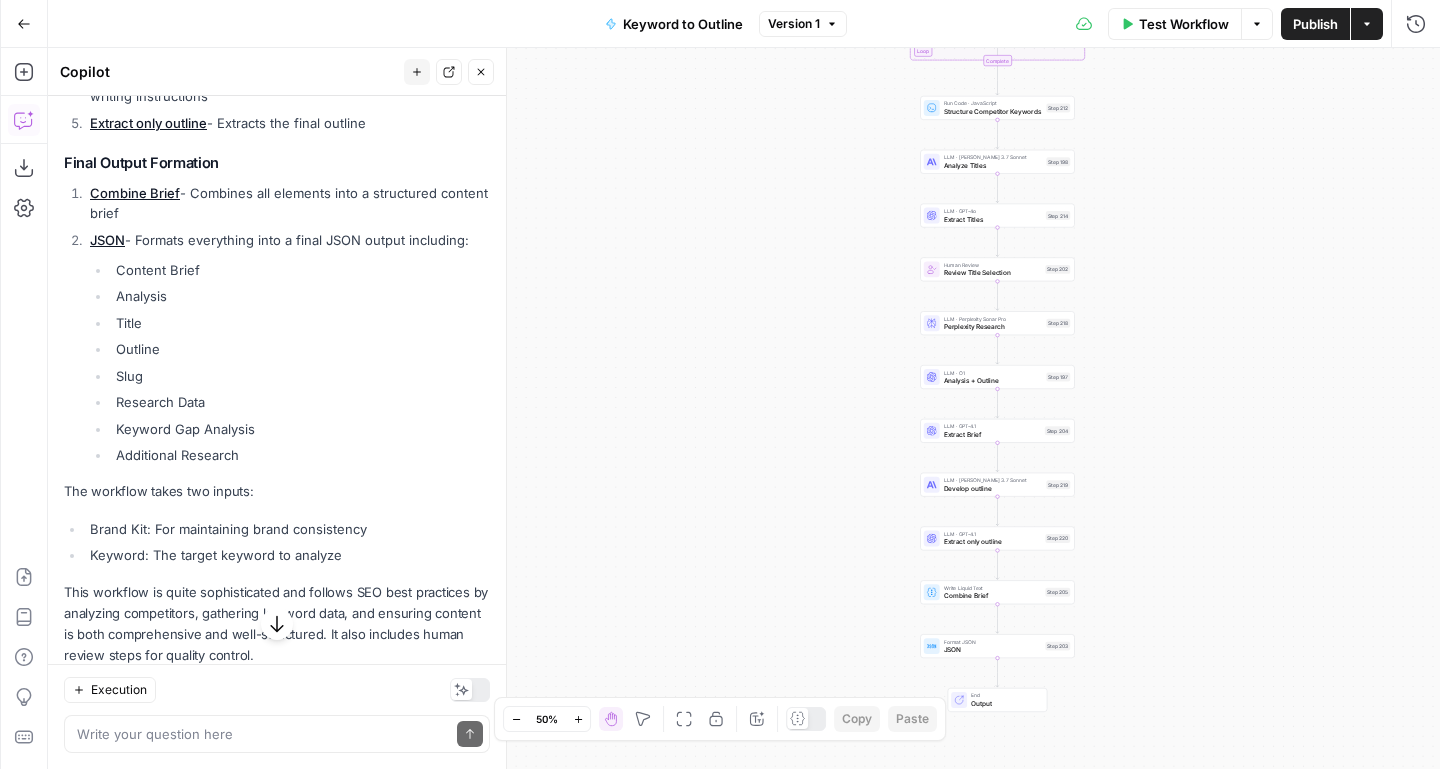 scroll, scrollTop: 1177, scrollLeft: 0, axis: vertical 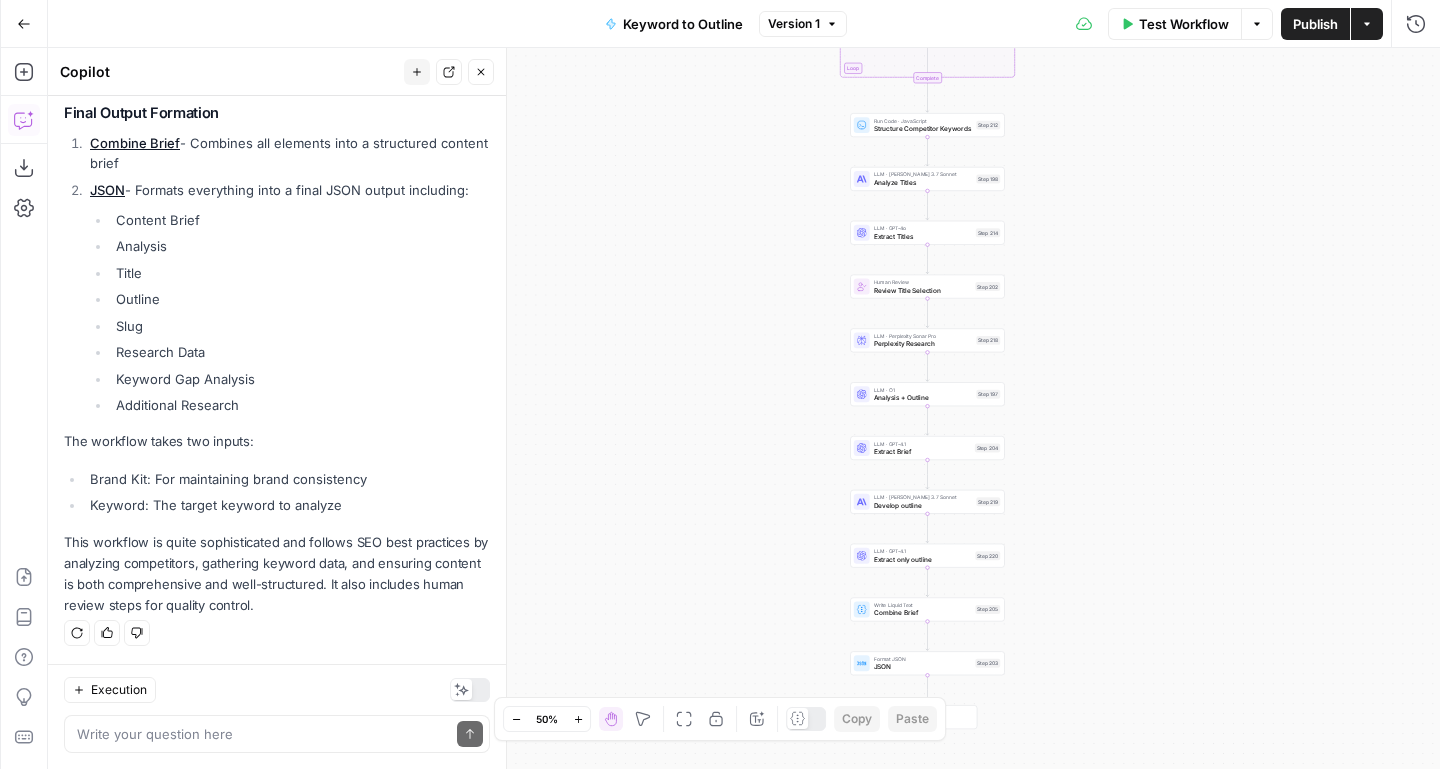 drag, startPoint x: 711, startPoint y: 419, endPoint x: 630, endPoint y: 506, distance: 118.869675 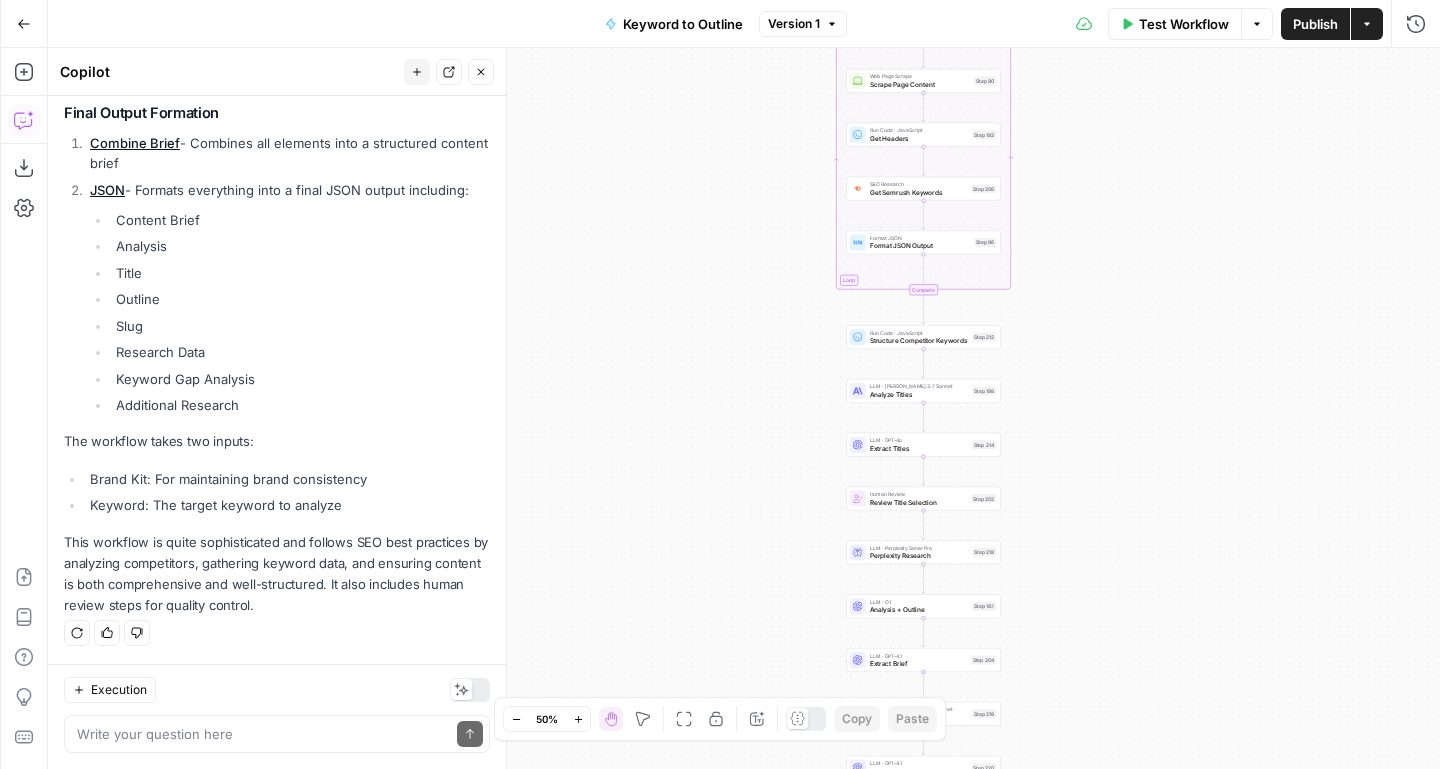 drag, startPoint x: 670, startPoint y: 334, endPoint x: 656, endPoint y: 472, distance: 138.70833 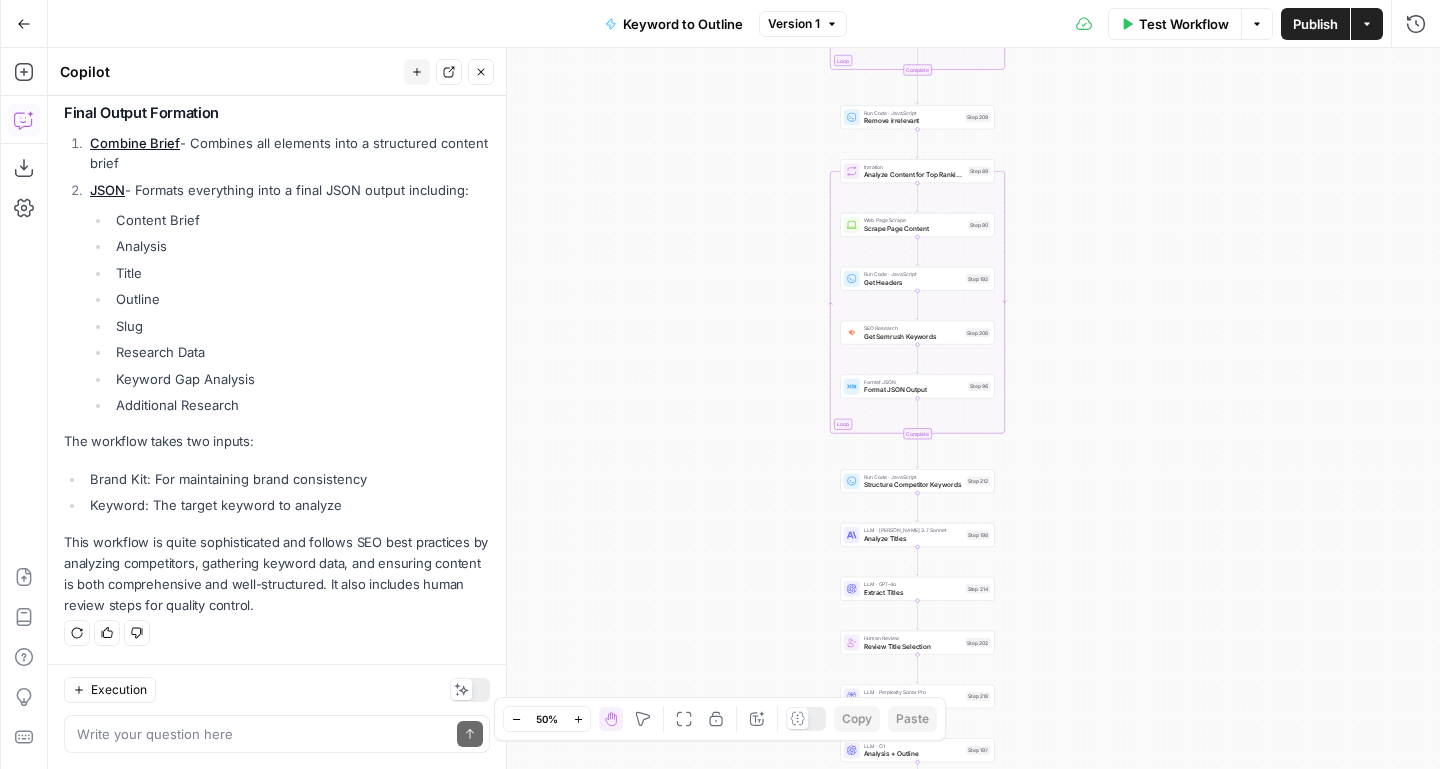 drag, startPoint x: 672, startPoint y: 316, endPoint x: 670, endPoint y: 447, distance: 131.01526 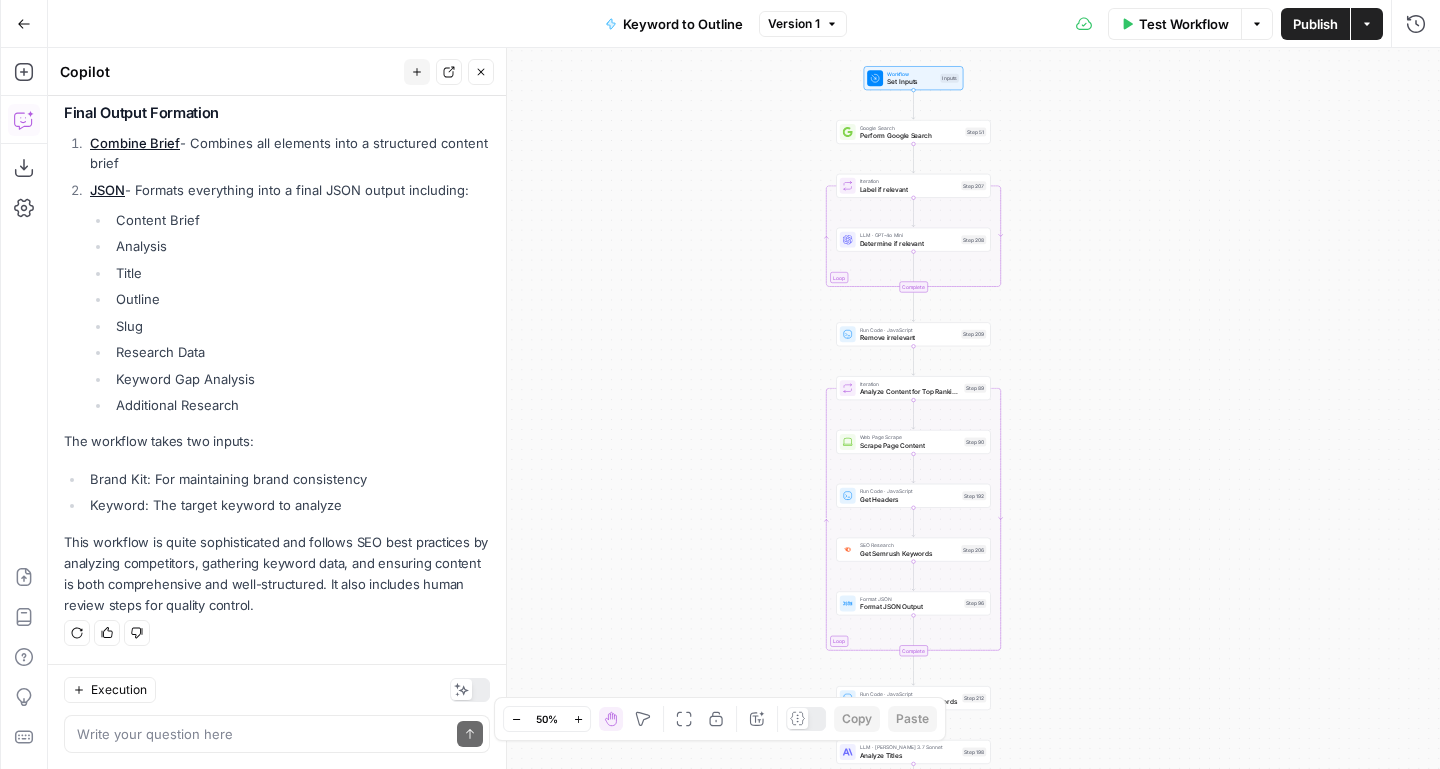 drag, startPoint x: 672, startPoint y: 302, endPoint x: 670, endPoint y: 501, distance: 199.01006 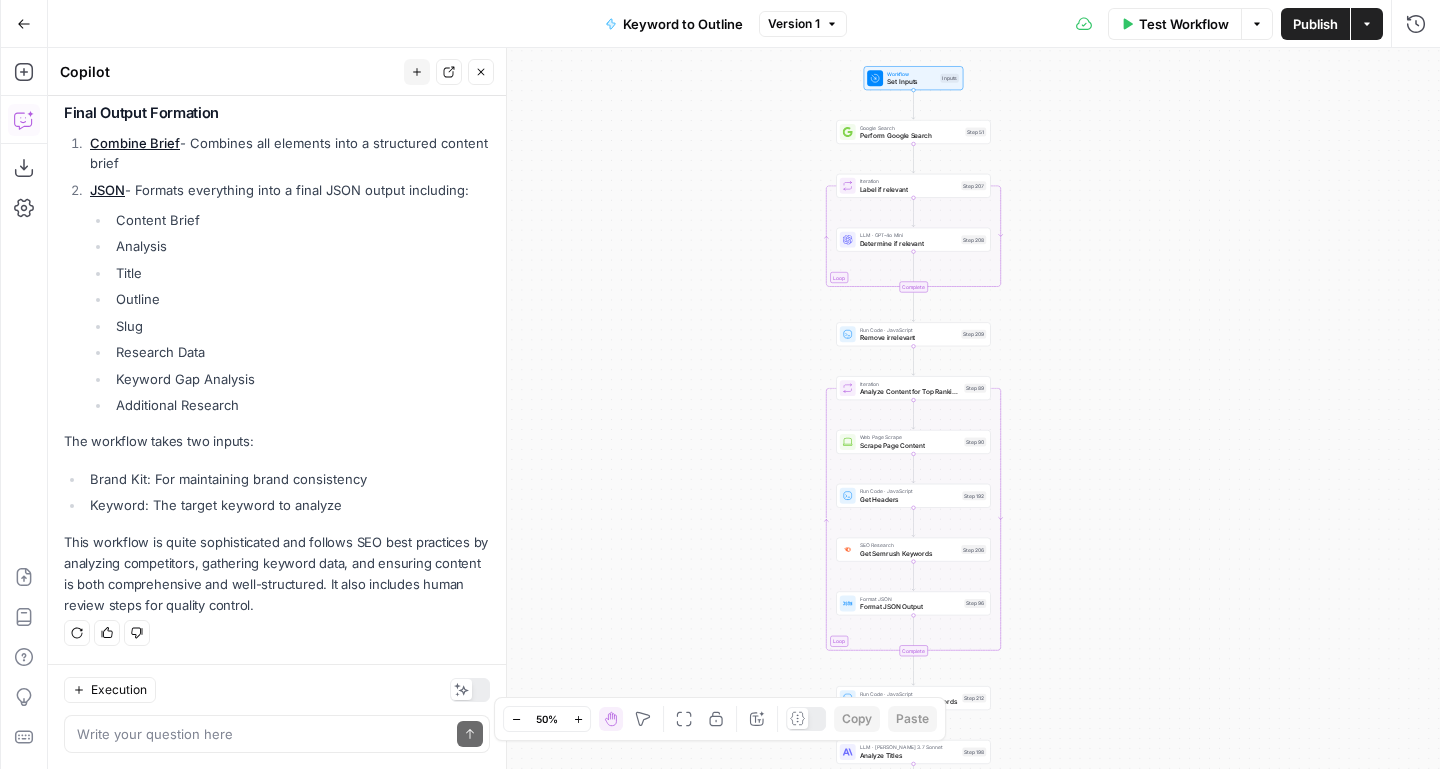 drag, startPoint x: 765, startPoint y: 405, endPoint x: 635, endPoint y: 356, distance: 138.92804 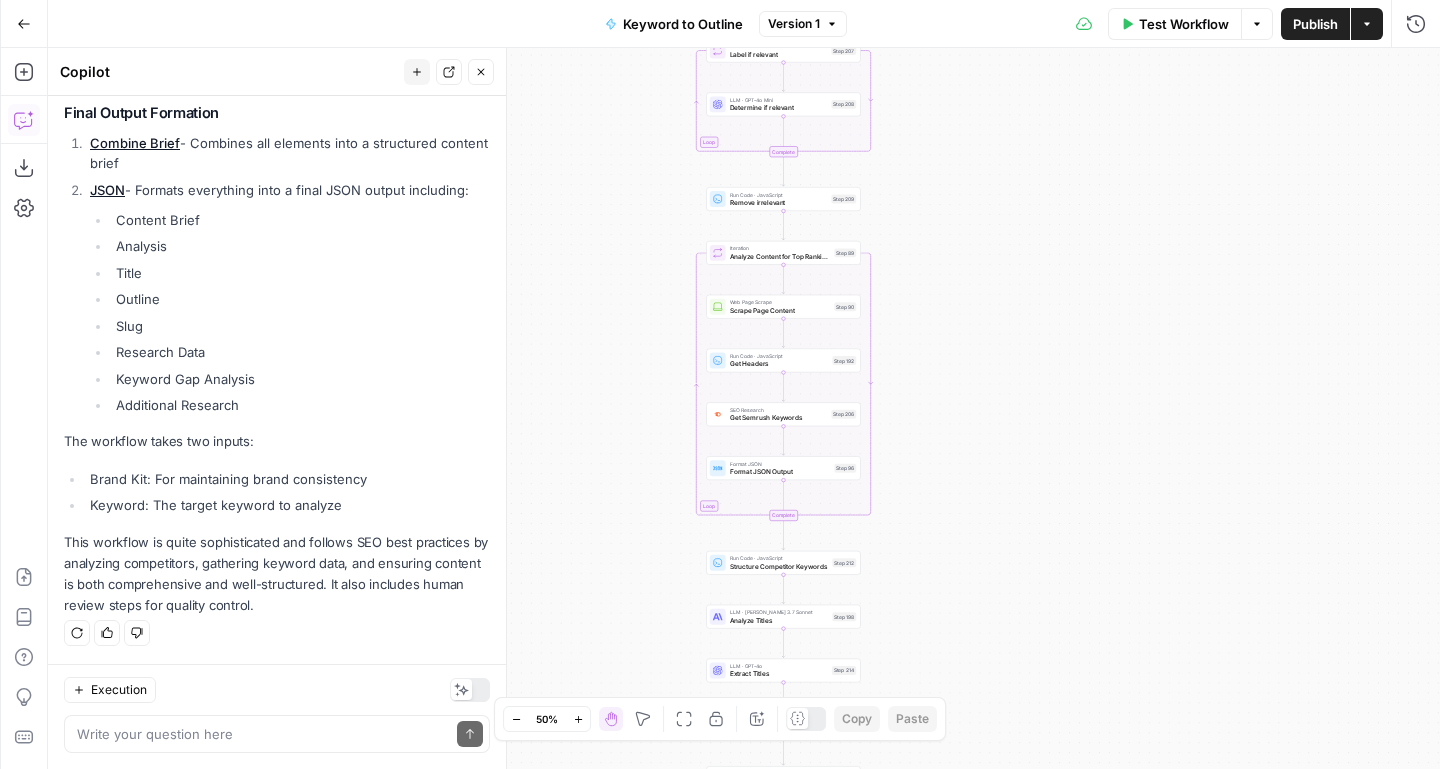 click on "Workflow Set Inputs Inputs Google Search Perform Google Search Step 51 Loop Iteration Label if relevant Step 207 LLM · GPT-4o Mini Determine if relevant Step 208 Complete Run Code · JavaScript Remove irrelevant Step 209 Loop Iteration Analyze Content for Top Ranking Pages Step 89 Web Page Scrape Scrape Page Content Step 90 Run Code · JavaScript Get Headers Step 192 SEO Research Get Semrush Keywords Step 206 Format JSON Format JSON Output Step 96 Complete Run Code · JavaScript Structure Competitor Keywords Step 212 LLM · [PERSON_NAME] 3.7 Sonnet Analyze Titles Step 198 LLM · GPT-4o Extract Titles Step 214 Human Review Review Title Selection Step 202 LLM · Perplexity Sonar Pro Perplexity Research Step 218 LLM · O1 Analysis + Outline Step 197 LLM · GPT-4.1 Extract Brief Step 204 LLM · [PERSON_NAME] 3.7 Sonnet Develop outline Step 219 LLM · GPT-4.1 Extract only outline Step 220 Write Liquid Text Combine Brief Step 205 Format JSON JSON Step 203 End Output" at bounding box center (744, 408) 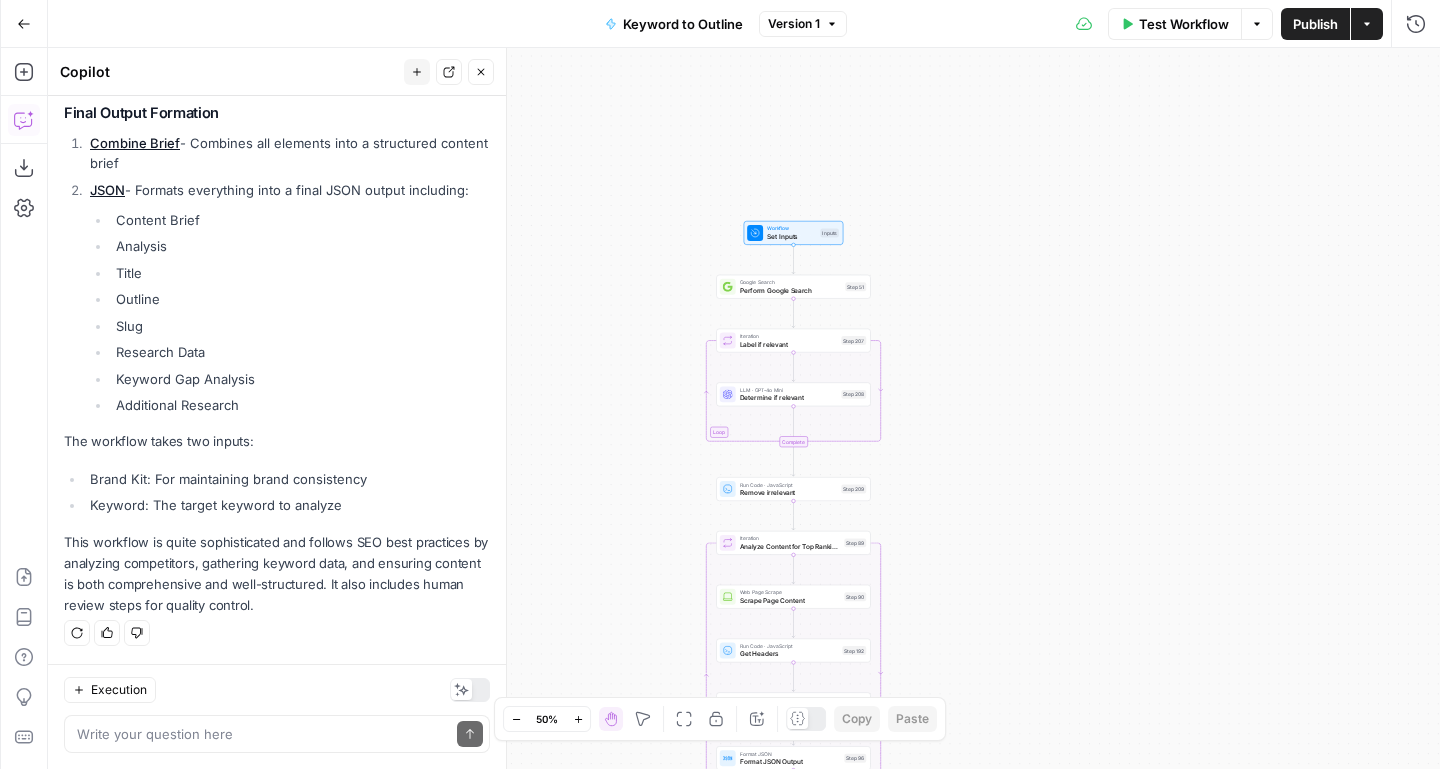 drag, startPoint x: 927, startPoint y: 382, endPoint x: 933, endPoint y: 570, distance: 188.09572 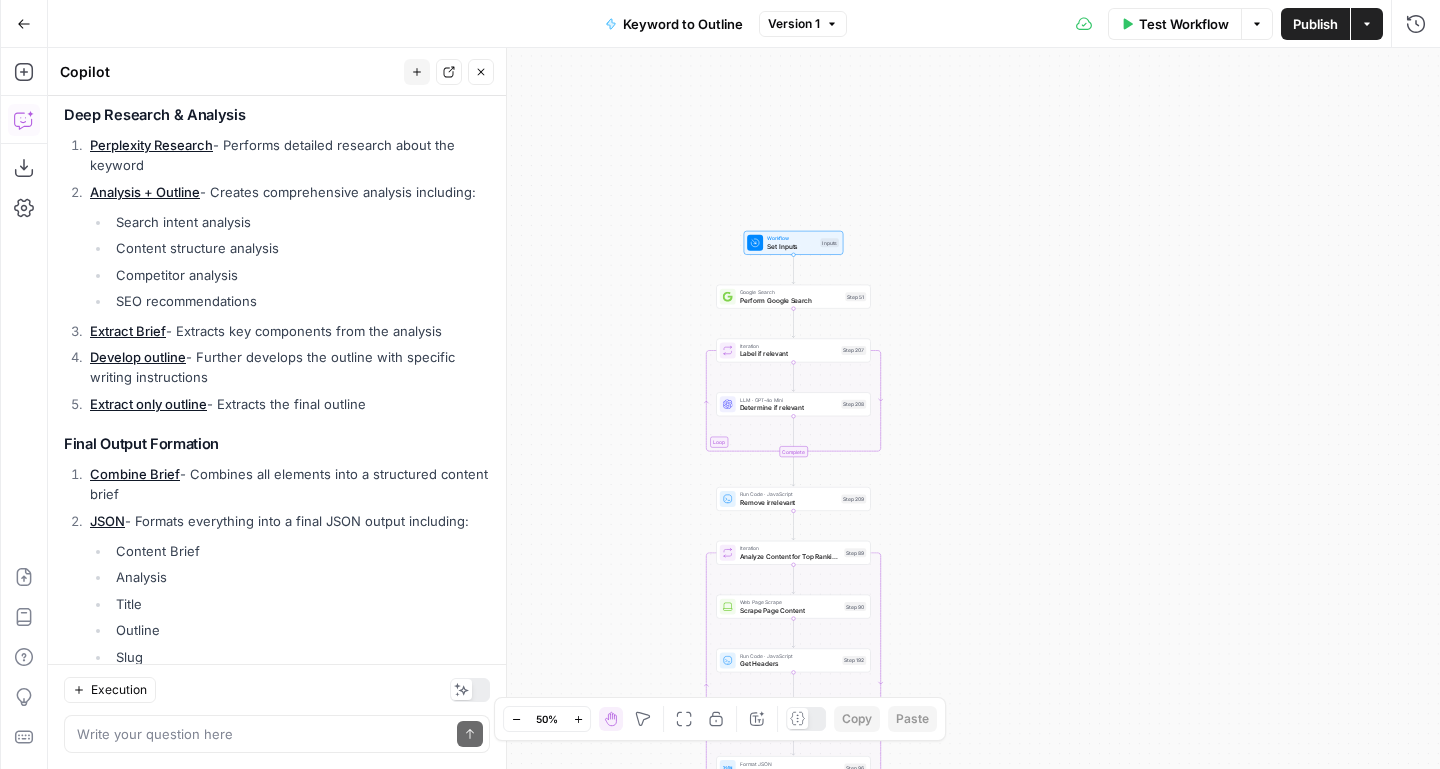scroll, scrollTop: 736, scrollLeft: 0, axis: vertical 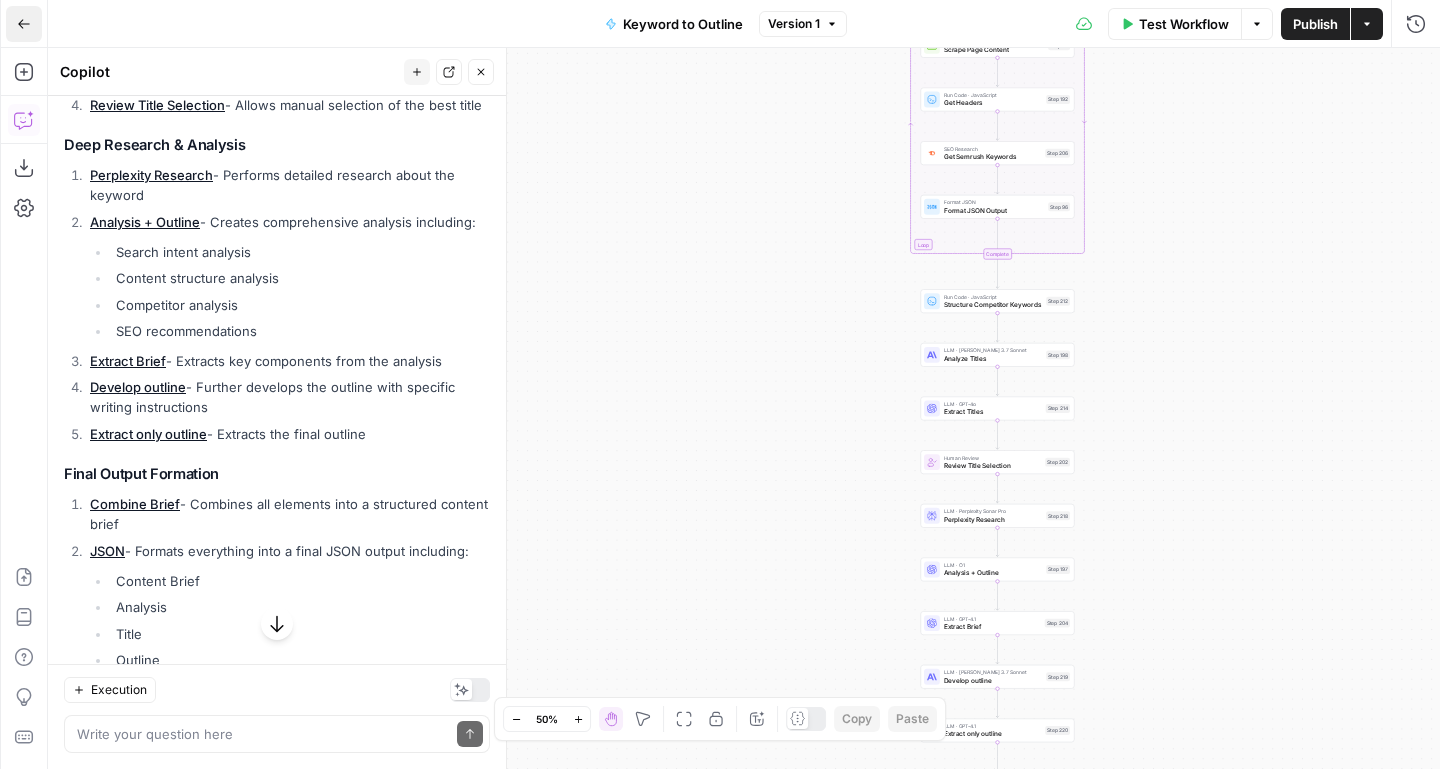 click 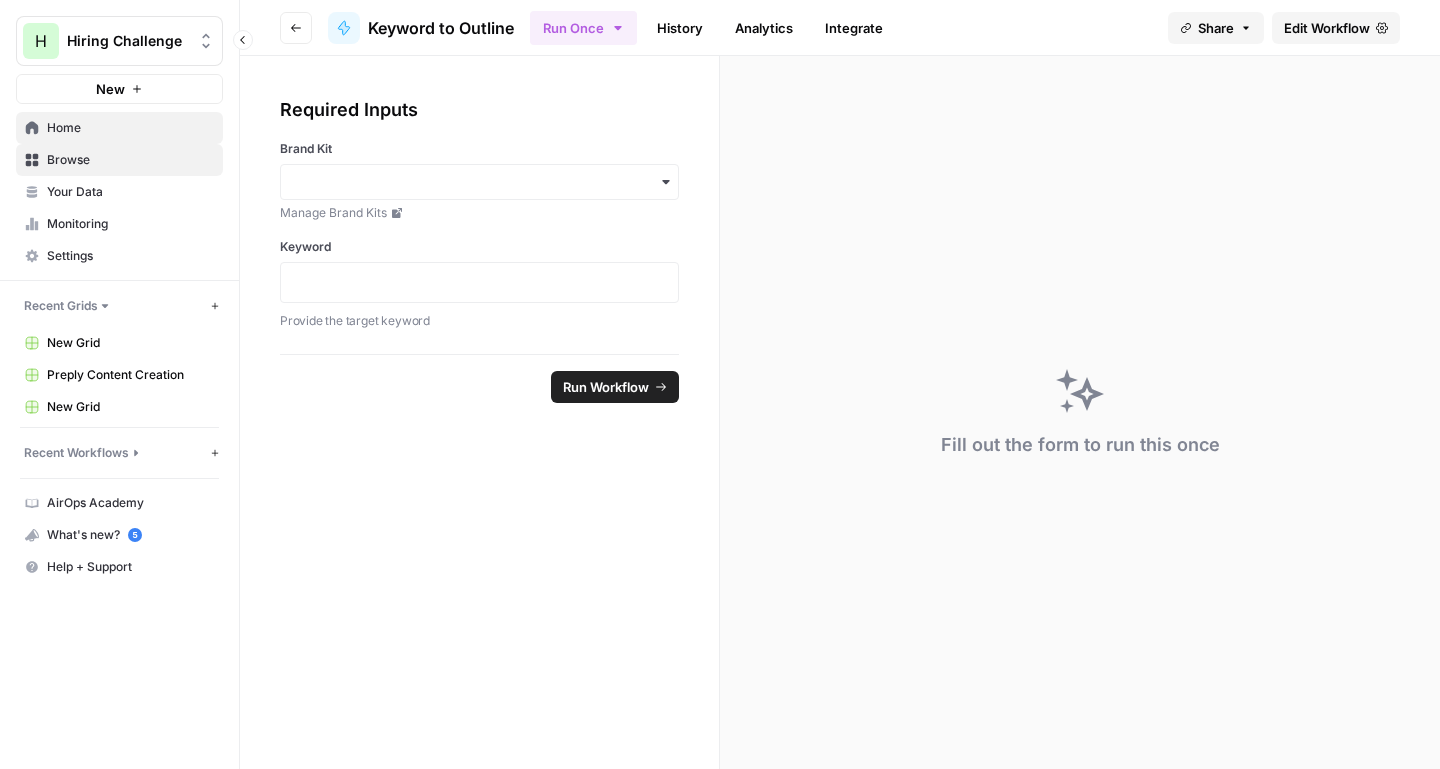 click on "Home" at bounding box center (130, 128) 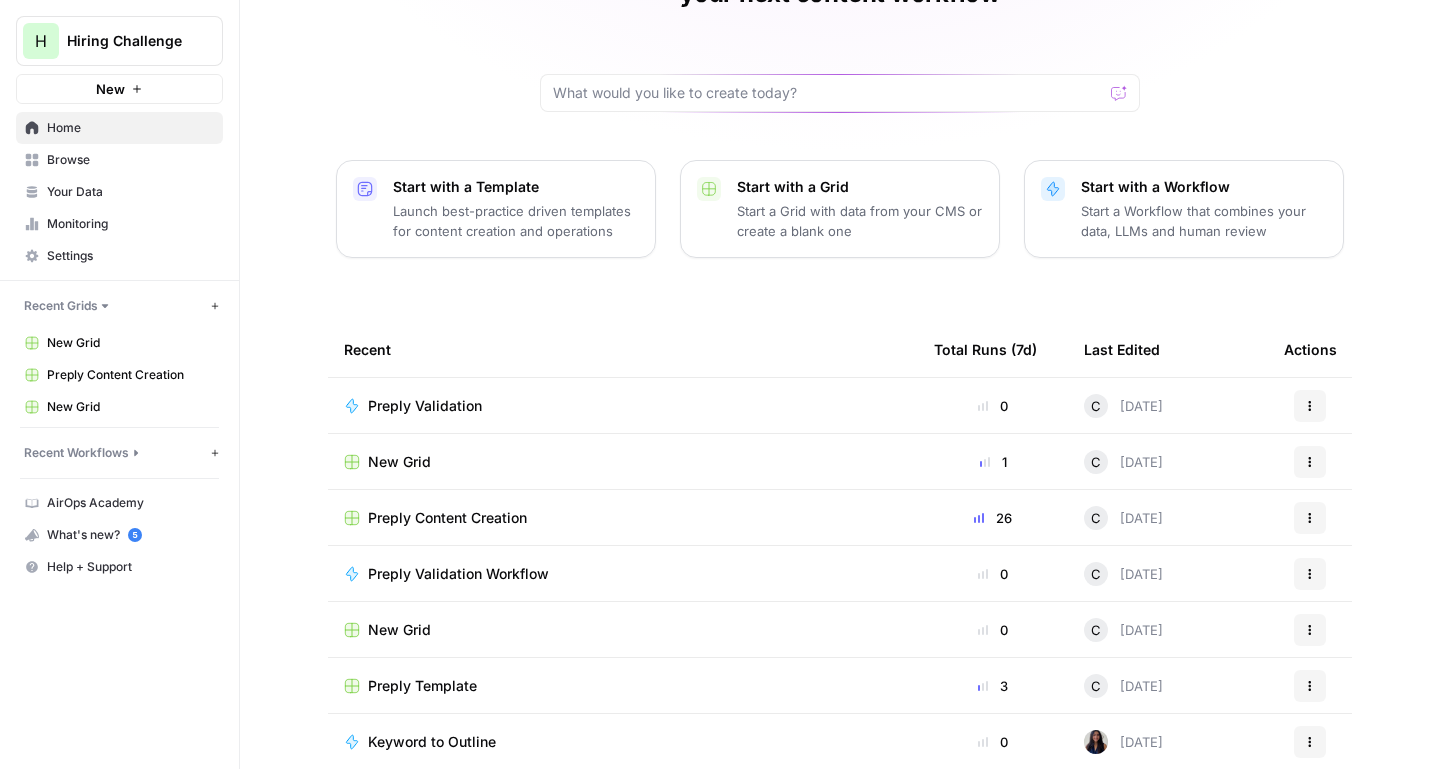 scroll, scrollTop: 151, scrollLeft: 0, axis: vertical 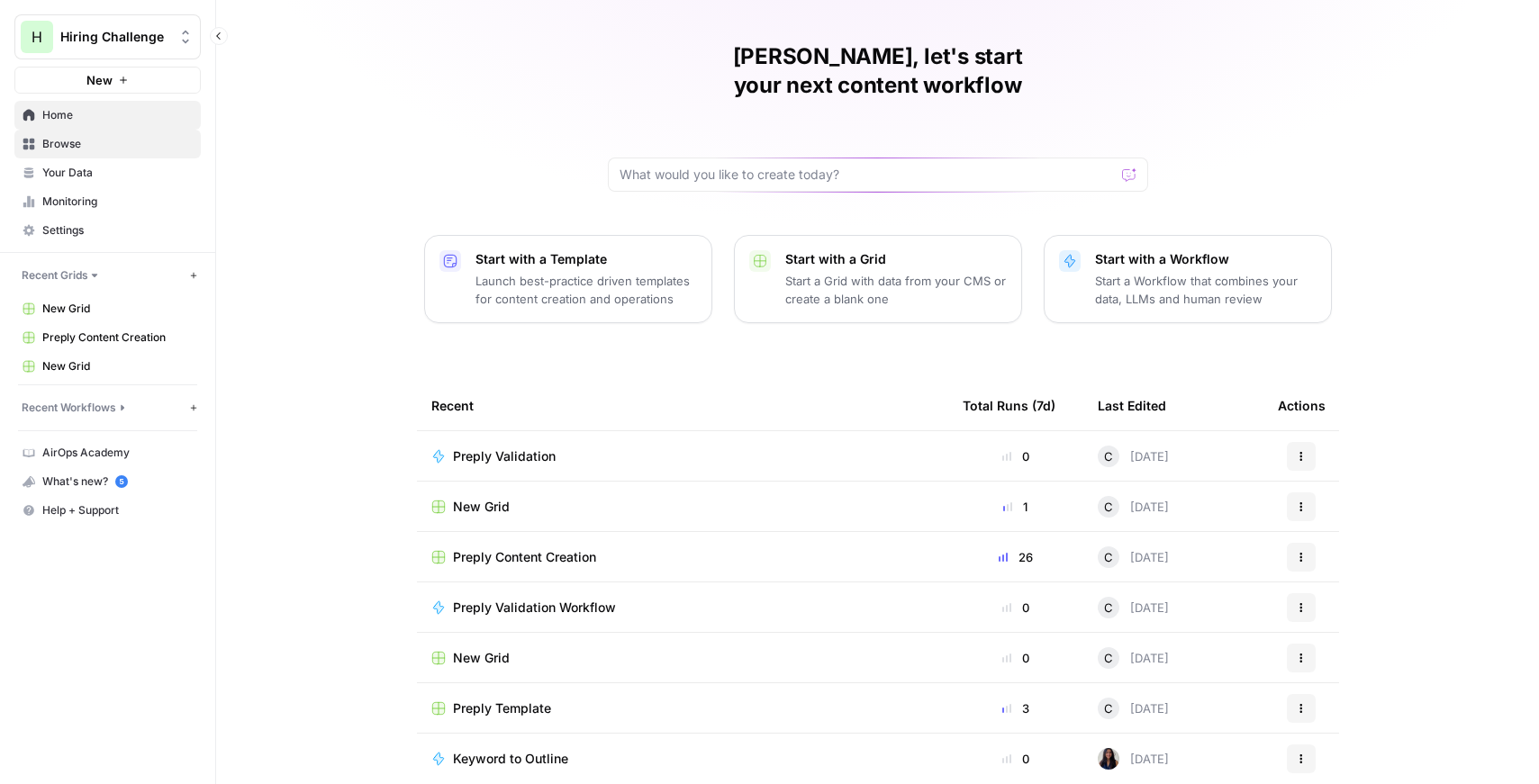 click on "Browse" at bounding box center [117, 144] 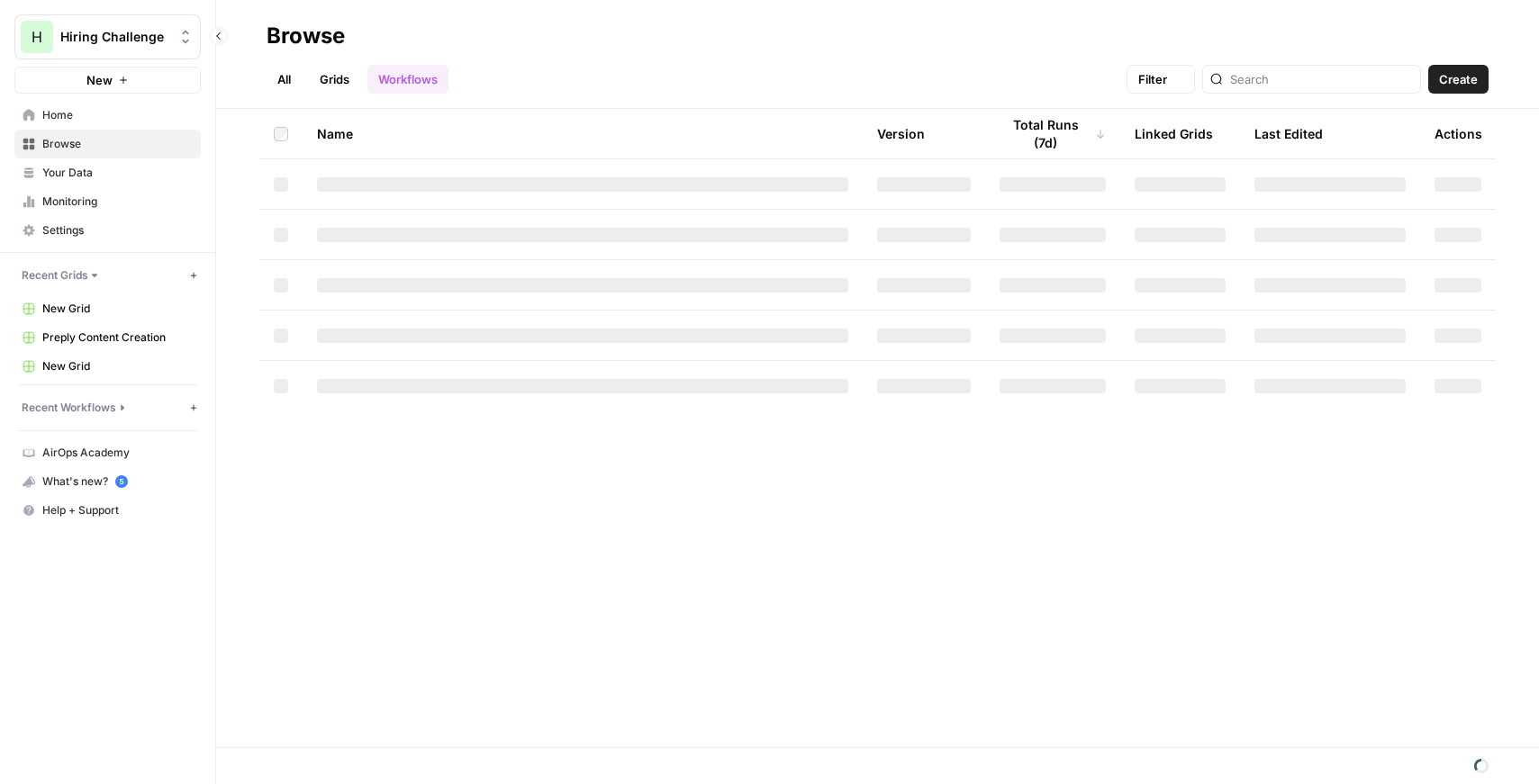 scroll, scrollTop: 0, scrollLeft: 0, axis: both 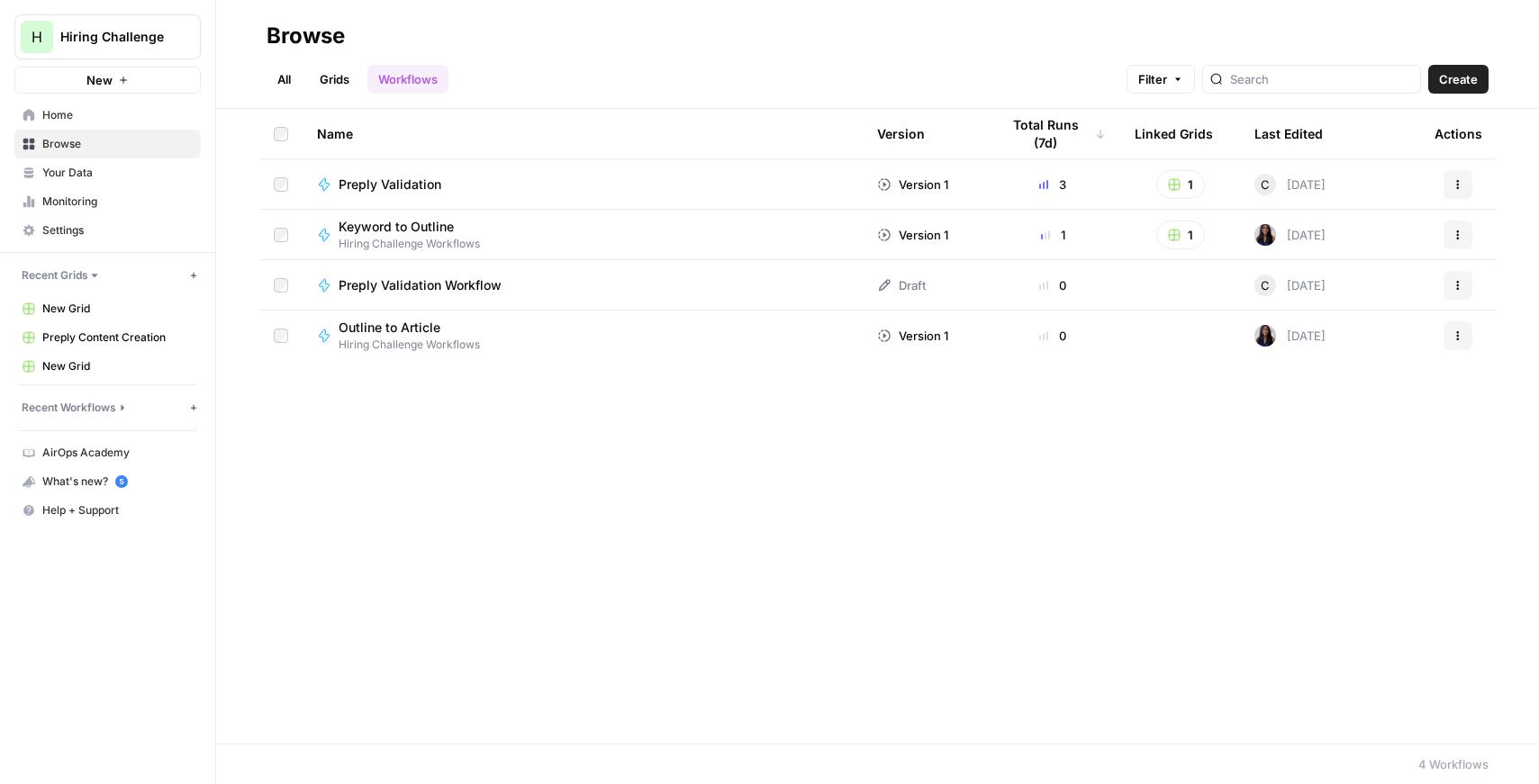 click on "Outline to Article" at bounding box center [402, 328] 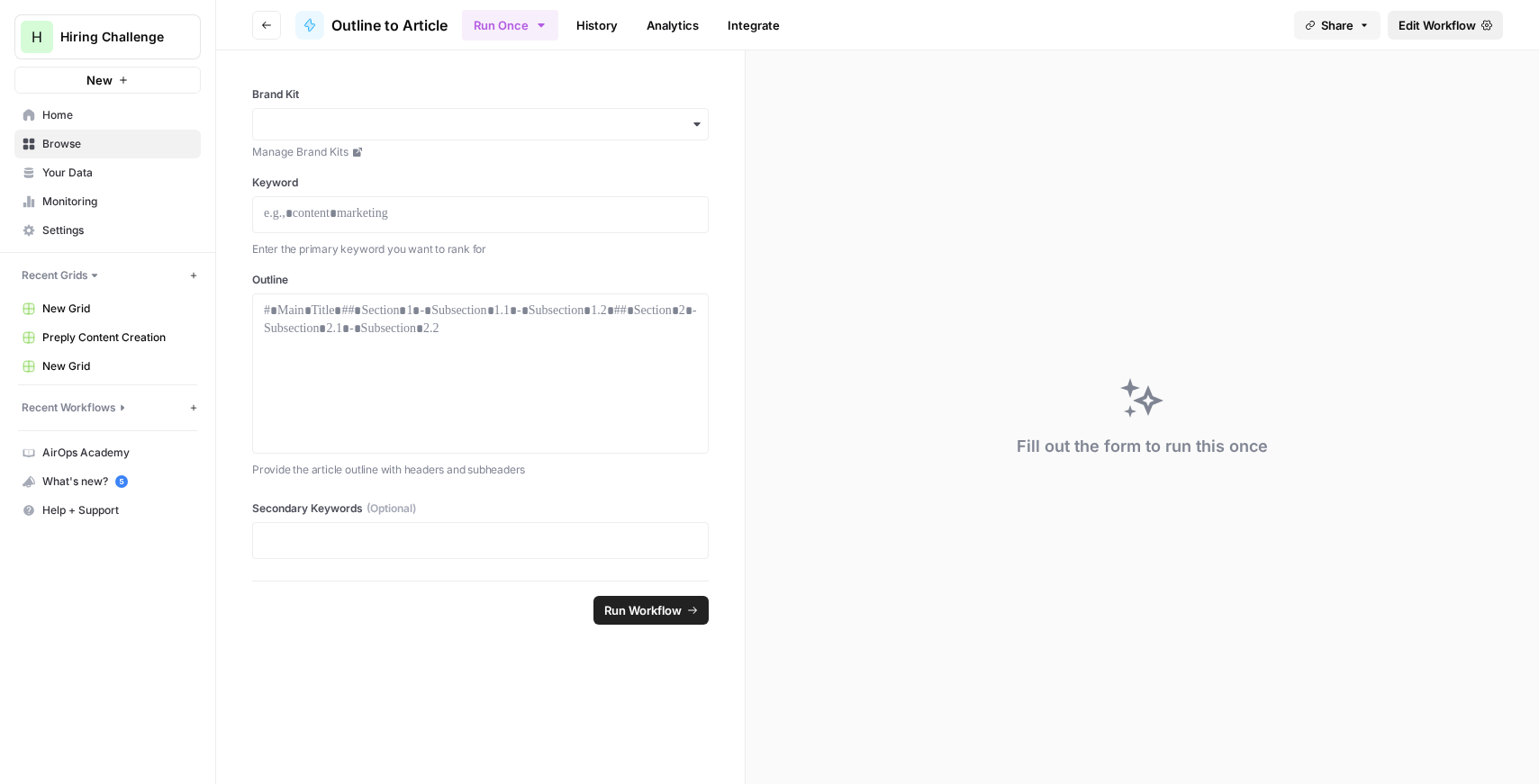click on "Edit Workflow" at bounding box center (1437, 25) 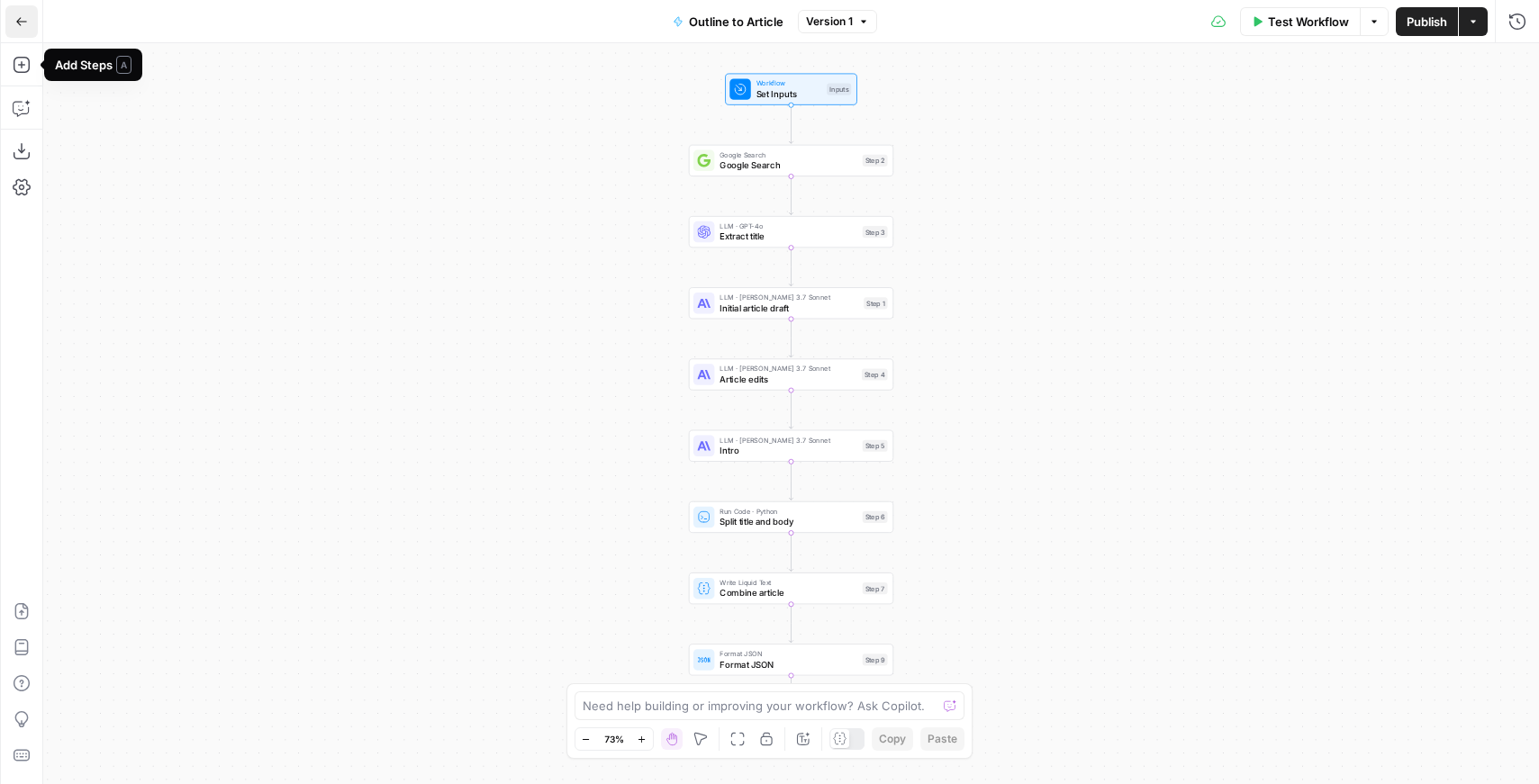 click 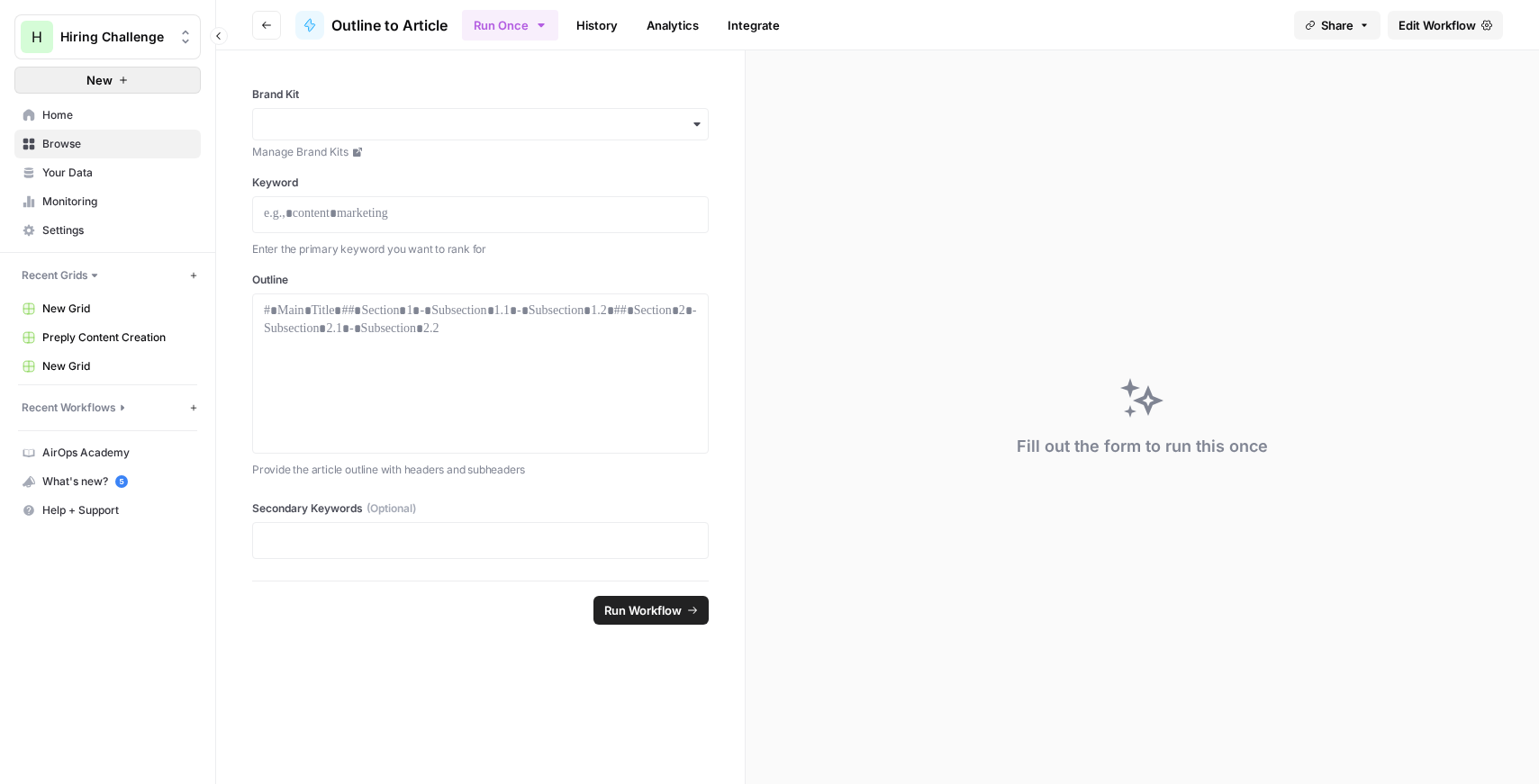 click on "New" at bounding box center (107, 80) 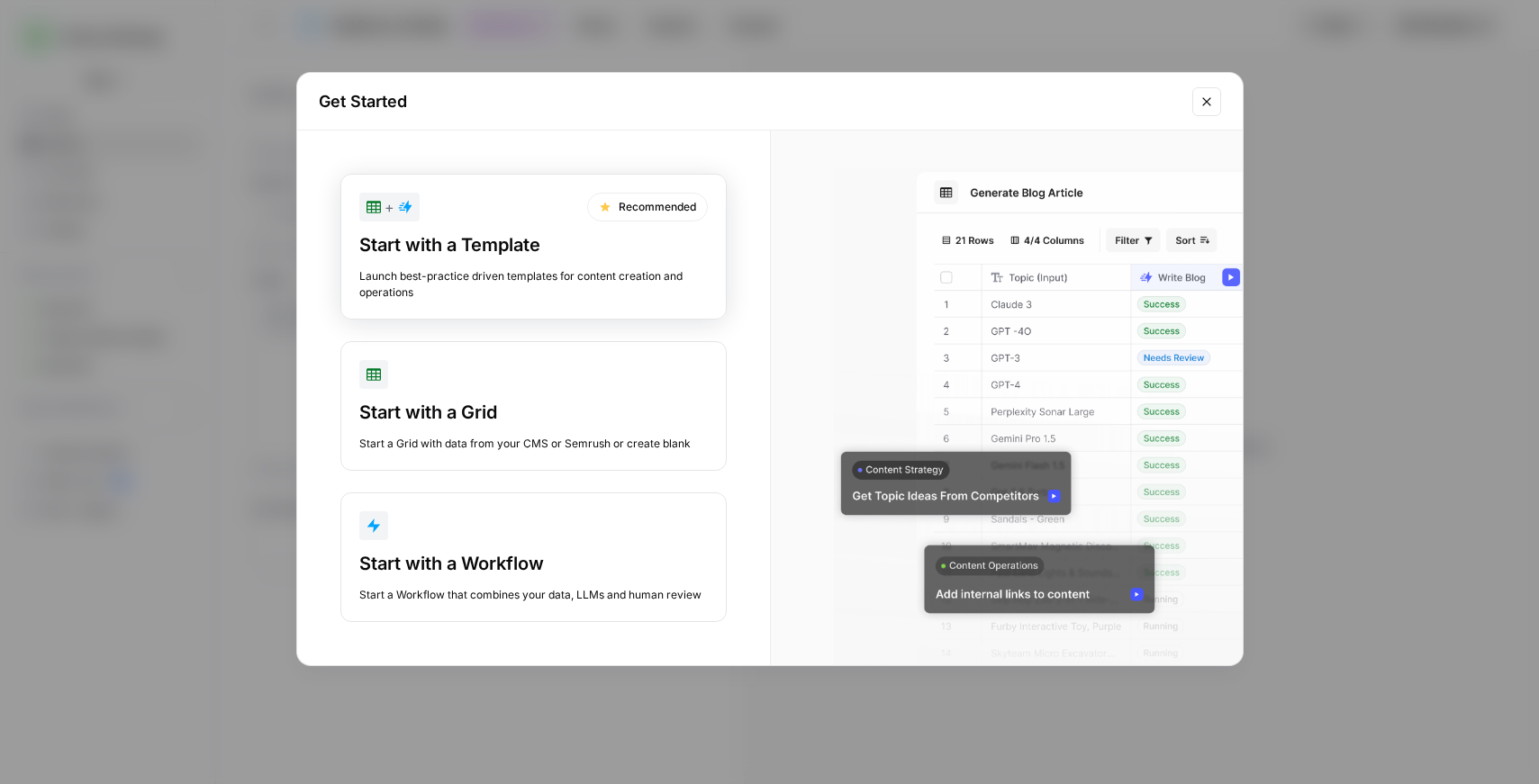 click on "+ Recommended Start with a Template Launch best-practice driven templates for content creation and operations" at bounding box center (533, 247) 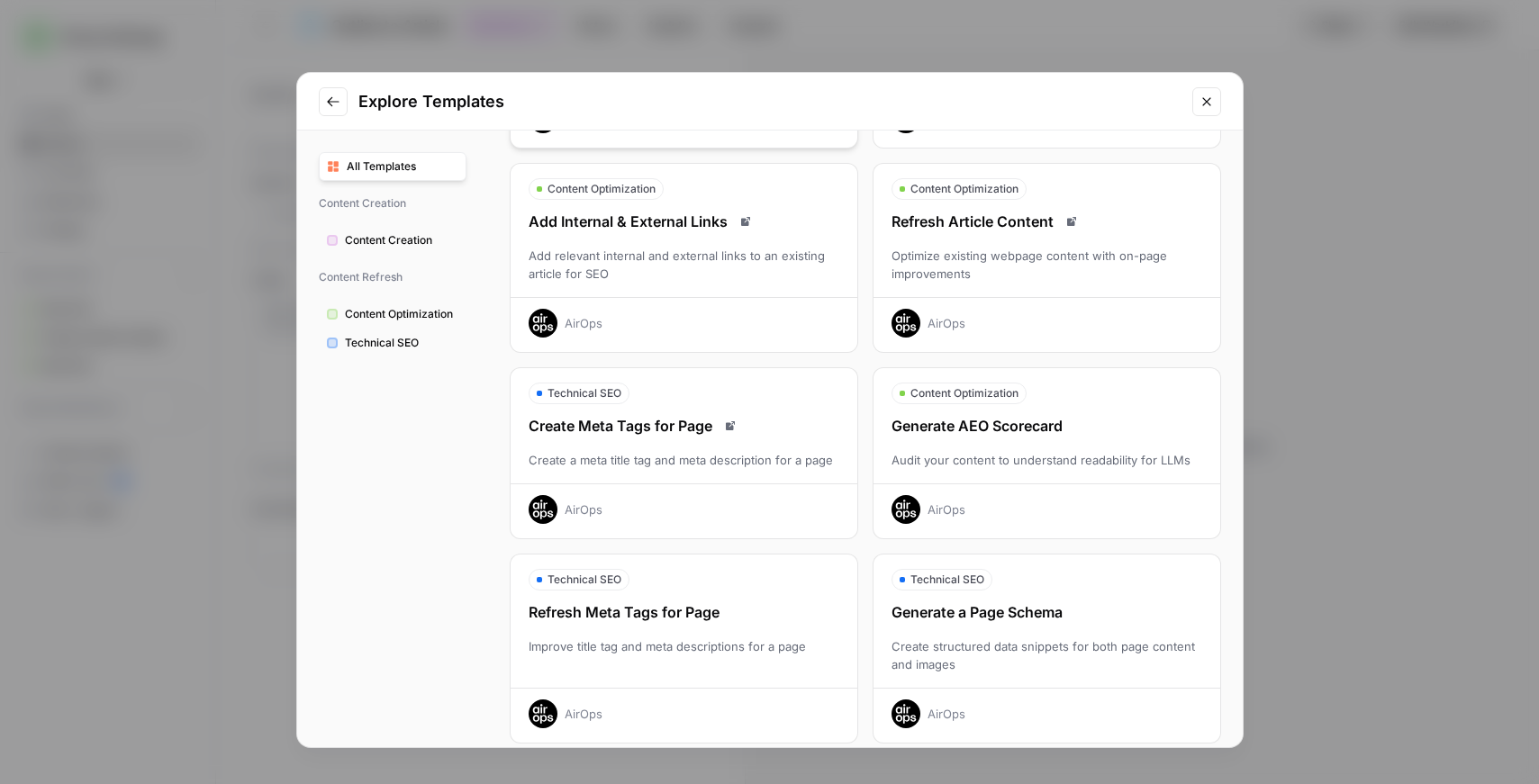 scroll, scrollTop: 0, scrollLeft: 0, axis: both 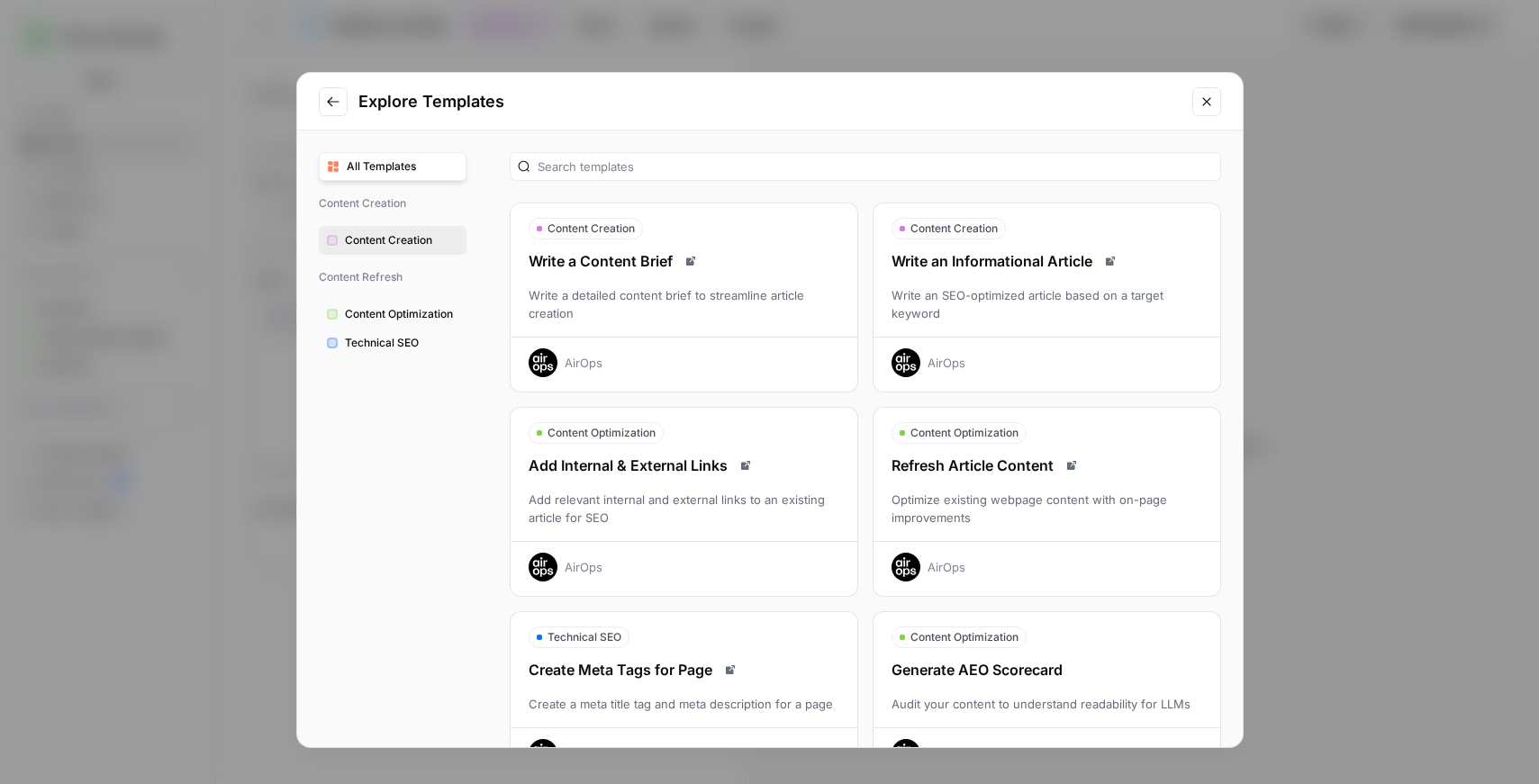 click on "Content Creation" at bounding box center (402, 240) 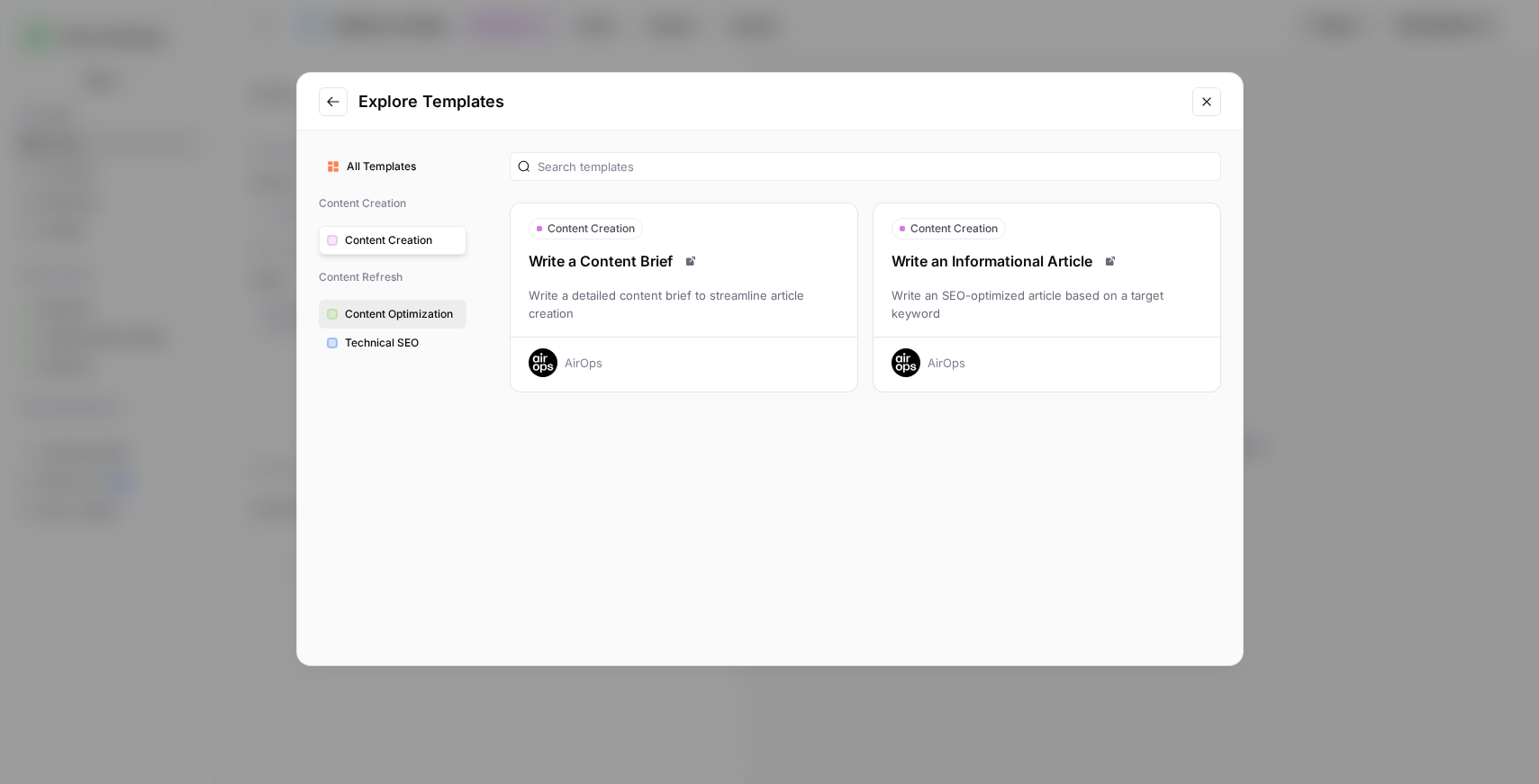 click on "Content Optimization" at bounding box center (402, 314) 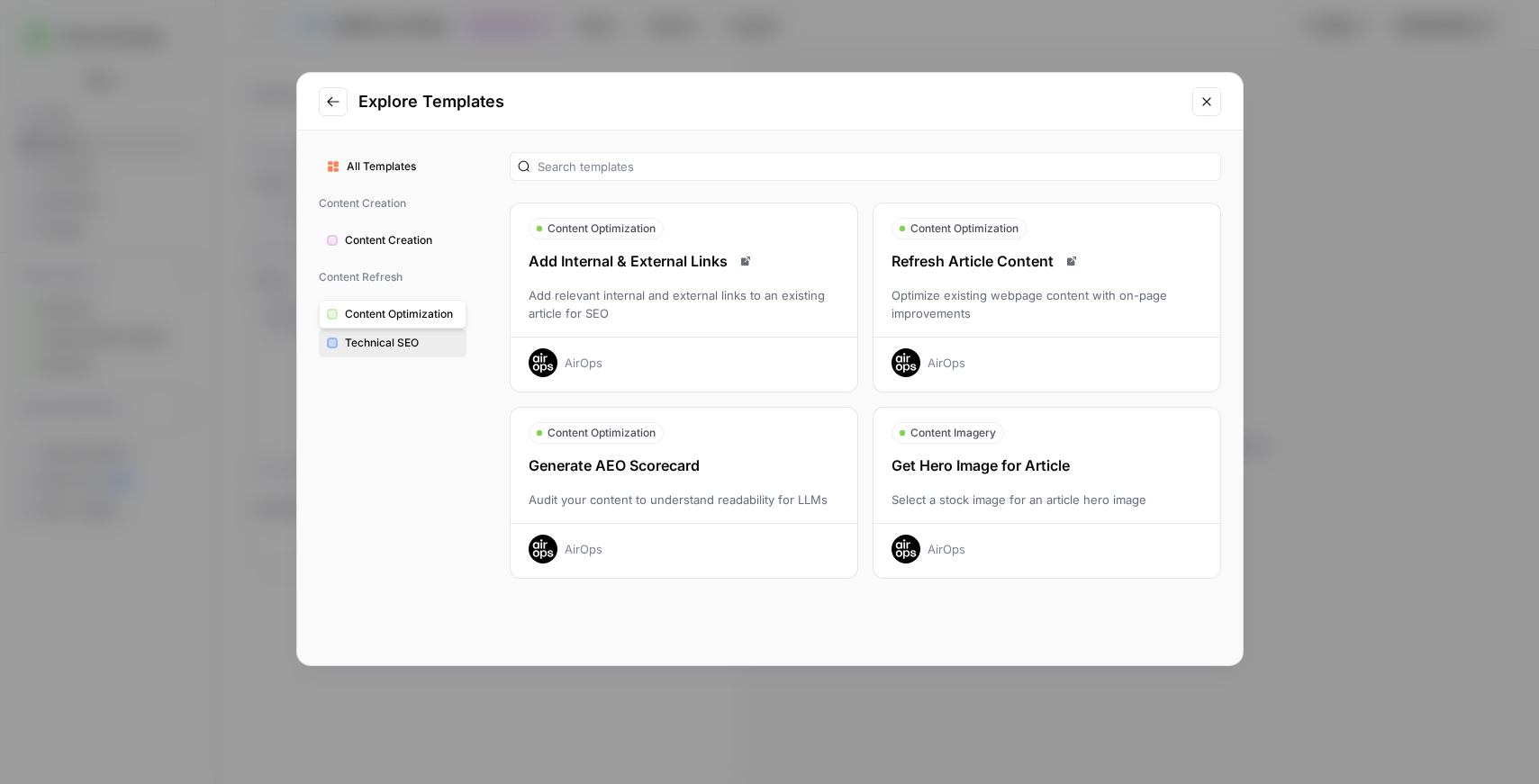 click on "Technical SEO" at bounding box center (393, 343) 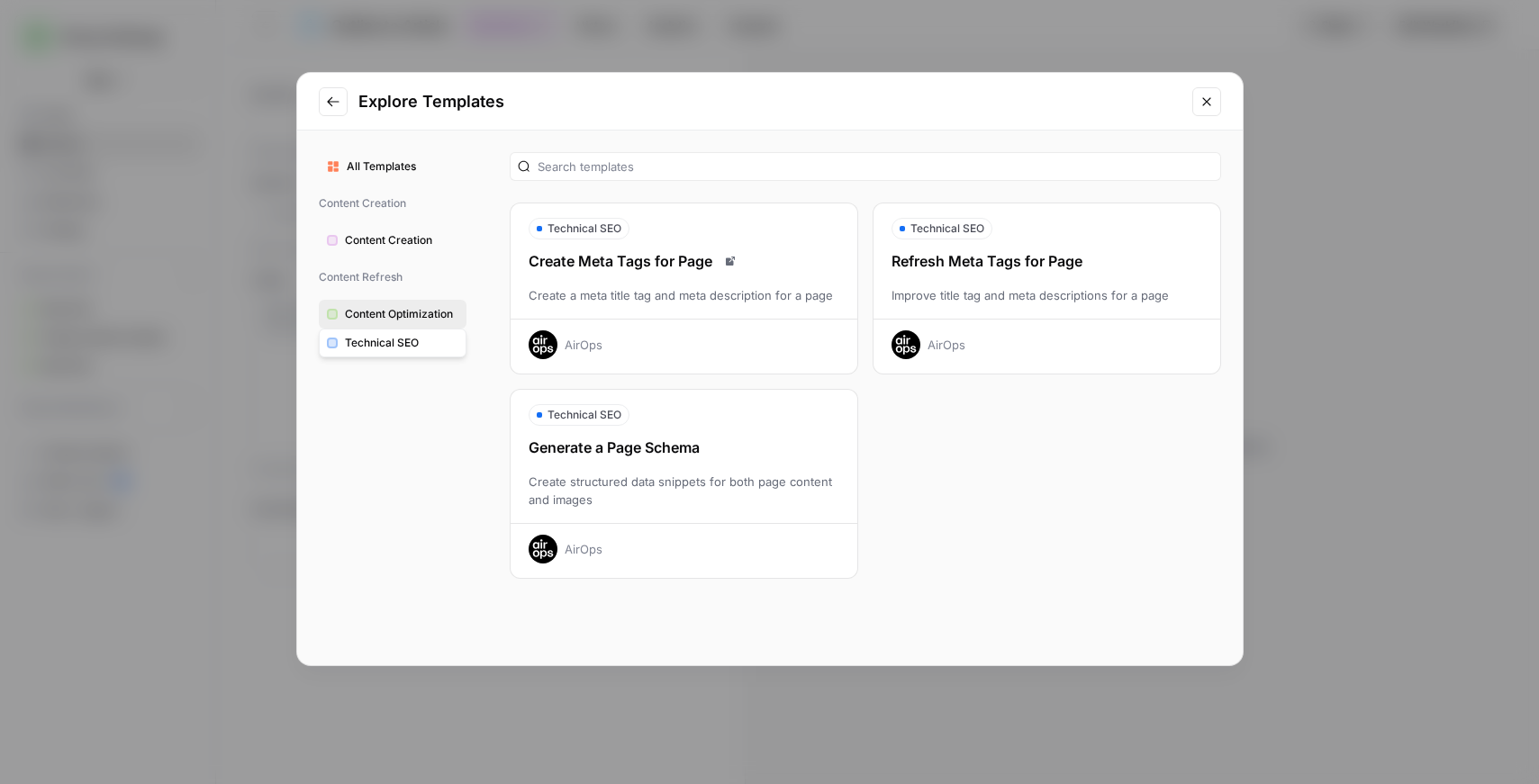 click on "Content Optimization" at bounding box center [402, 314] 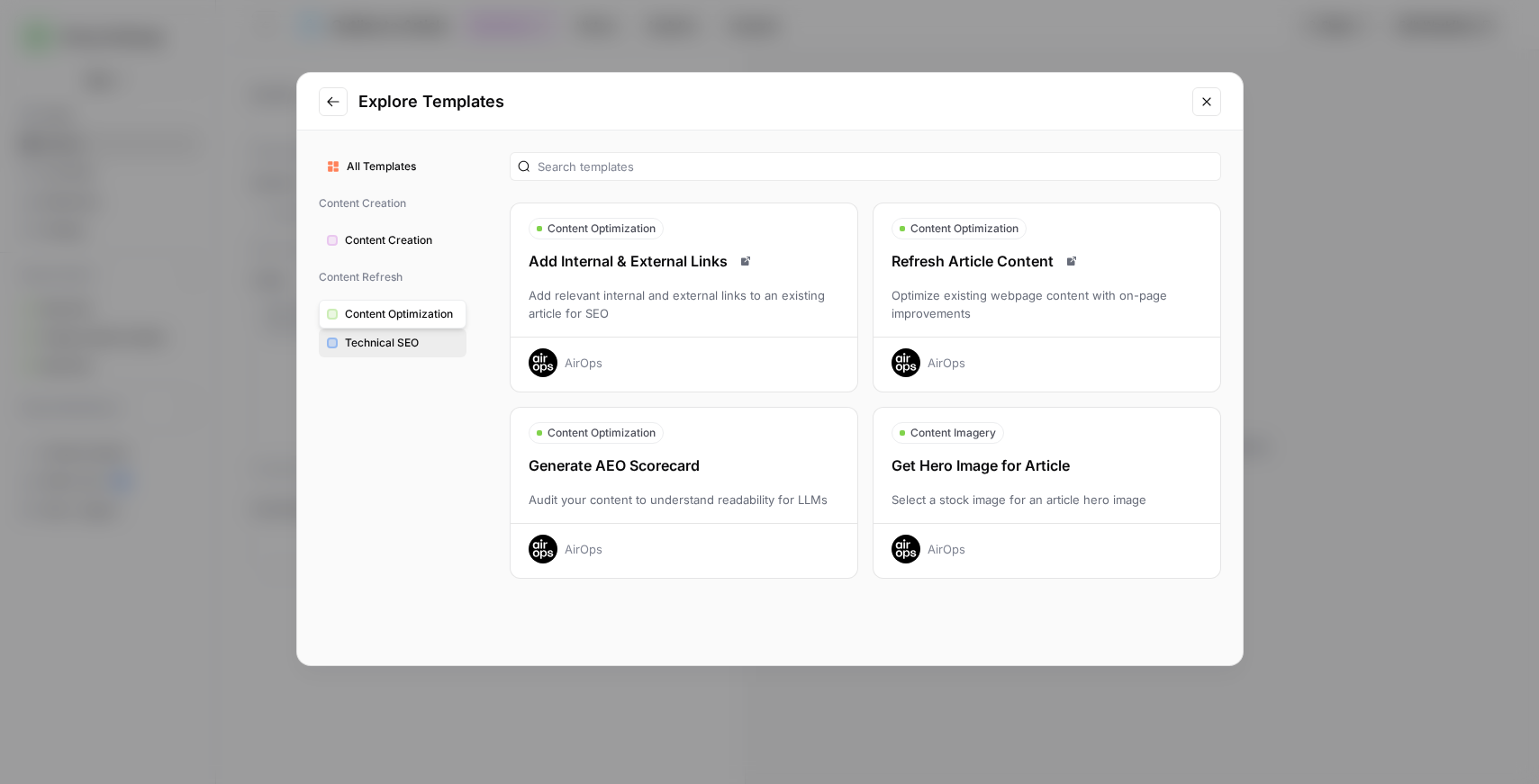 click on "Technical SEO" at bounding box center [402, 343] 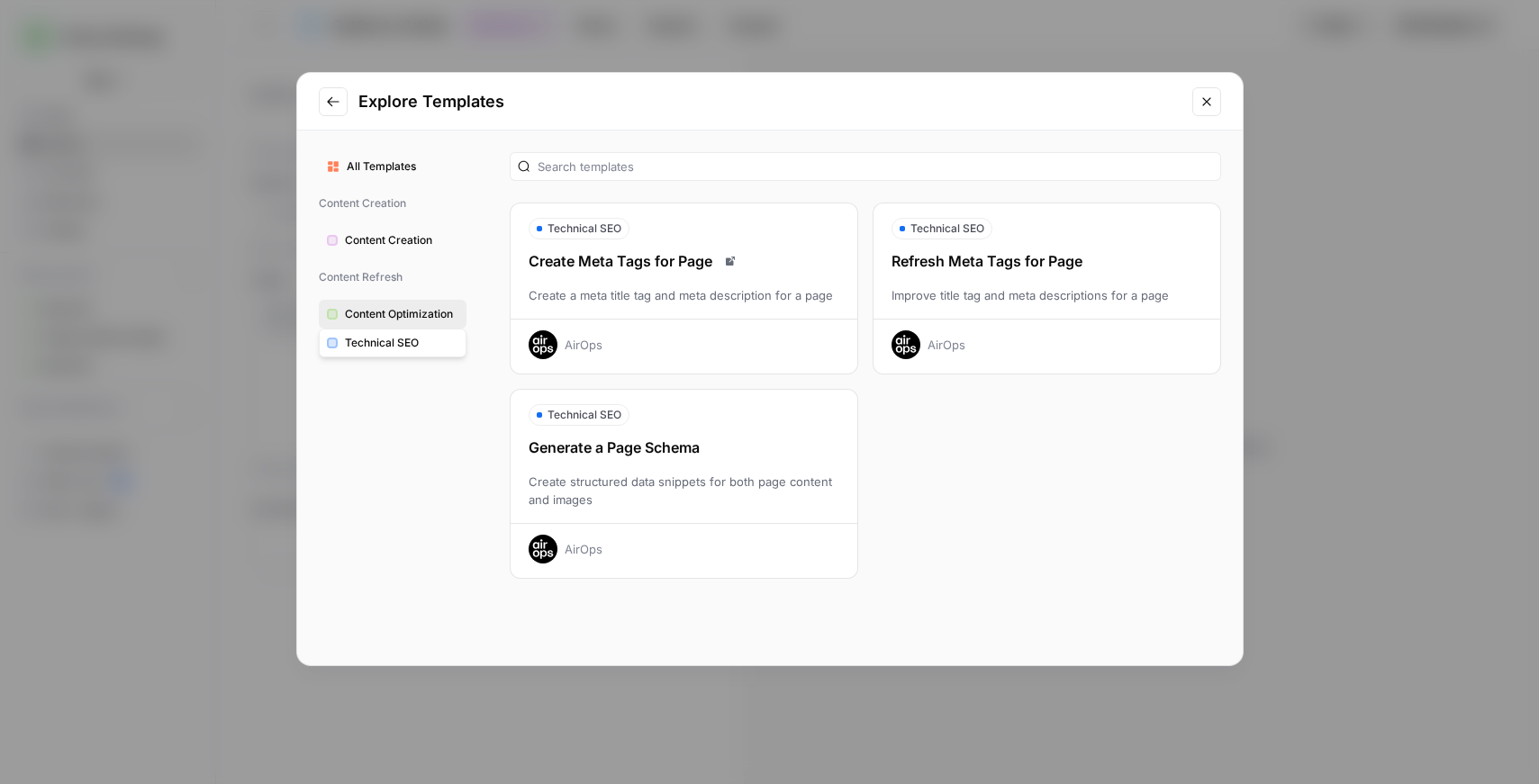click on "Content Optimization" at bounding box center (402, 314) 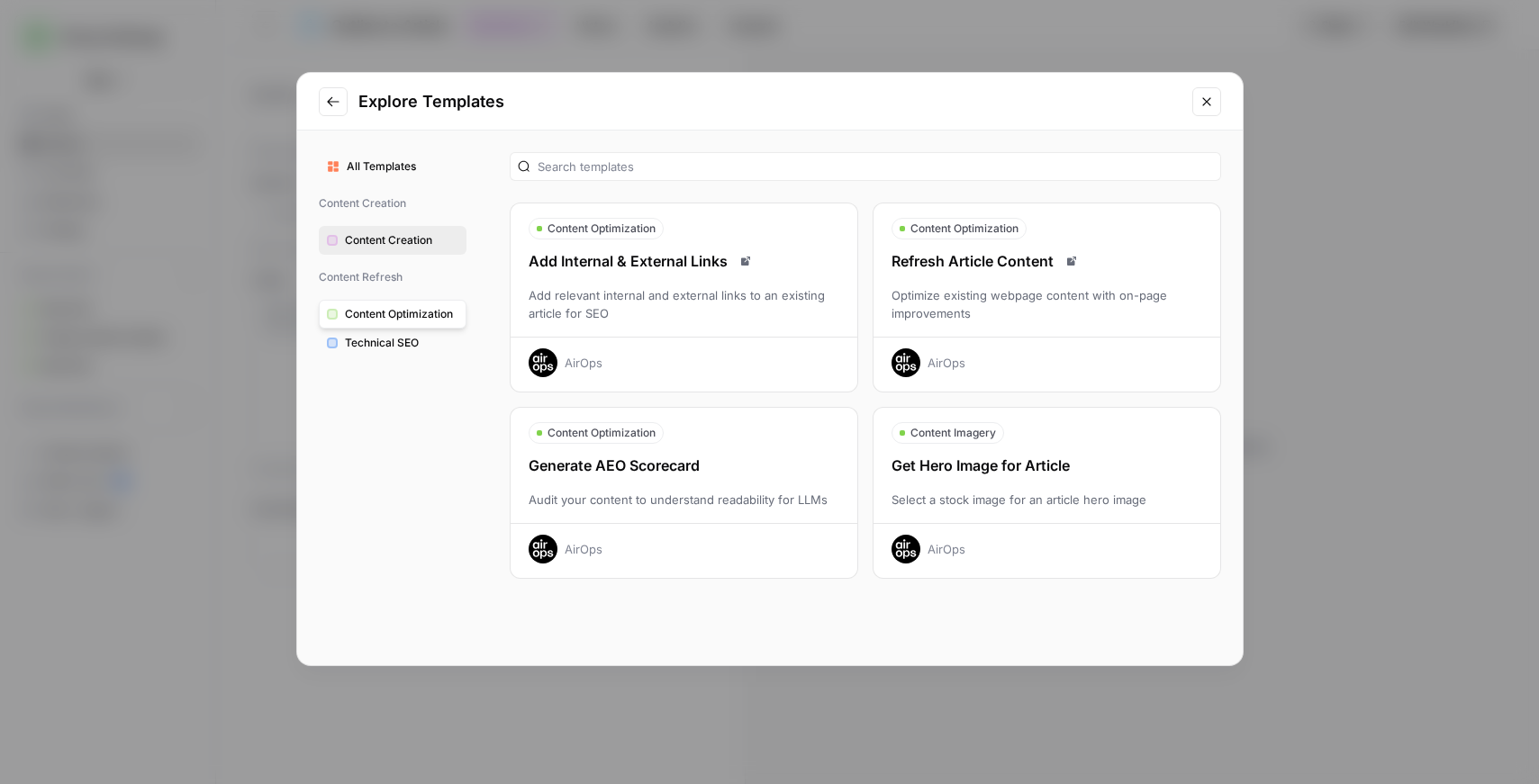 click on "Content Creation" at bounding box center [402, 240] 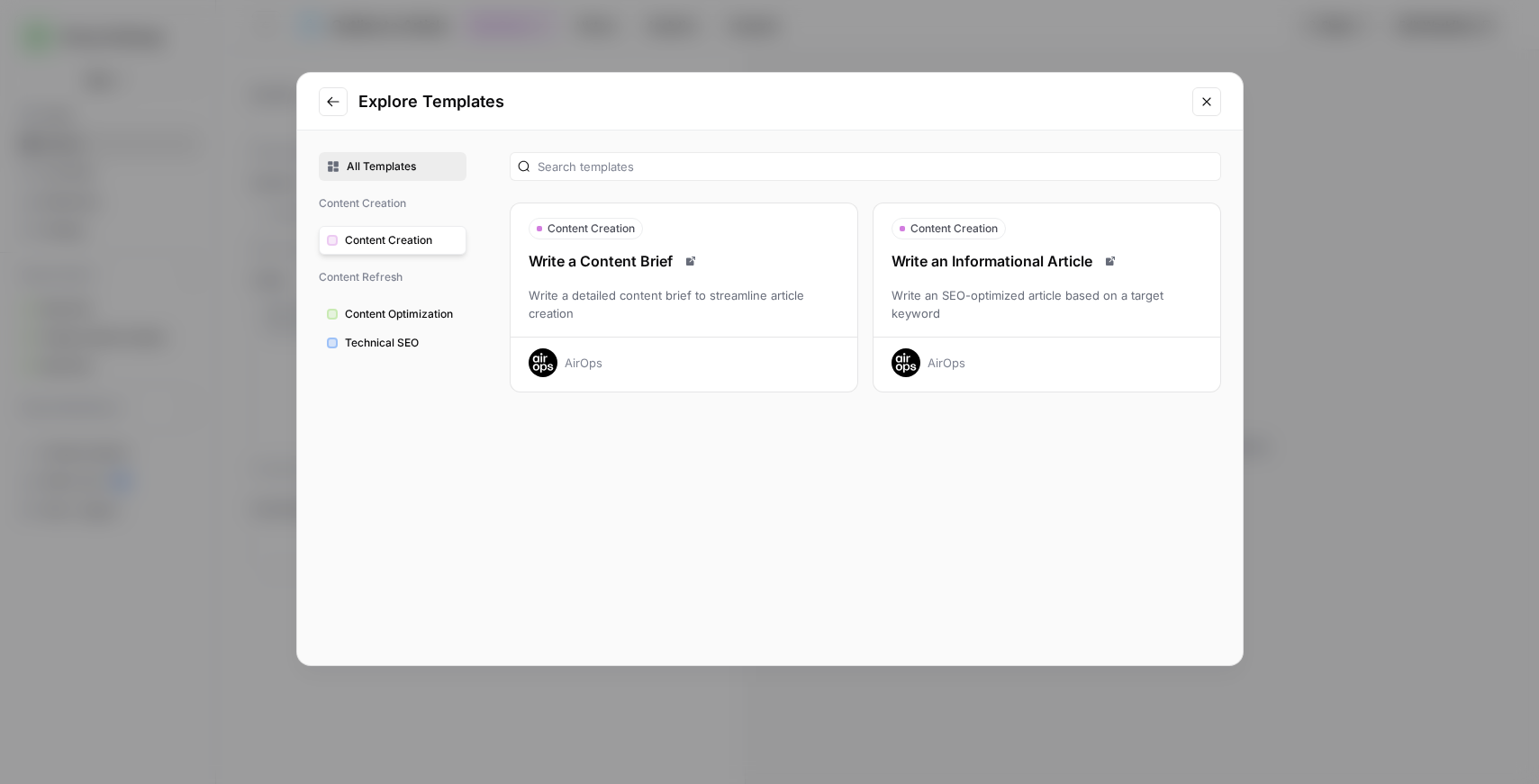 click on "All Templates" at bounding box center [393, 167] 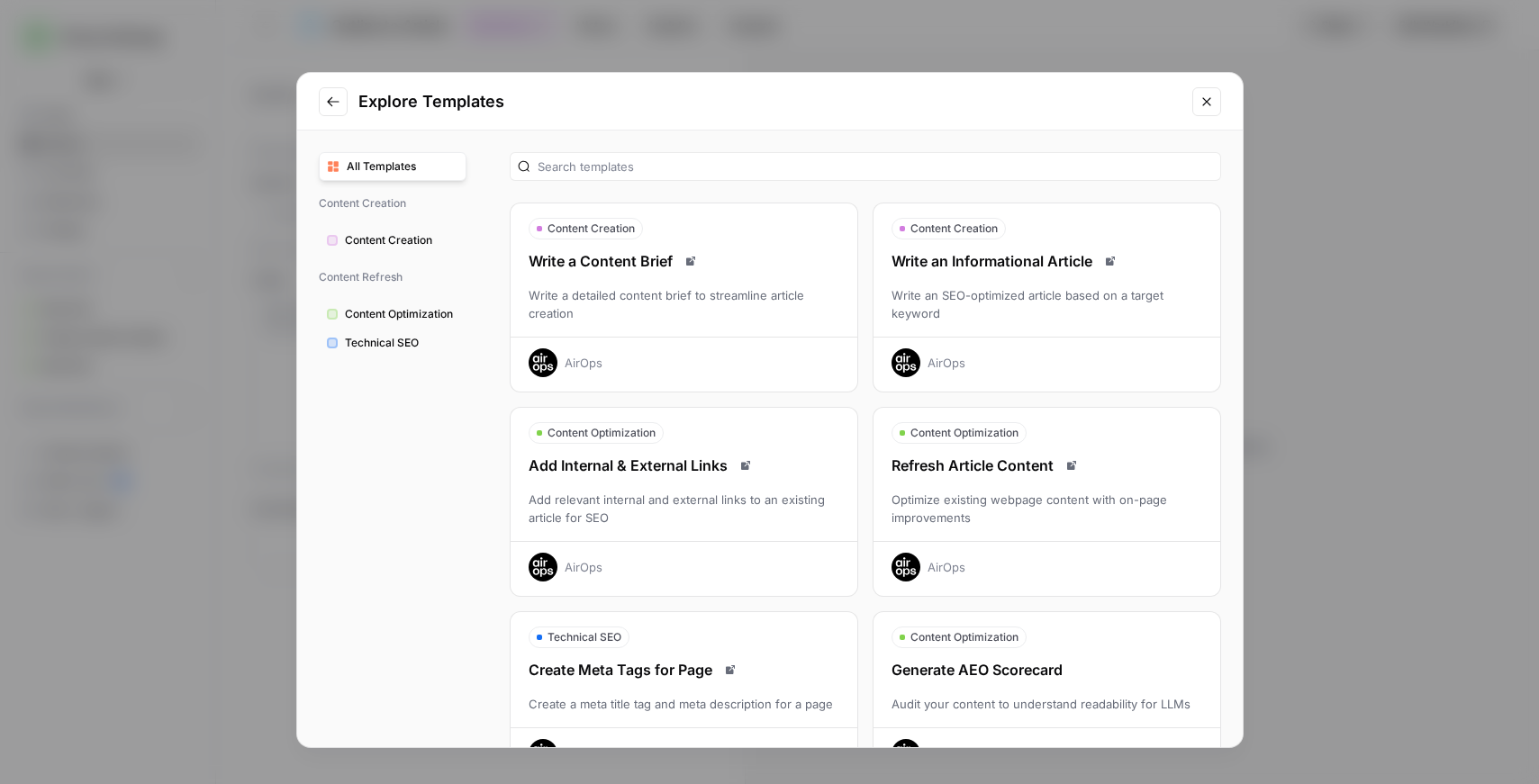 click on "Explore Templates" at bounding box center [770, 102] 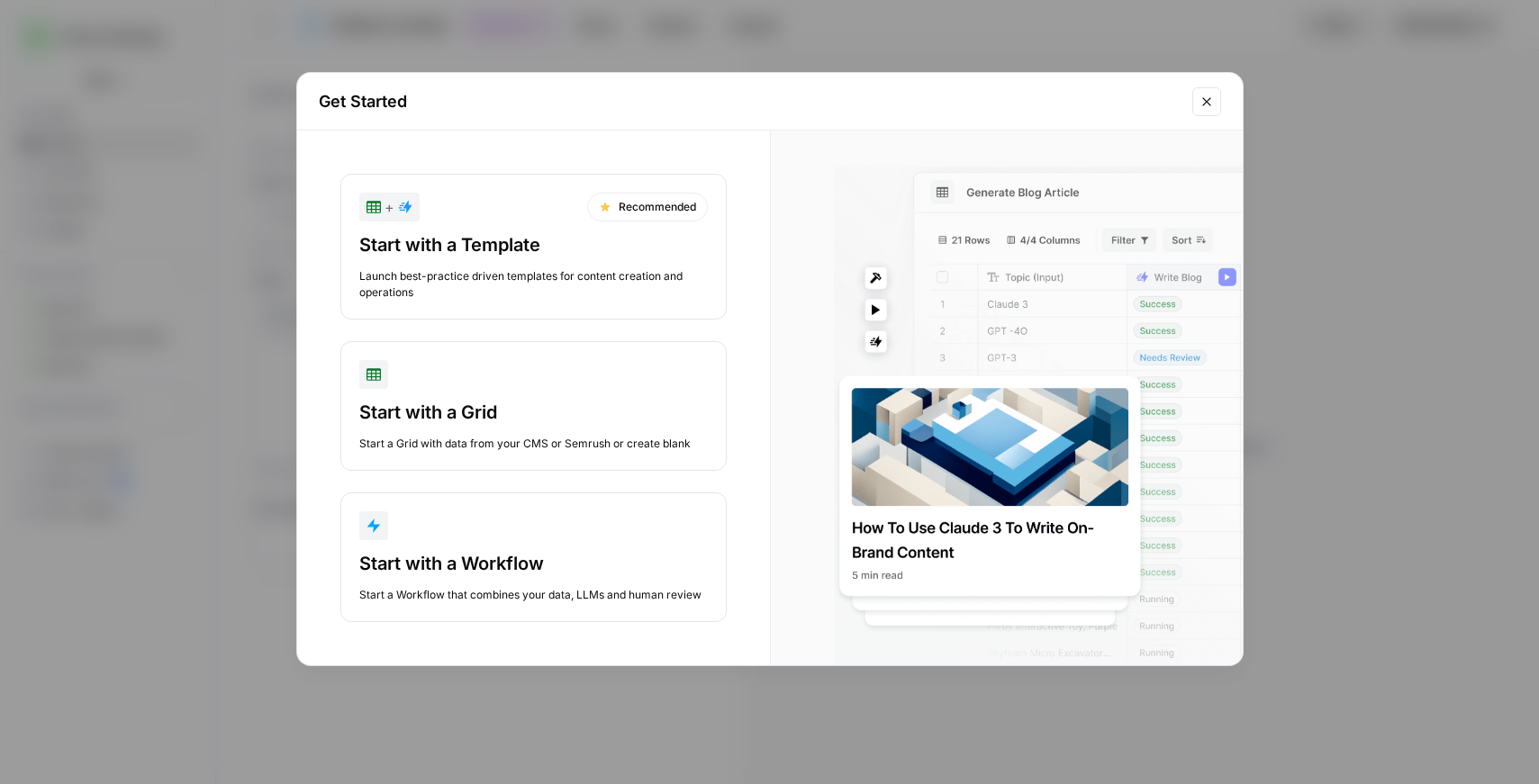 click at bounding box center (1207, 102) 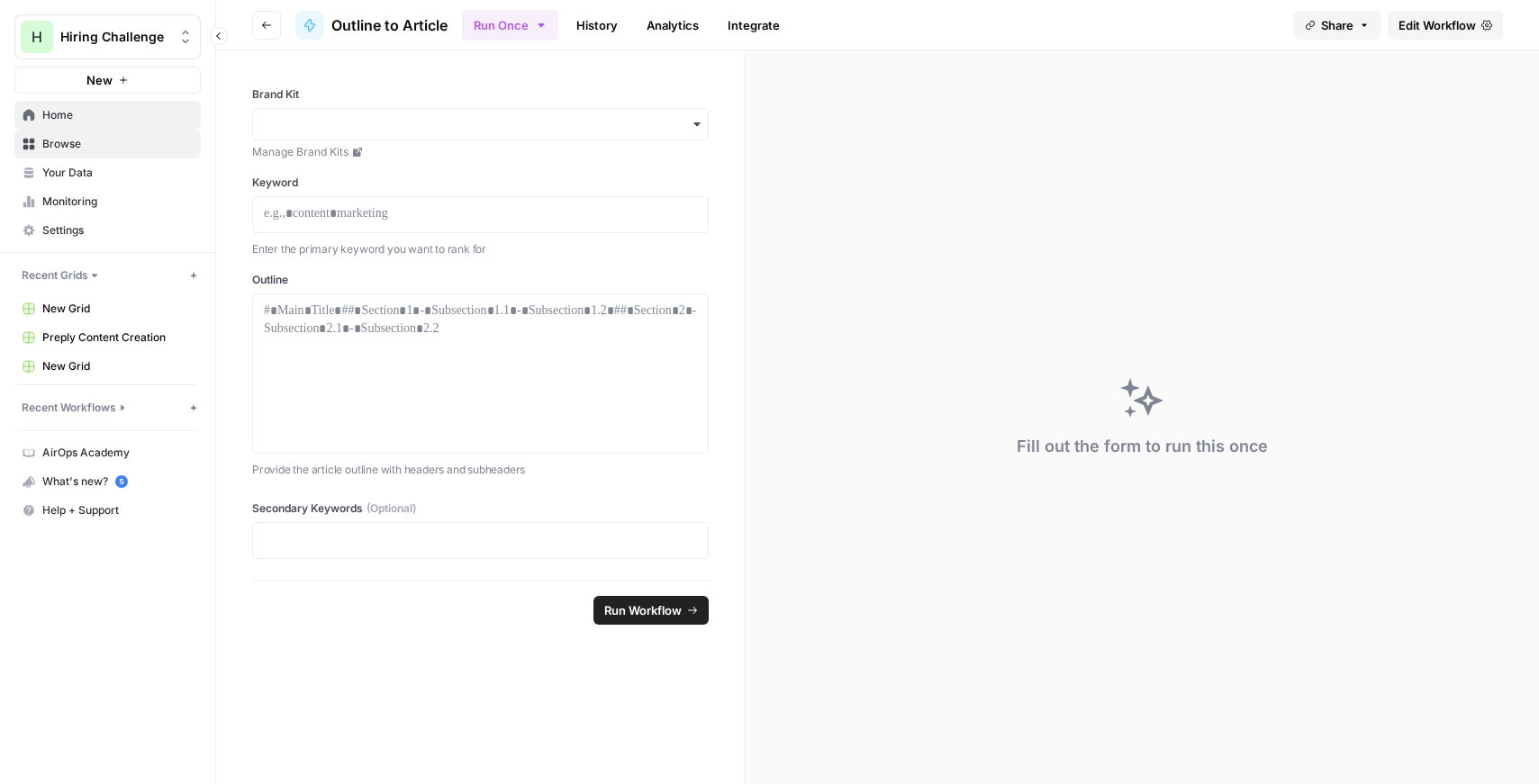 click on "Home" at bounding box center (117, 115) 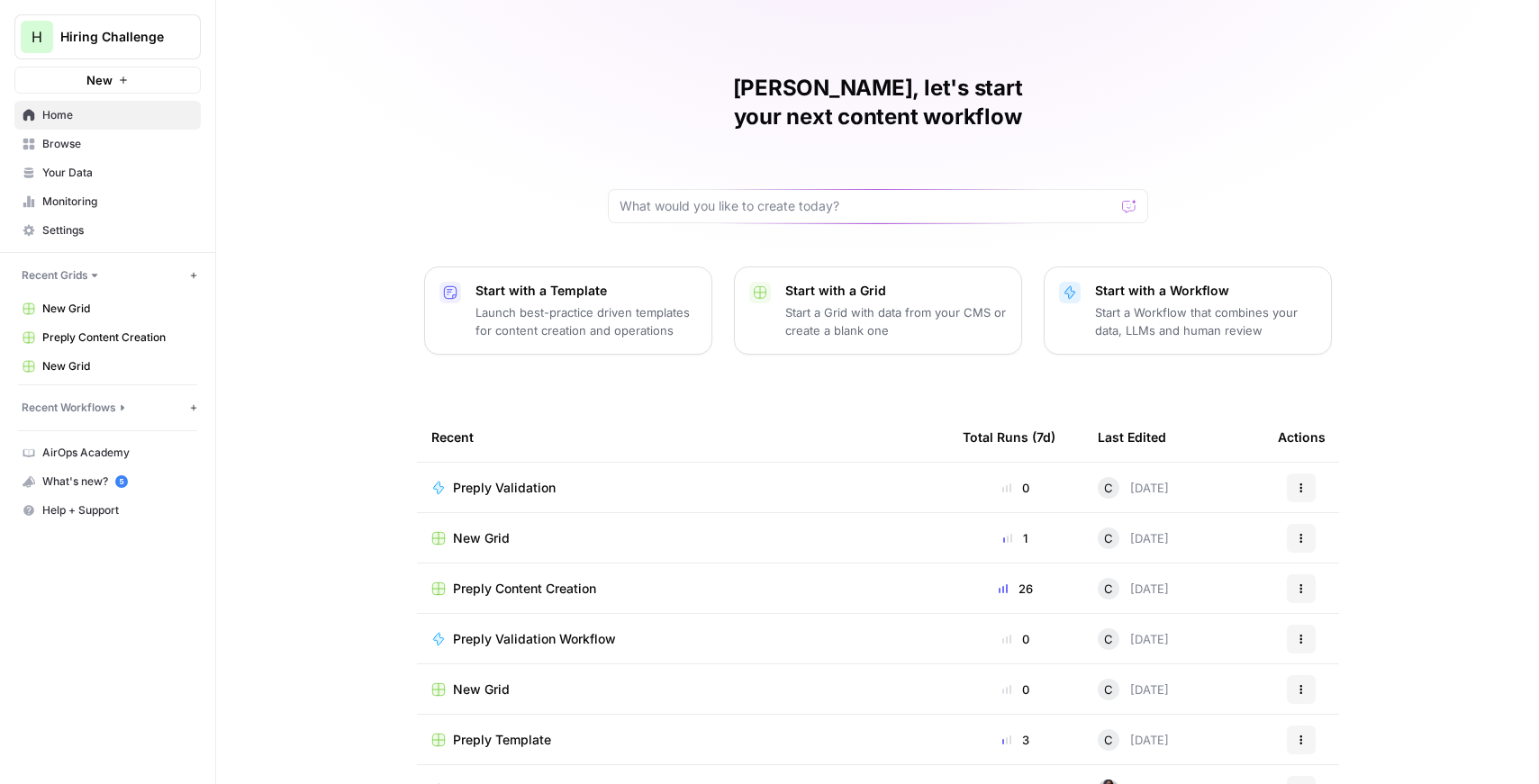 scroll, scrollTop: 44, scrollLeft: 0, axis: vertical 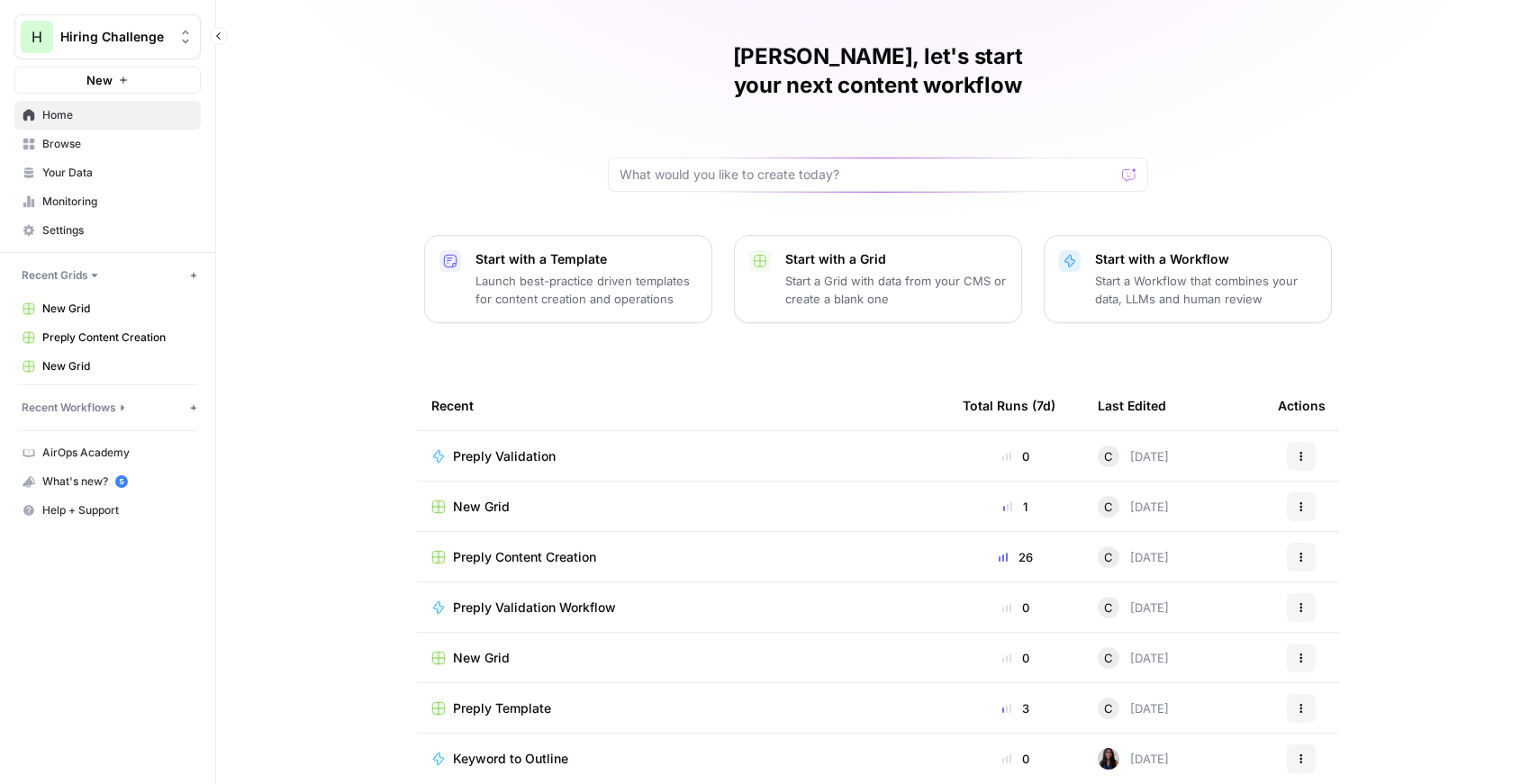 click on "Recent Workflows" at bounding box center (68, 408) 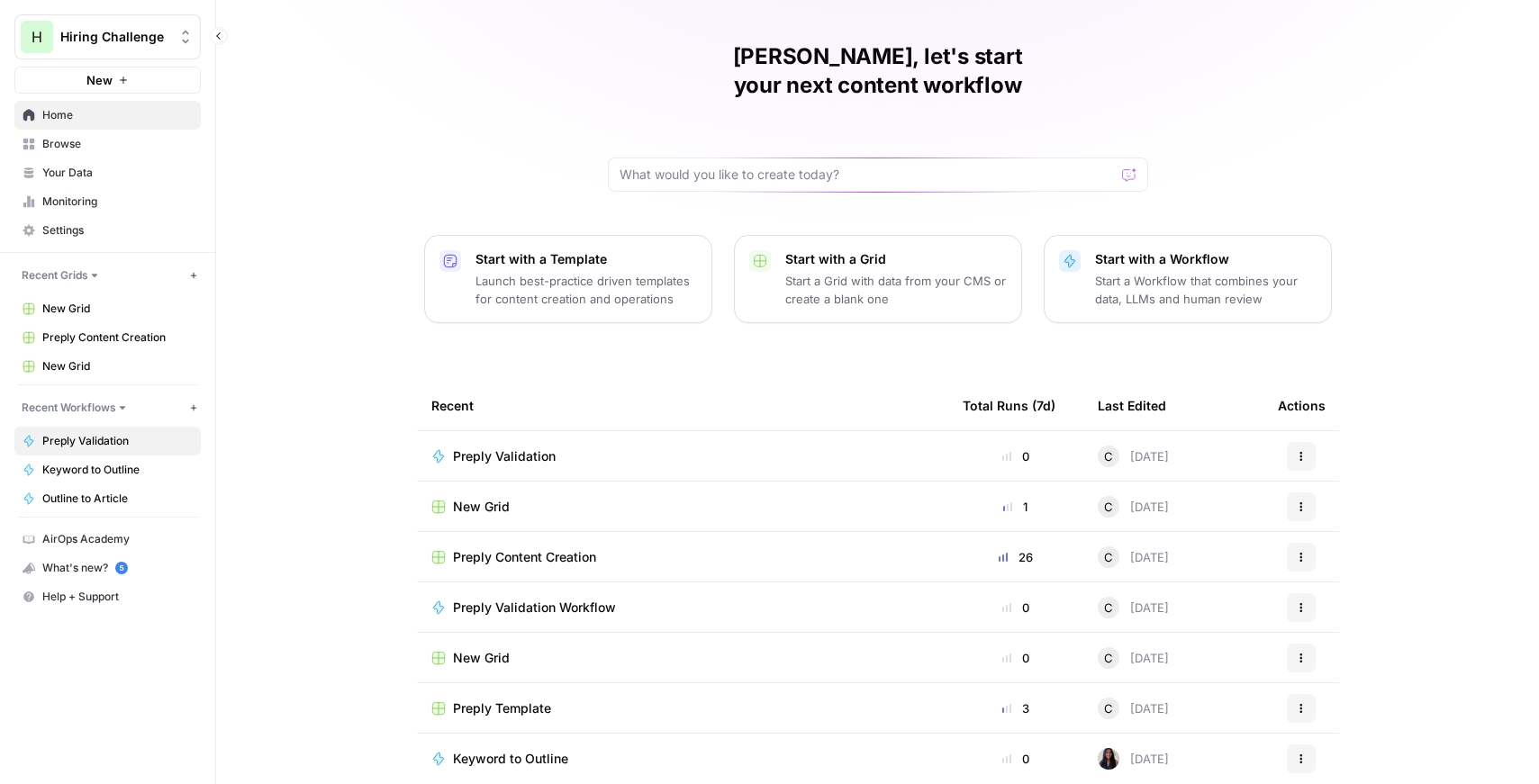 click on "Preply Validation" at bounding box center [117, 441] 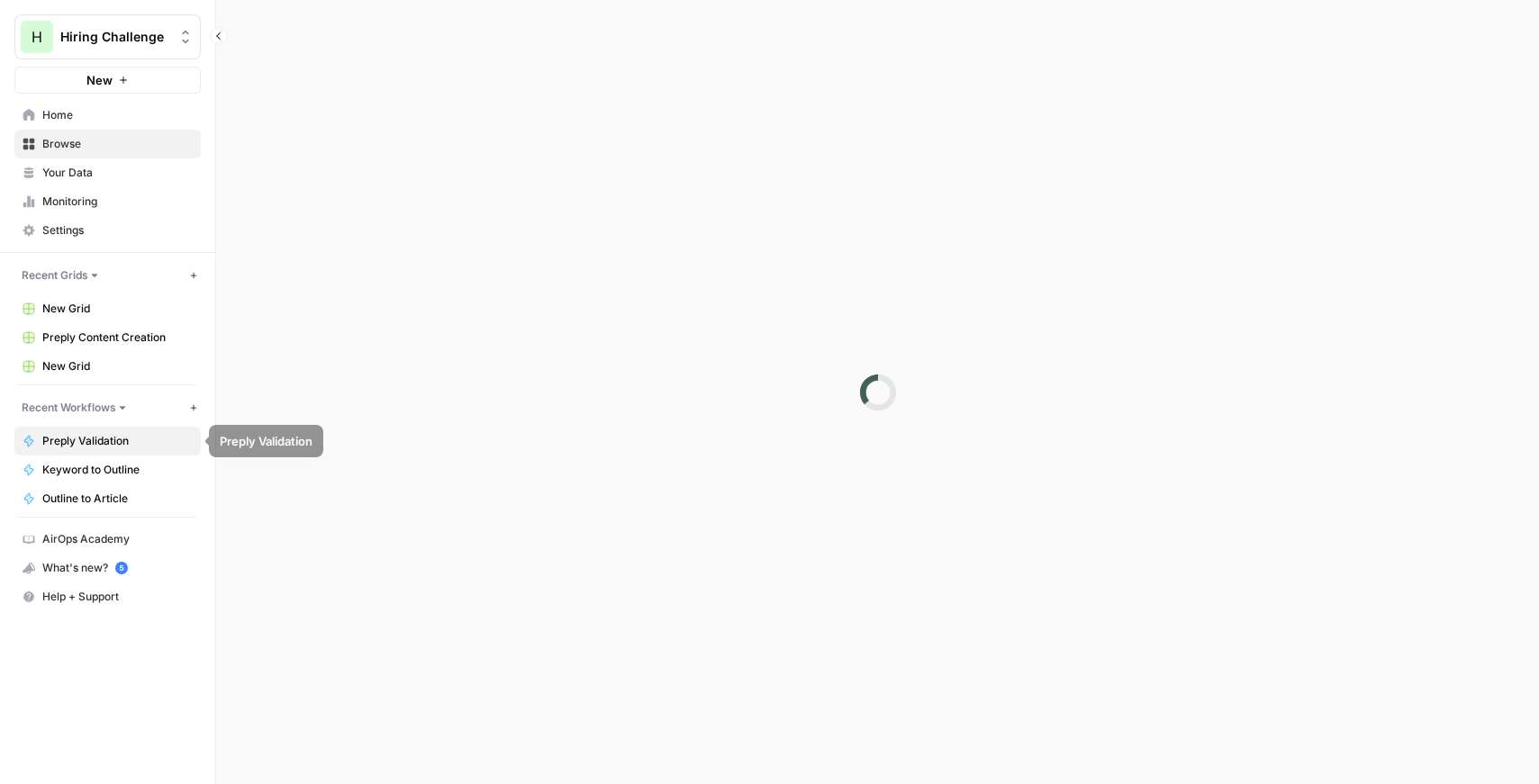 scroll, scrollTop: 0, scrollLeft: 0, axis: both 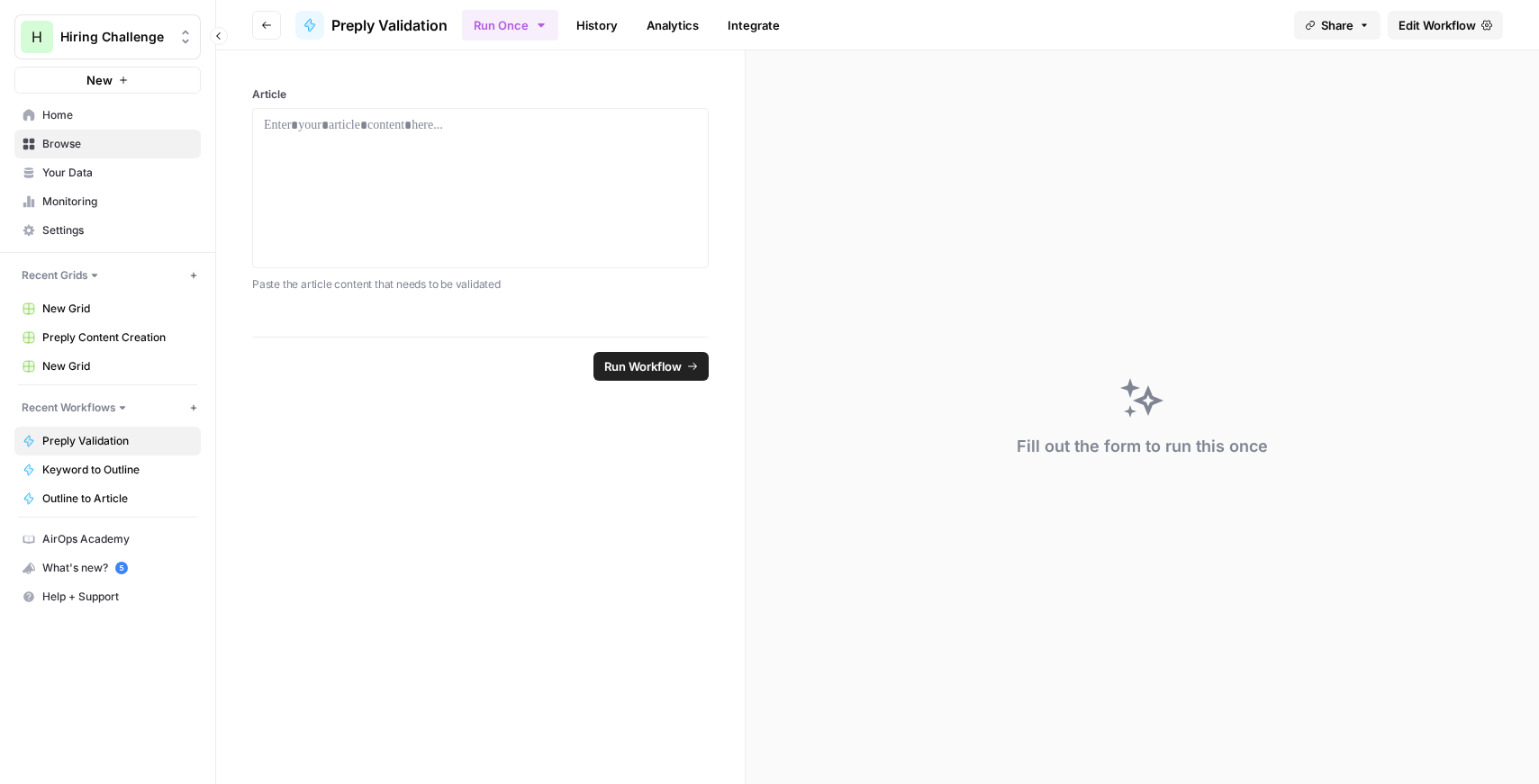 click on "Recent Grids" at bounding box center [55, 275] 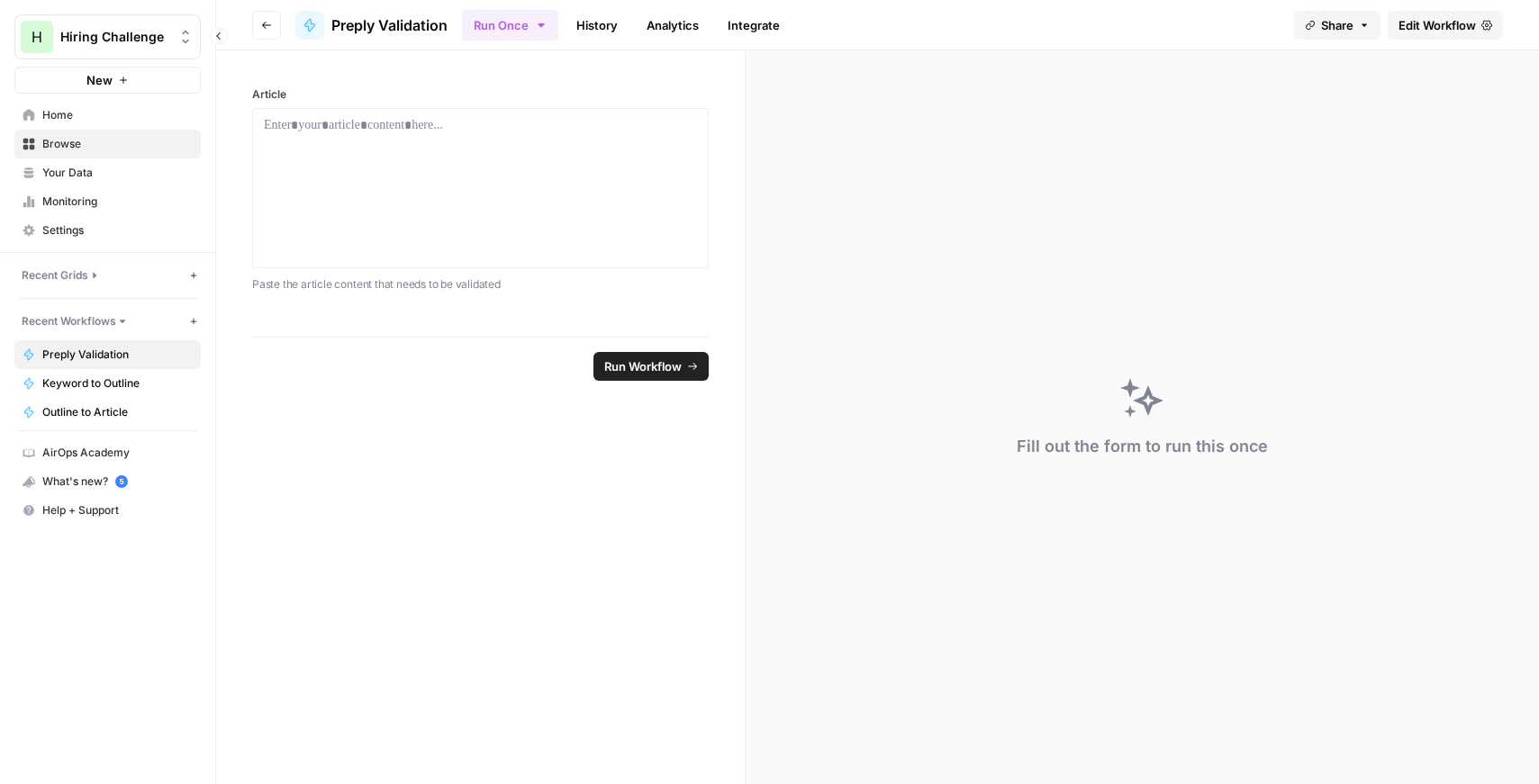 click on "Recent Grids" at bounding box center (55, 275) 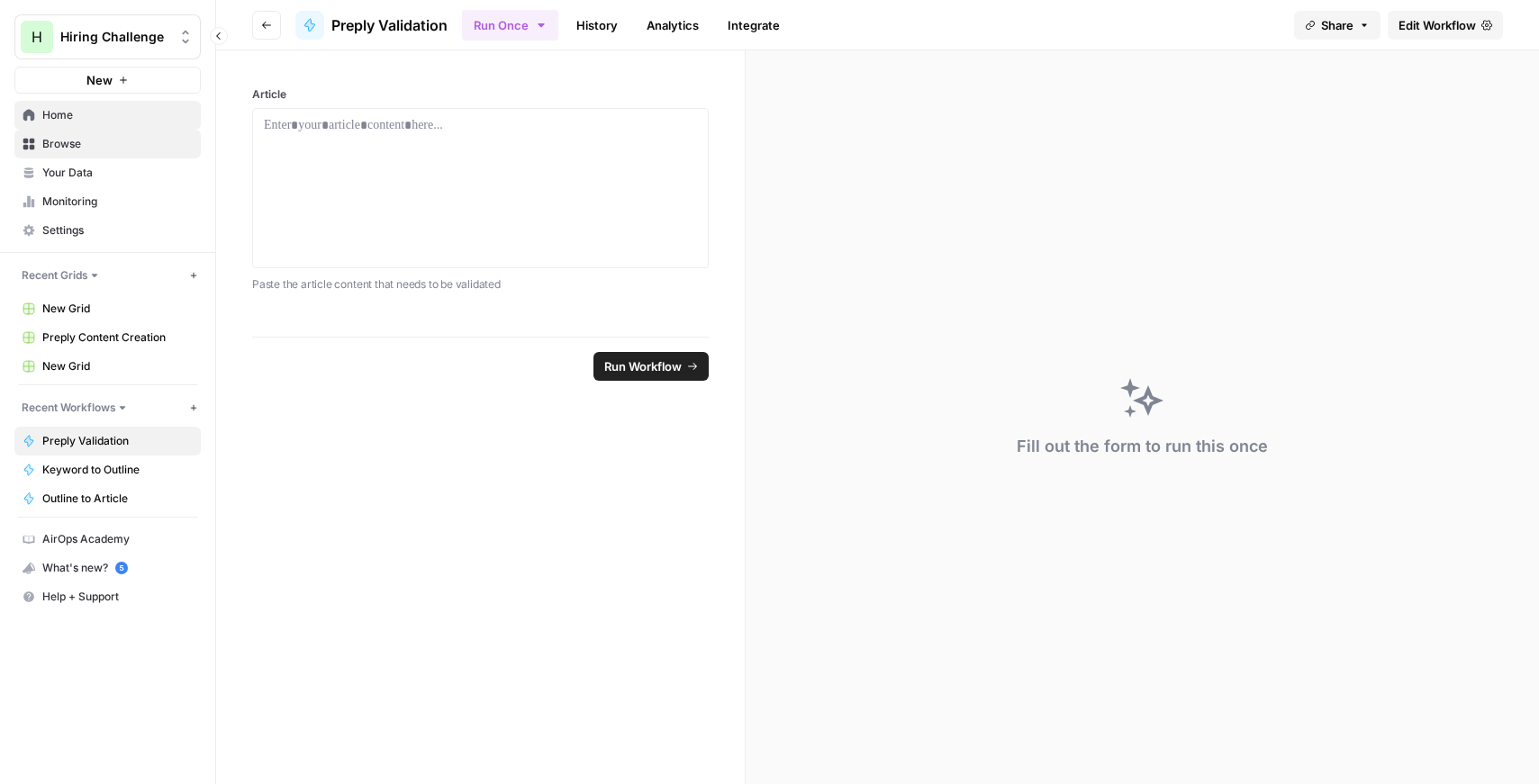 click on "Home" at bounding box center (117, 115) 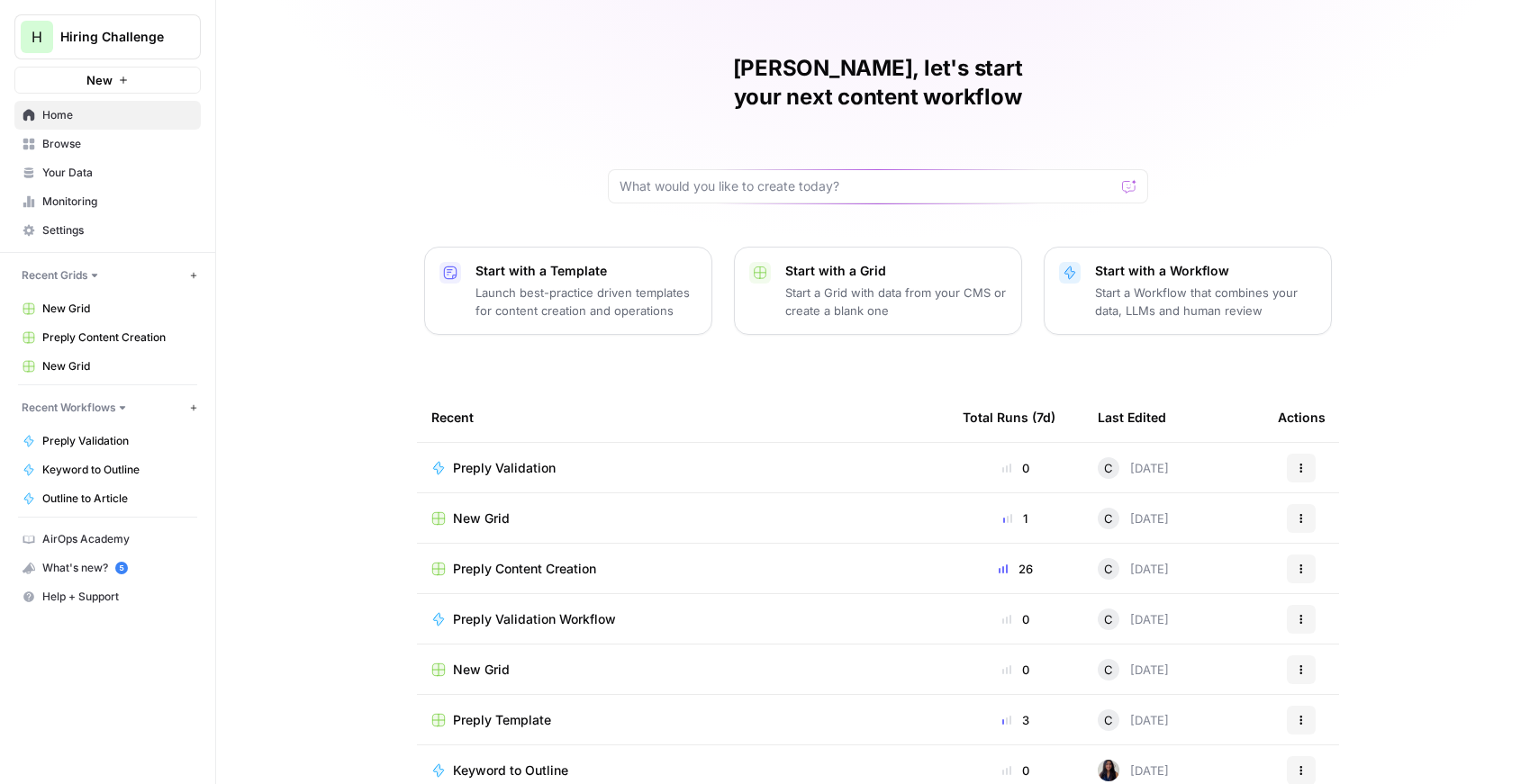 scroll, scrollTop: 37, scrollLeft: 0, axis: vertical 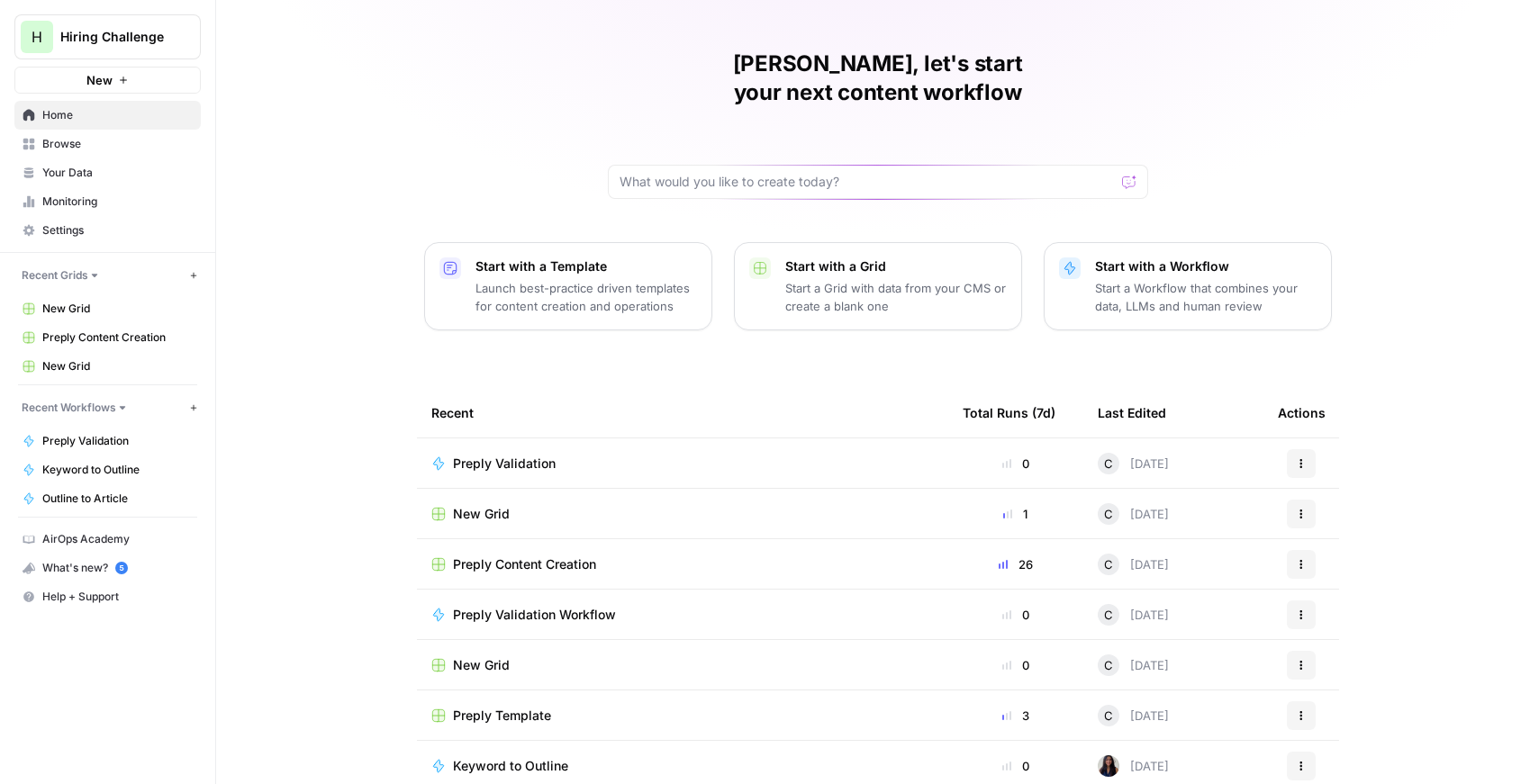 click on "Preply Content Creation" at bounding box center (524, 564) 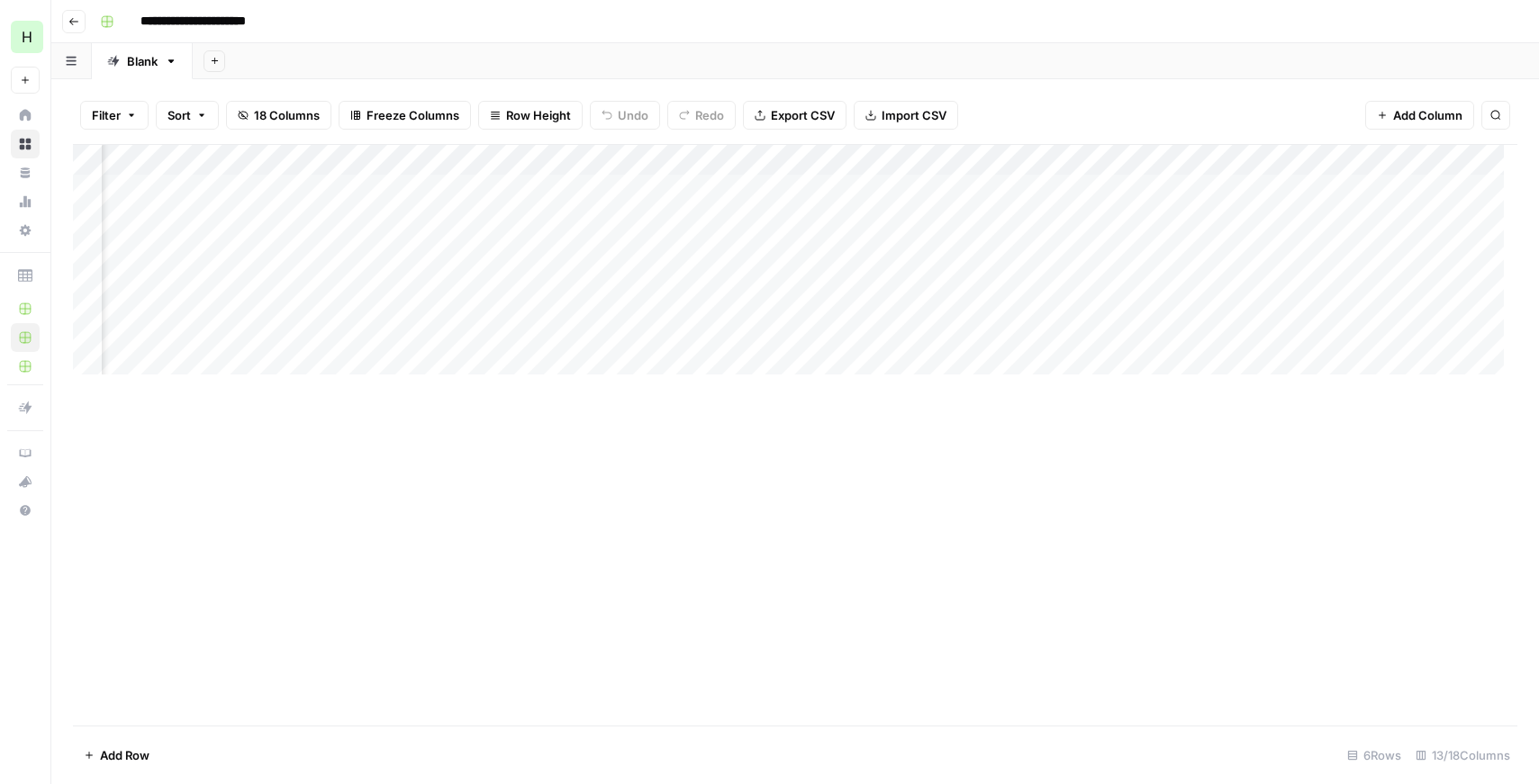 scroll, scrollTop: 0, scrollLeft: 0, axis: both 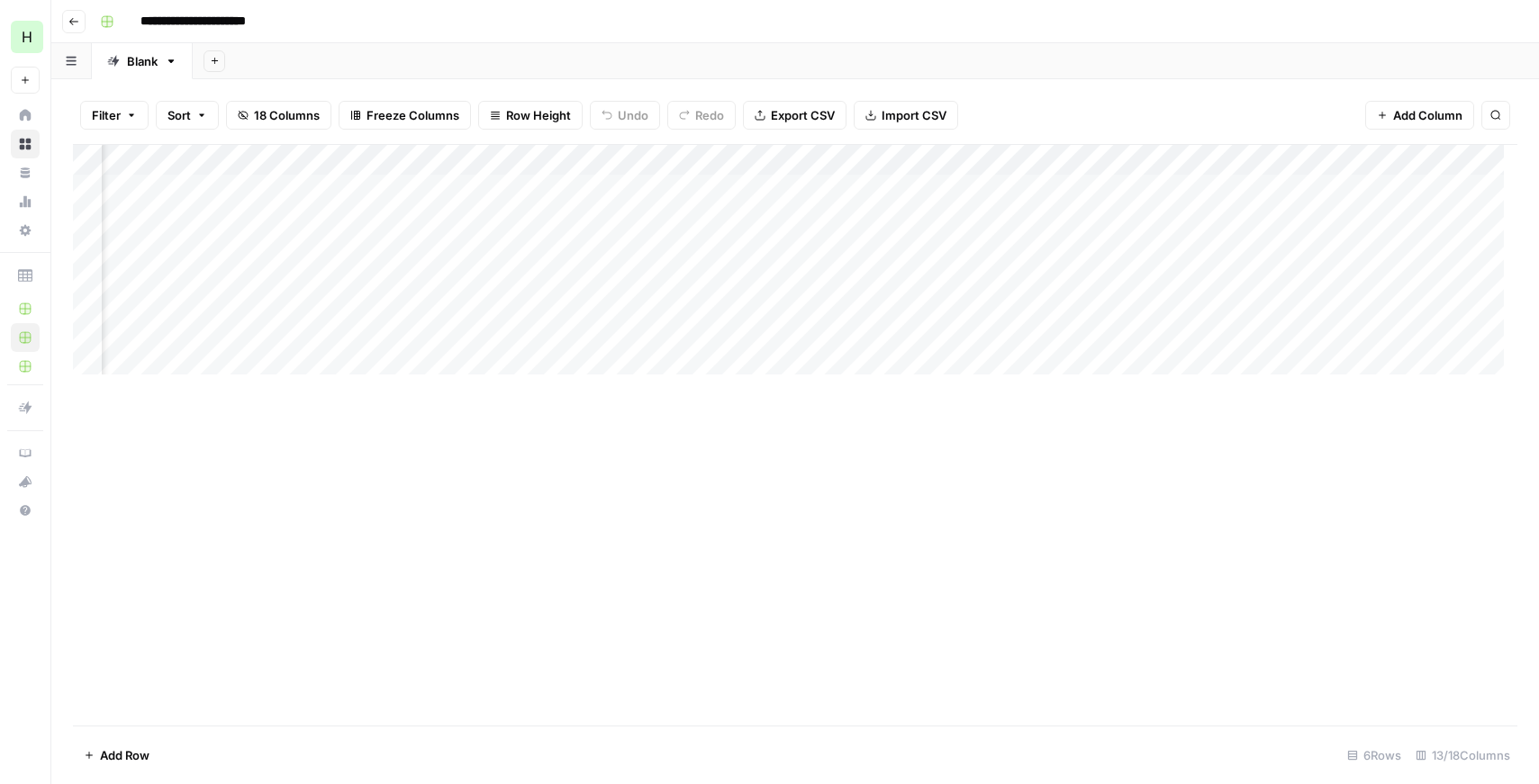 click on "Add Column" at bounding box center [795, 266] 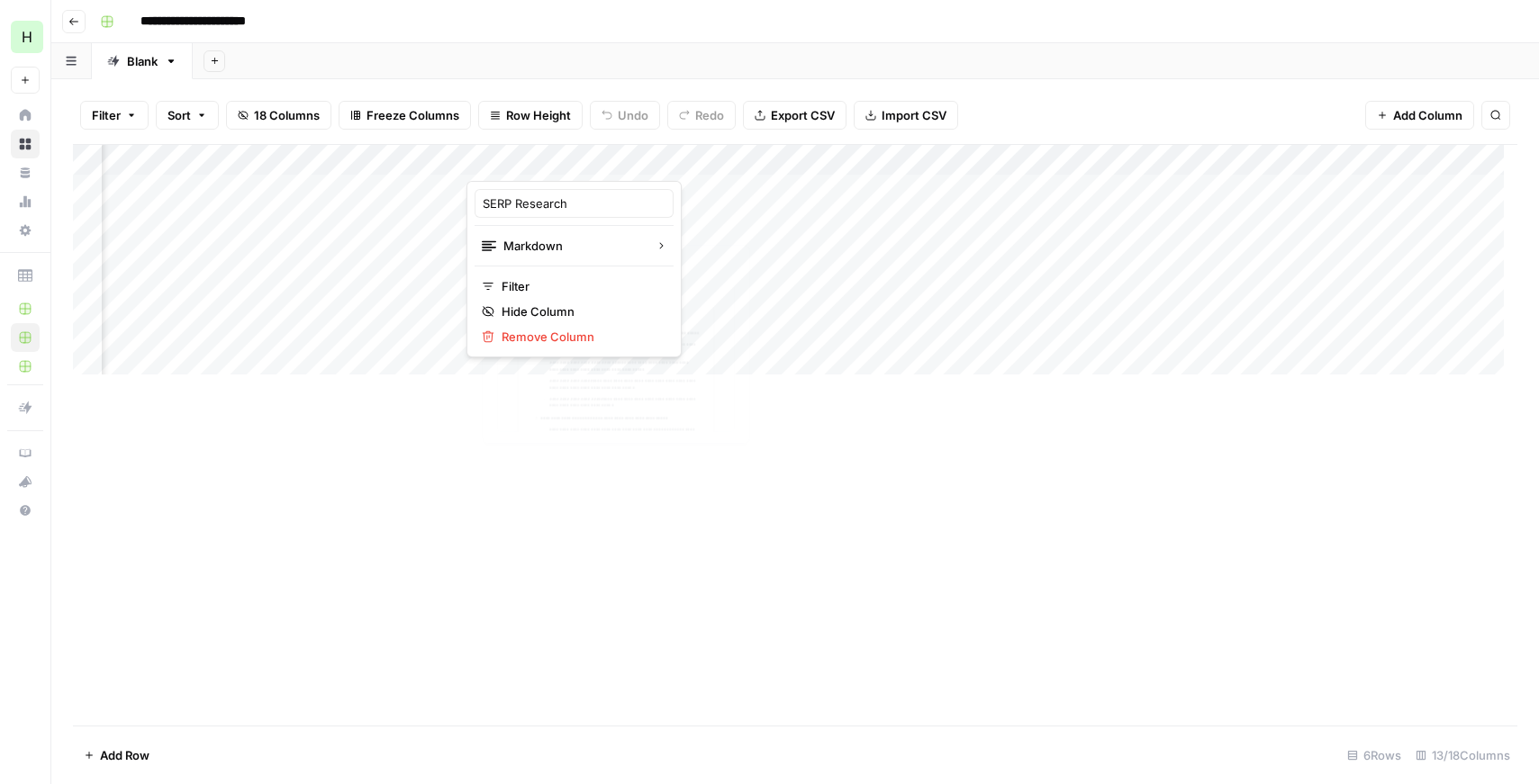 click on "Add Column" at bounding box center [795, 266] 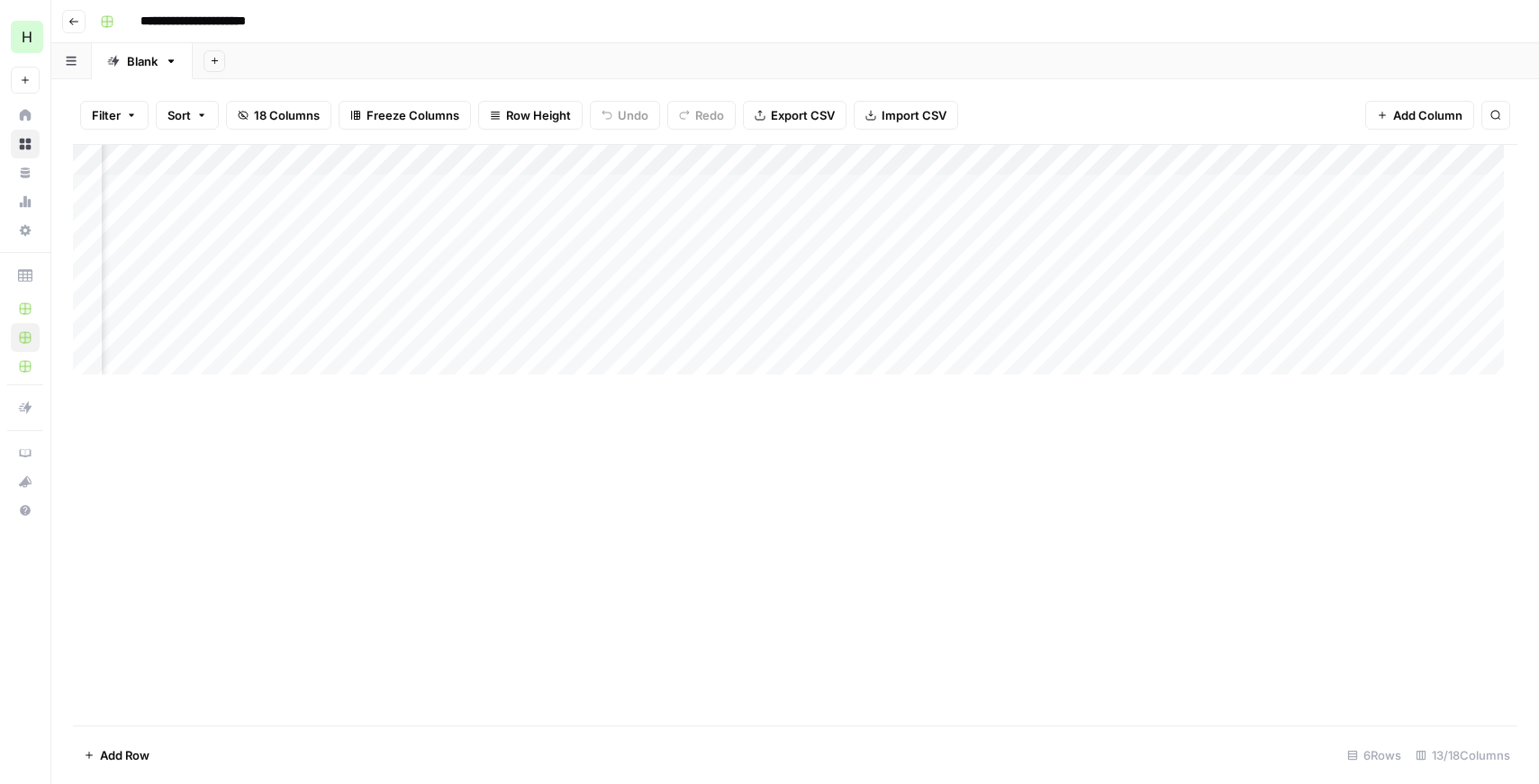 scroll, scrollTop: 0, scrollLeft: 673, axis: horizontal 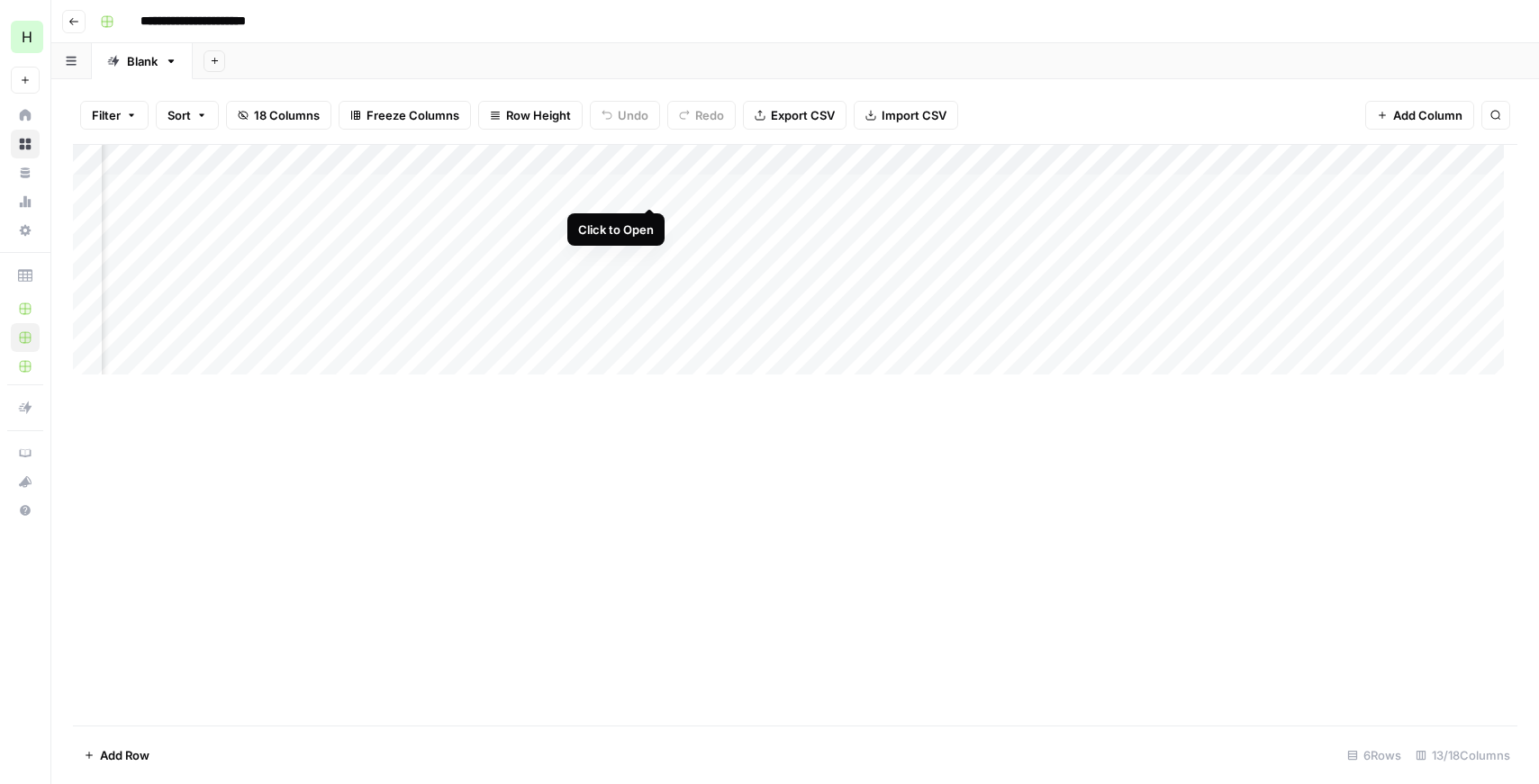 click on "Add Column" at bounding box center [795, 266] 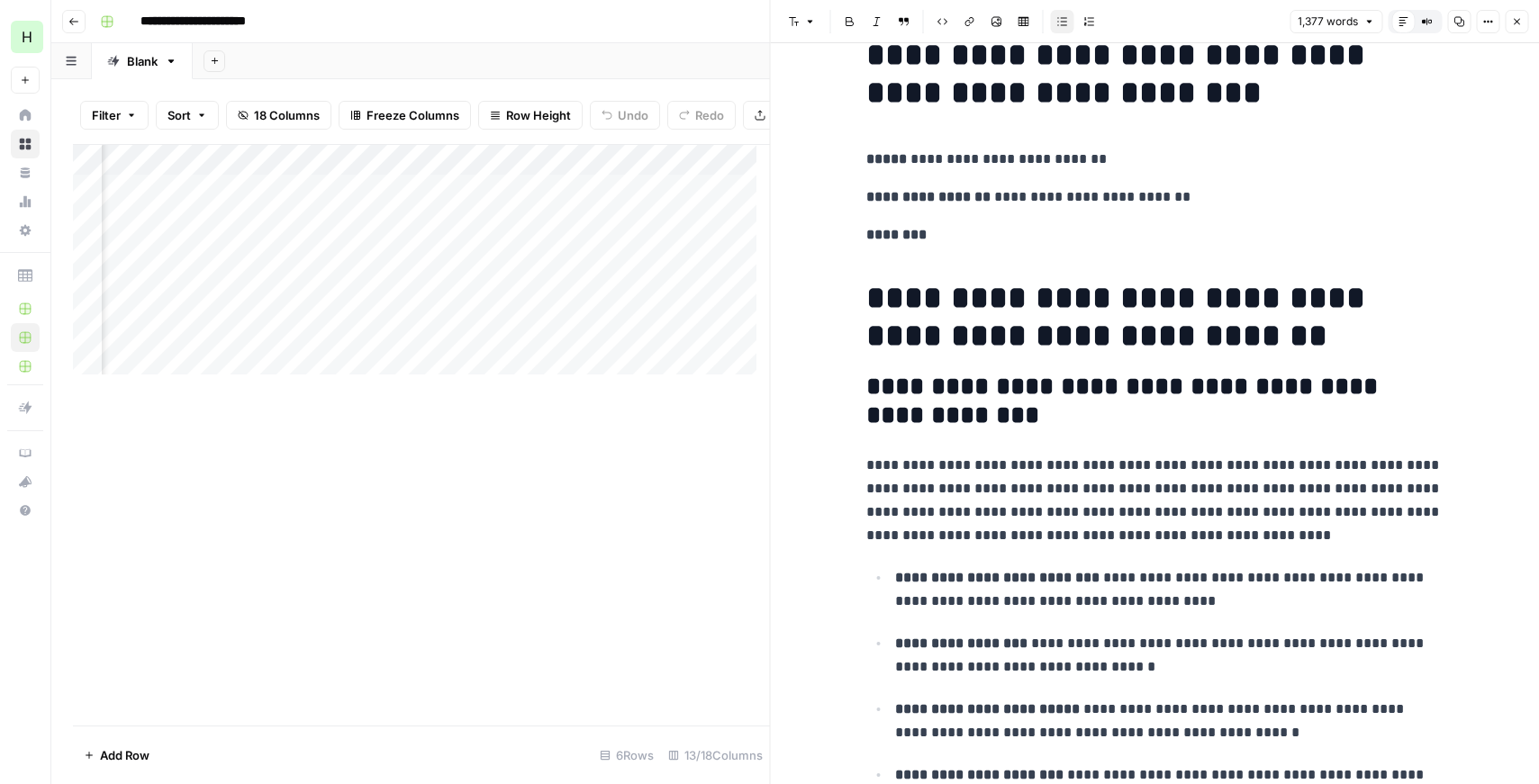 scroll, scrollTop: 0, scrollLeft: 0, axis: both 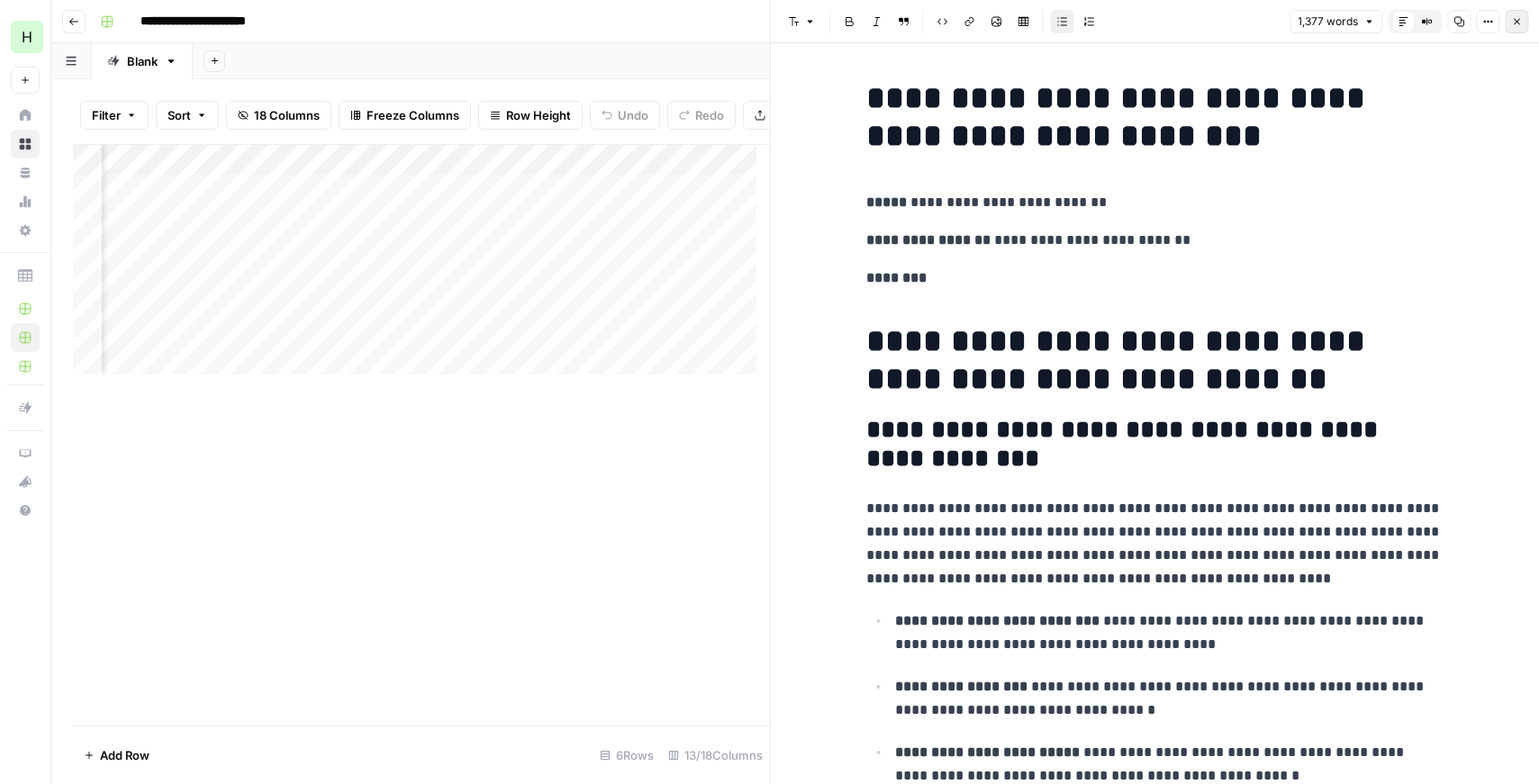 click 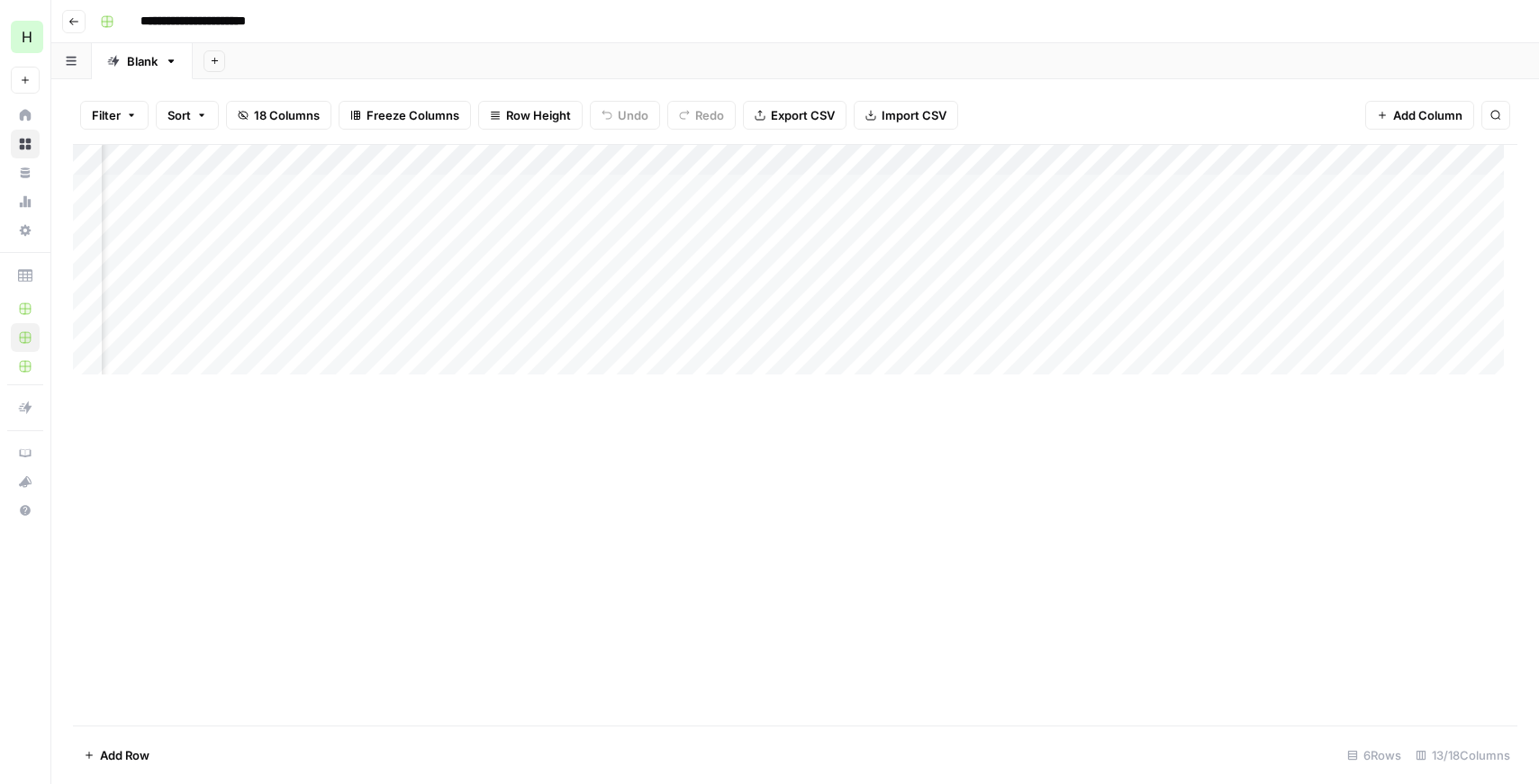 scroll, scrollTop: 0, scrollLeft: 1113, axis: horizontal 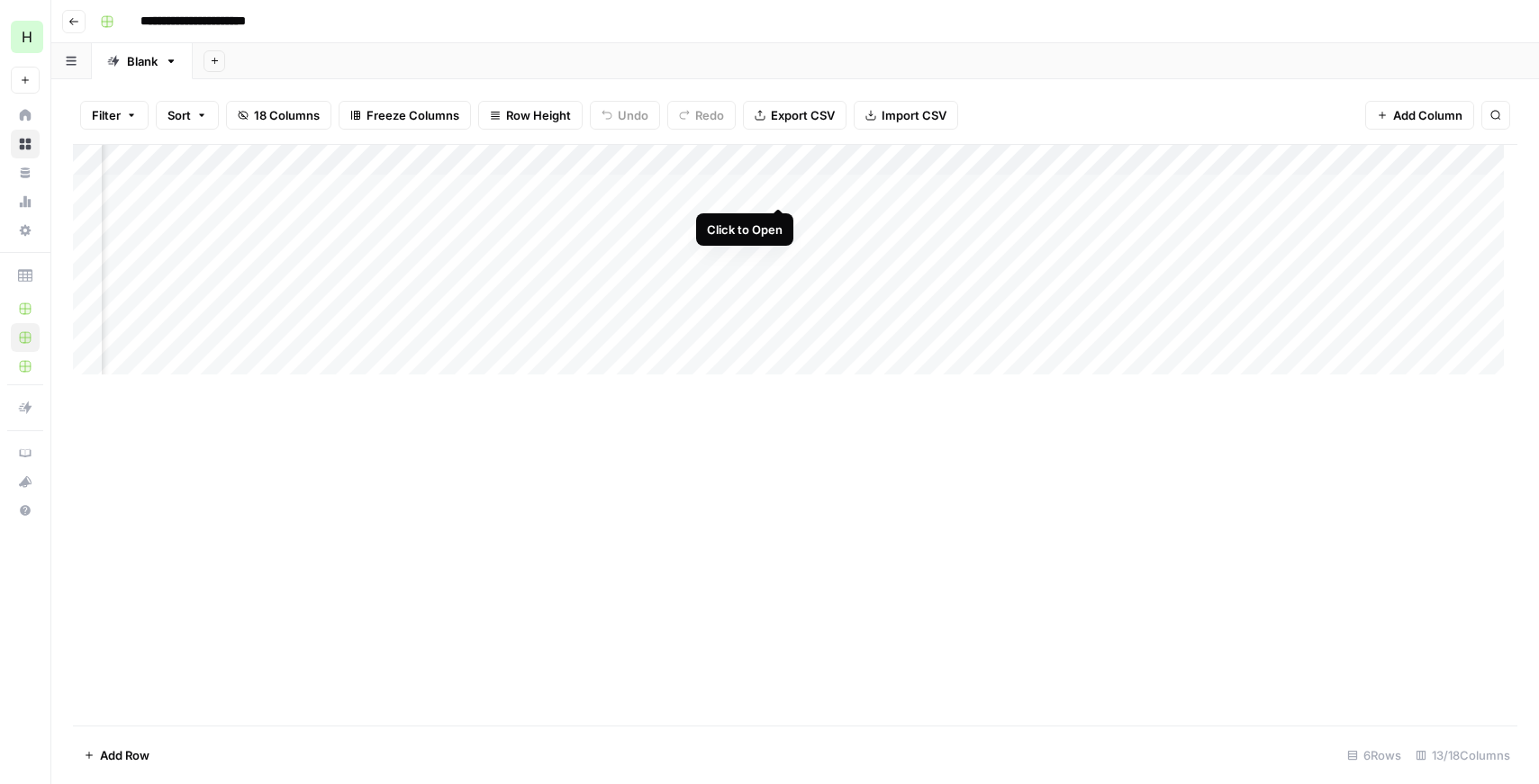click on "Add Column" at bounding box center [795, 266] 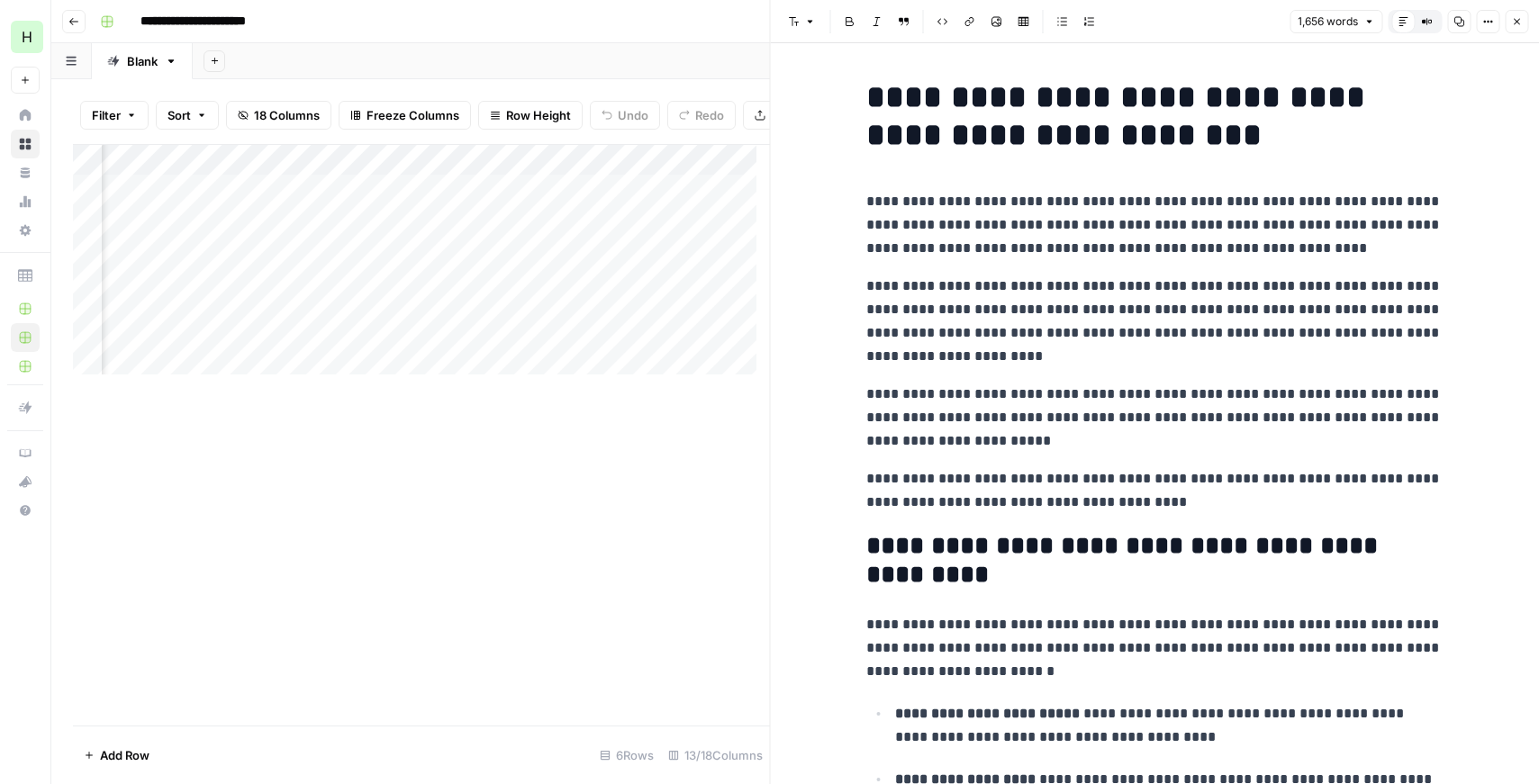 scroll, scrollTop: 0, scrollLeft: 0, axis: both 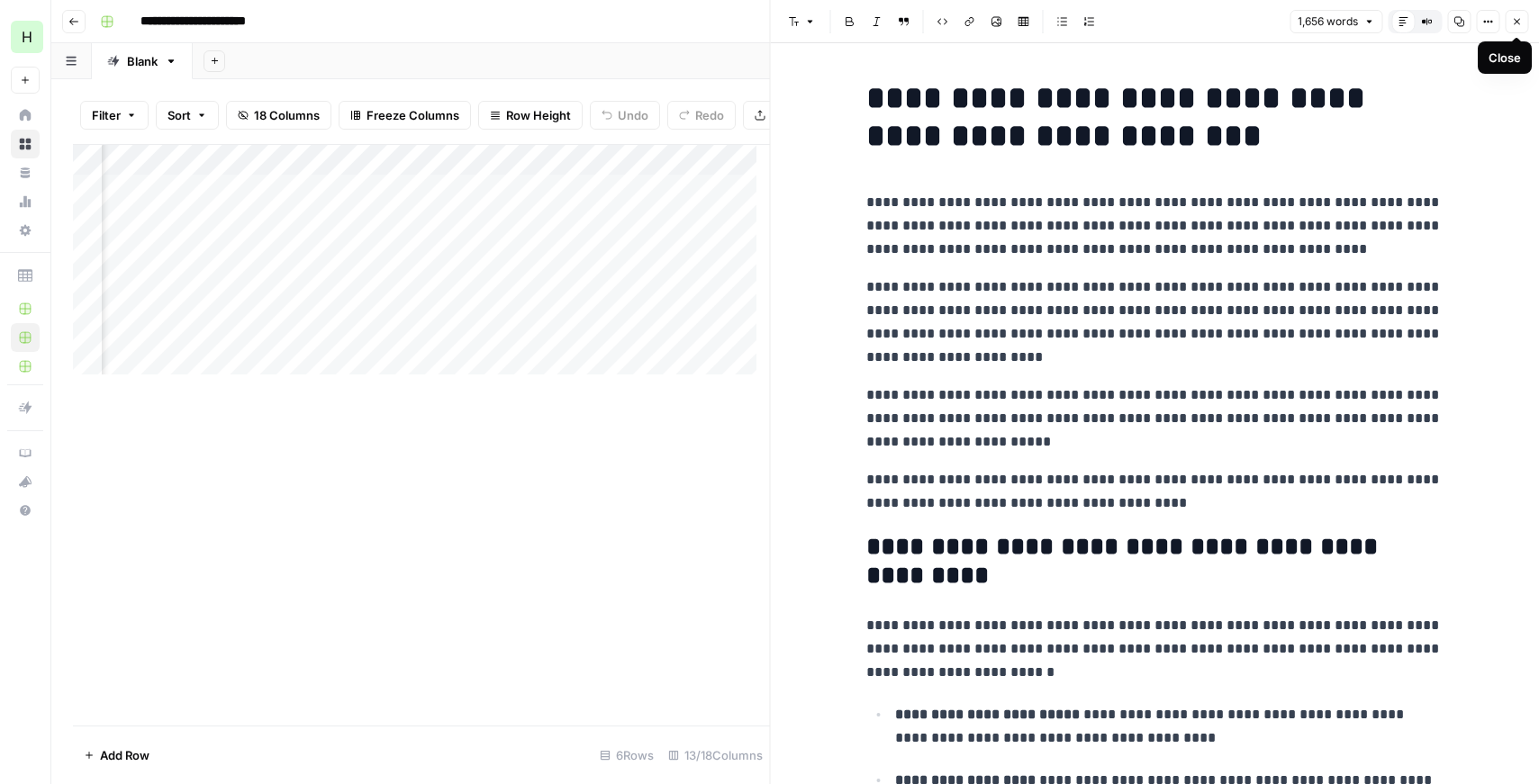 drag, startPoint x: 1514, startPoint y: 27, endPoint x: 1459, endPoint y: 35, distance: 55.57877 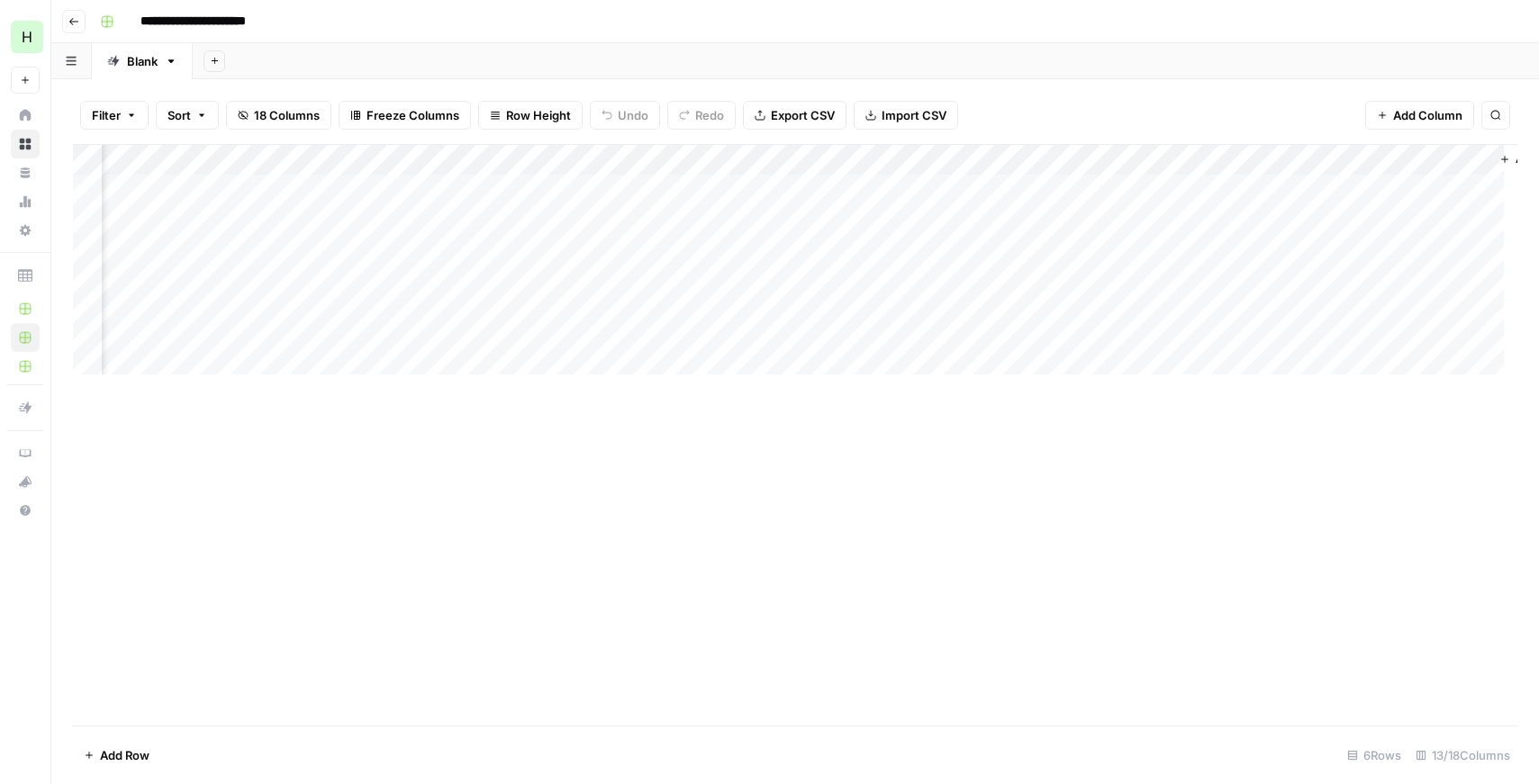 scroll, scrollTop: 0, scrollLeft: 1459, axis: horizontal 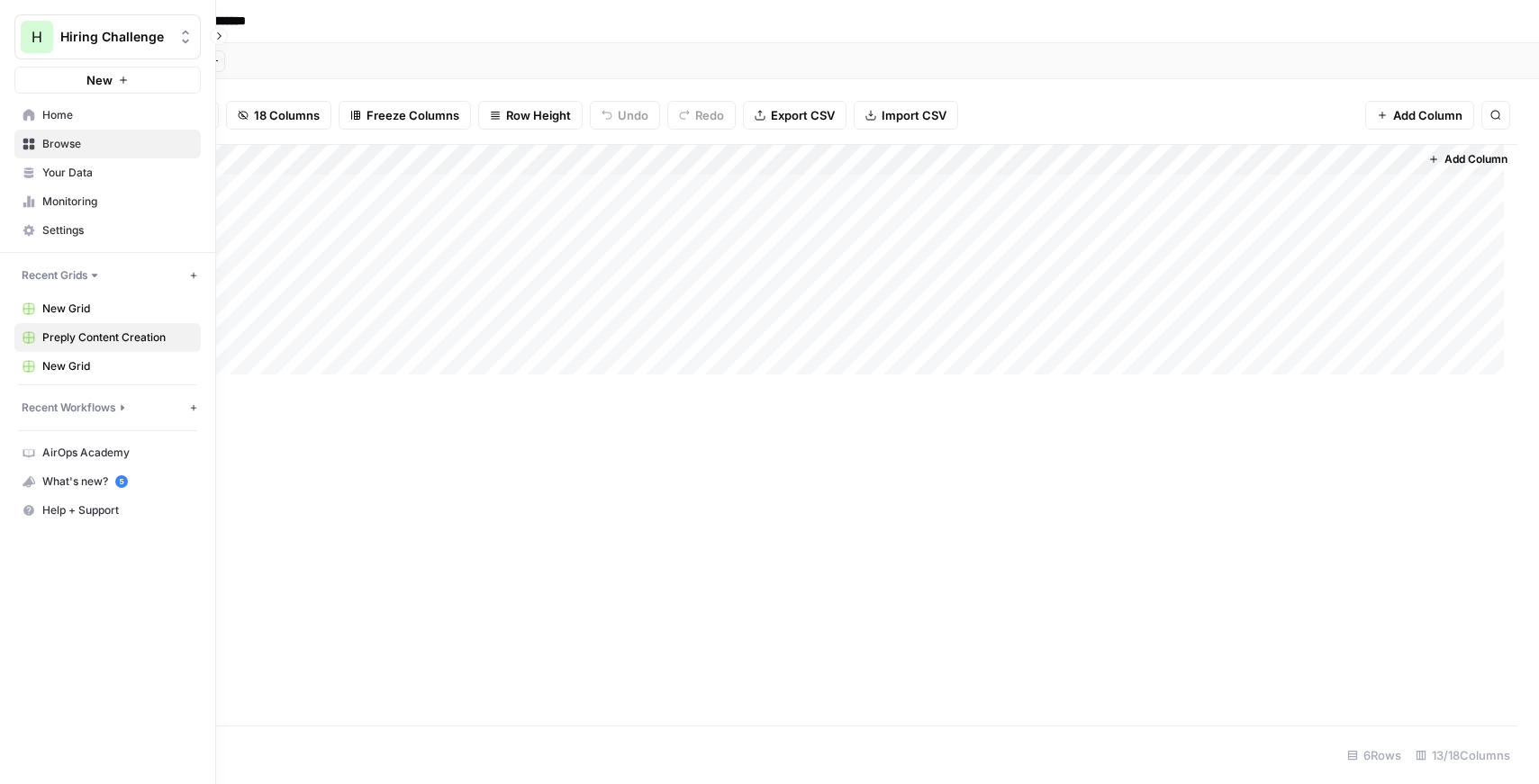 click on "Recent Workflows" at bounding box center [68, 408] 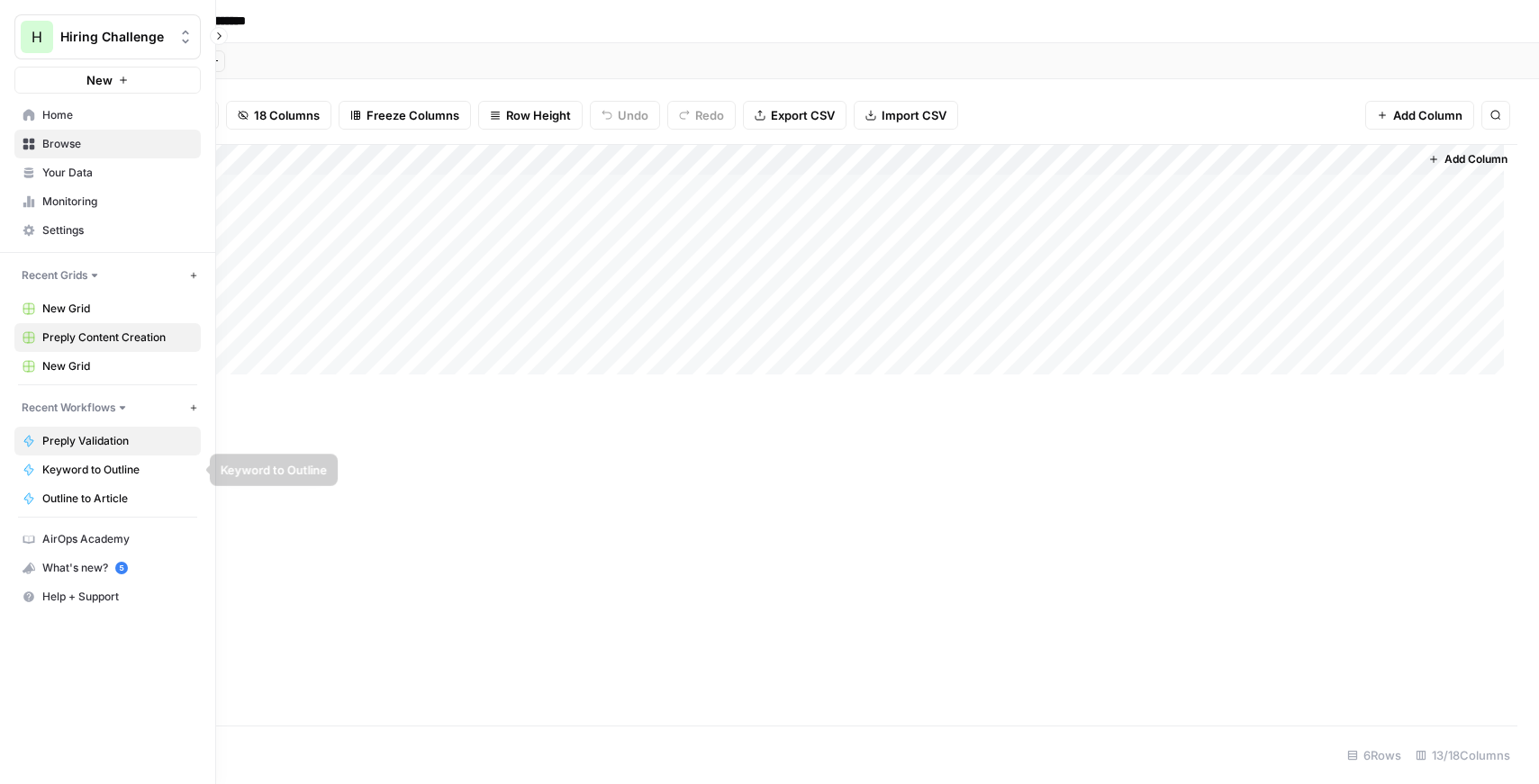 click on "Preply Validation" at bounding box center [117, 441] 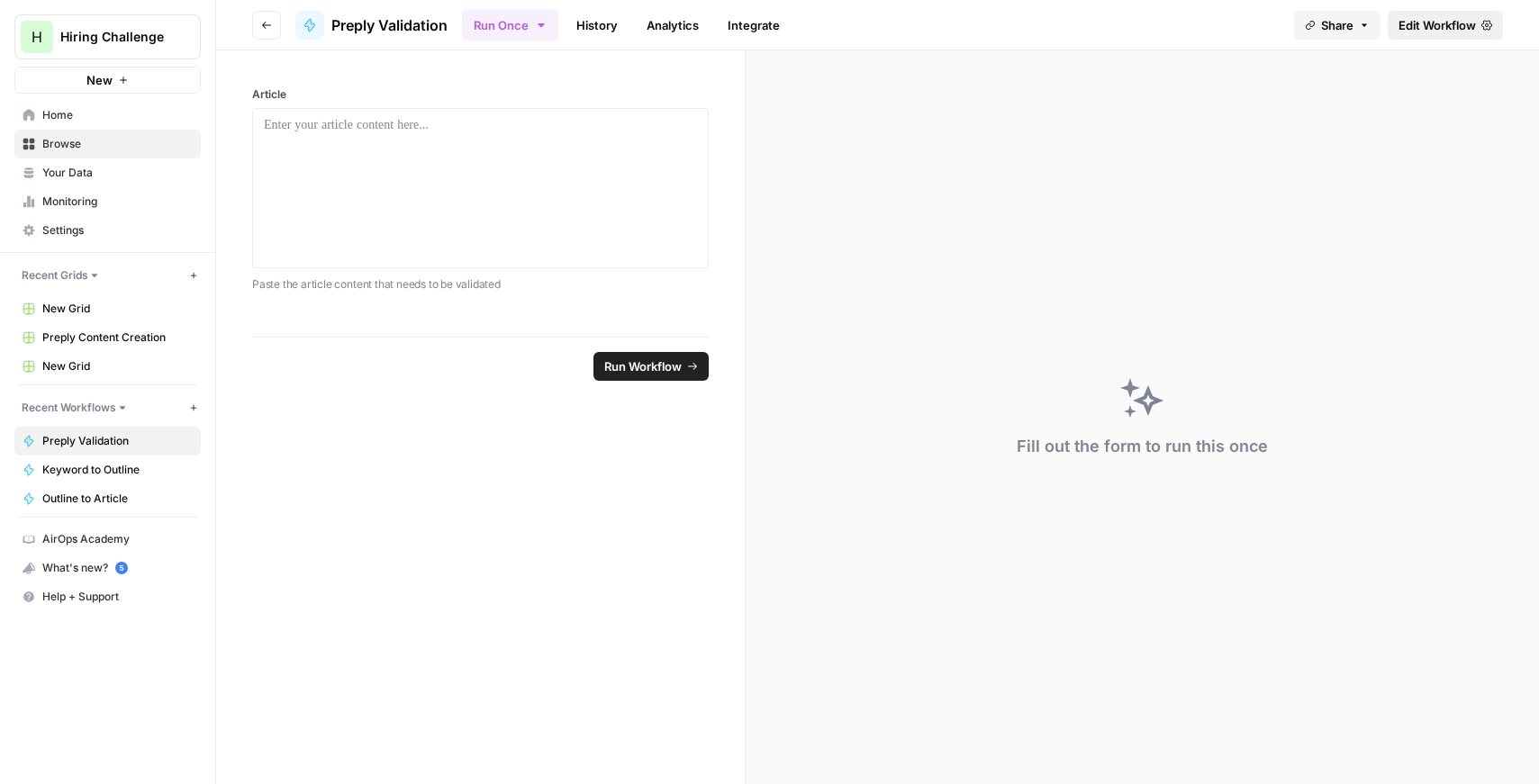 click on "Edit Workflow" at bounding box center [1437, 25] 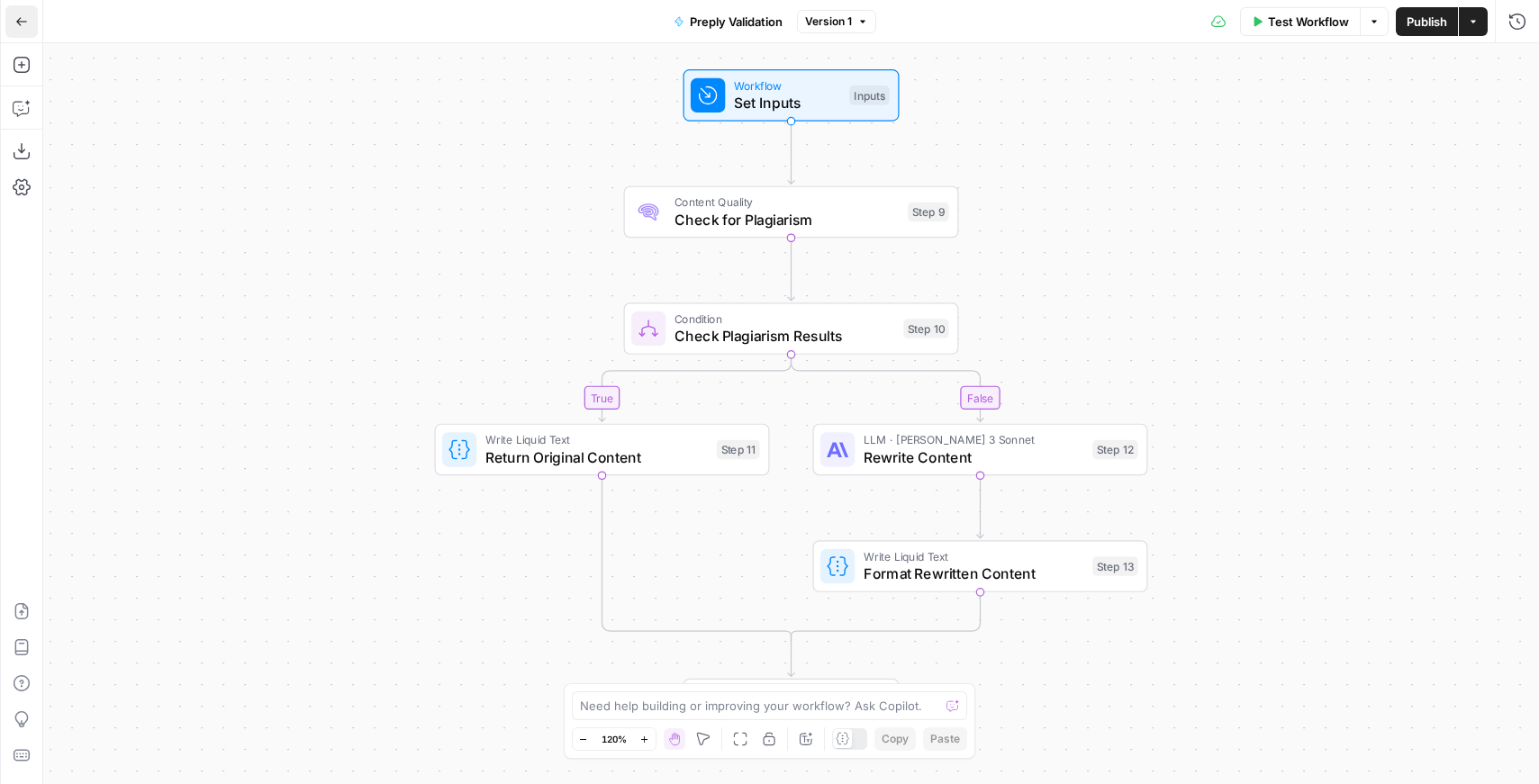 click 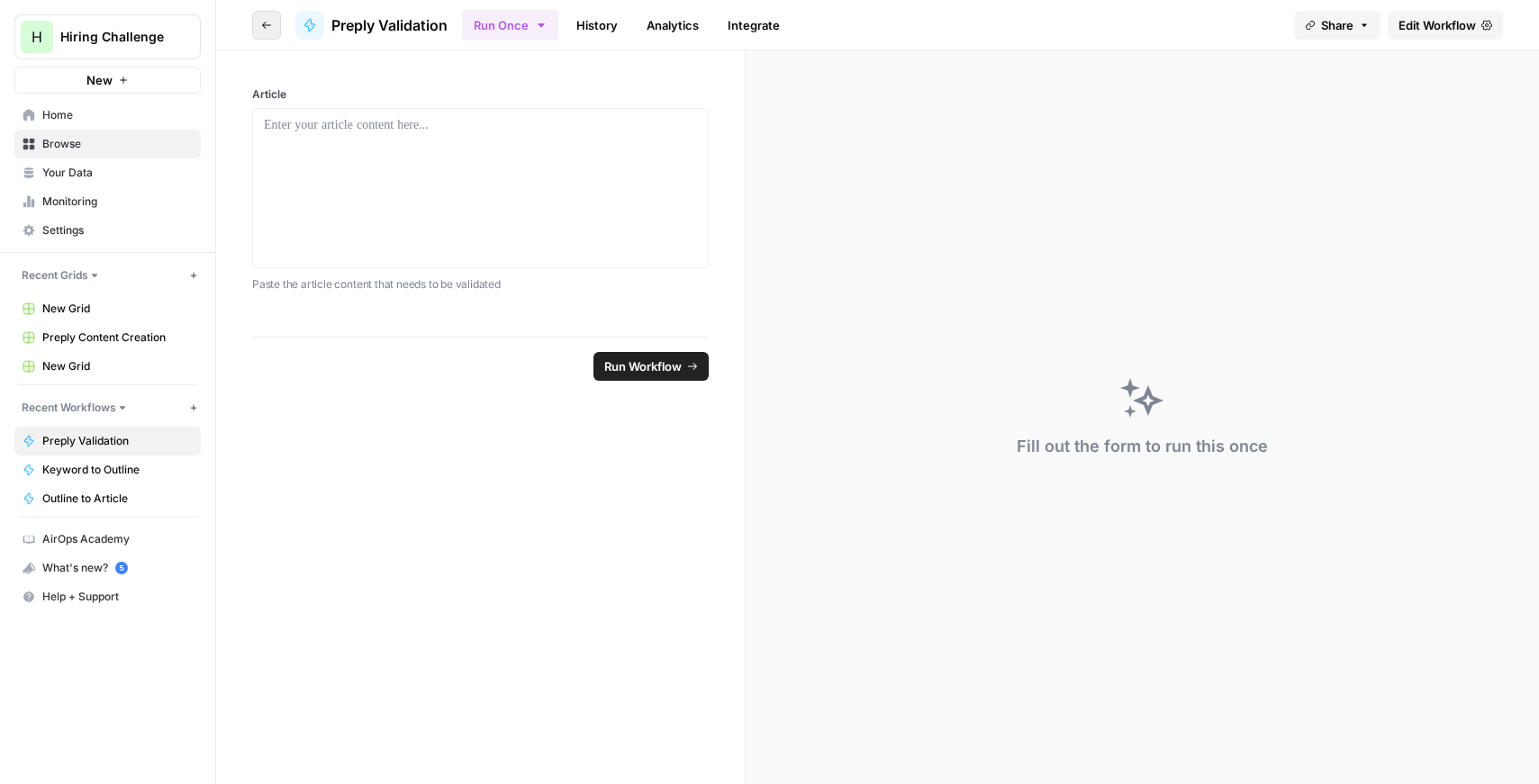 click on "Go back" at bounding box center (267, 25) 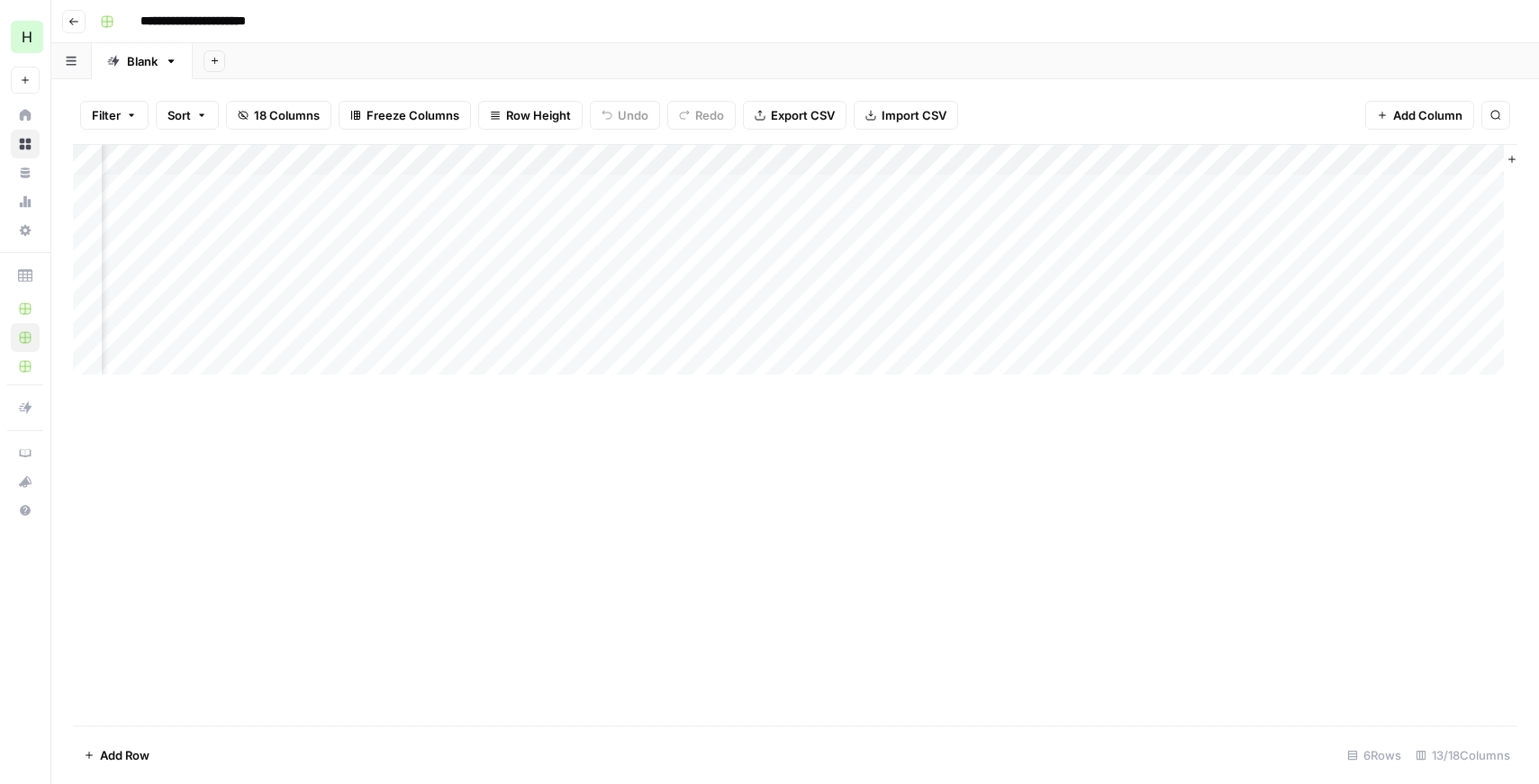 scroll, scrollTop: 0, scrollLeft: 1368, axis: horizontal 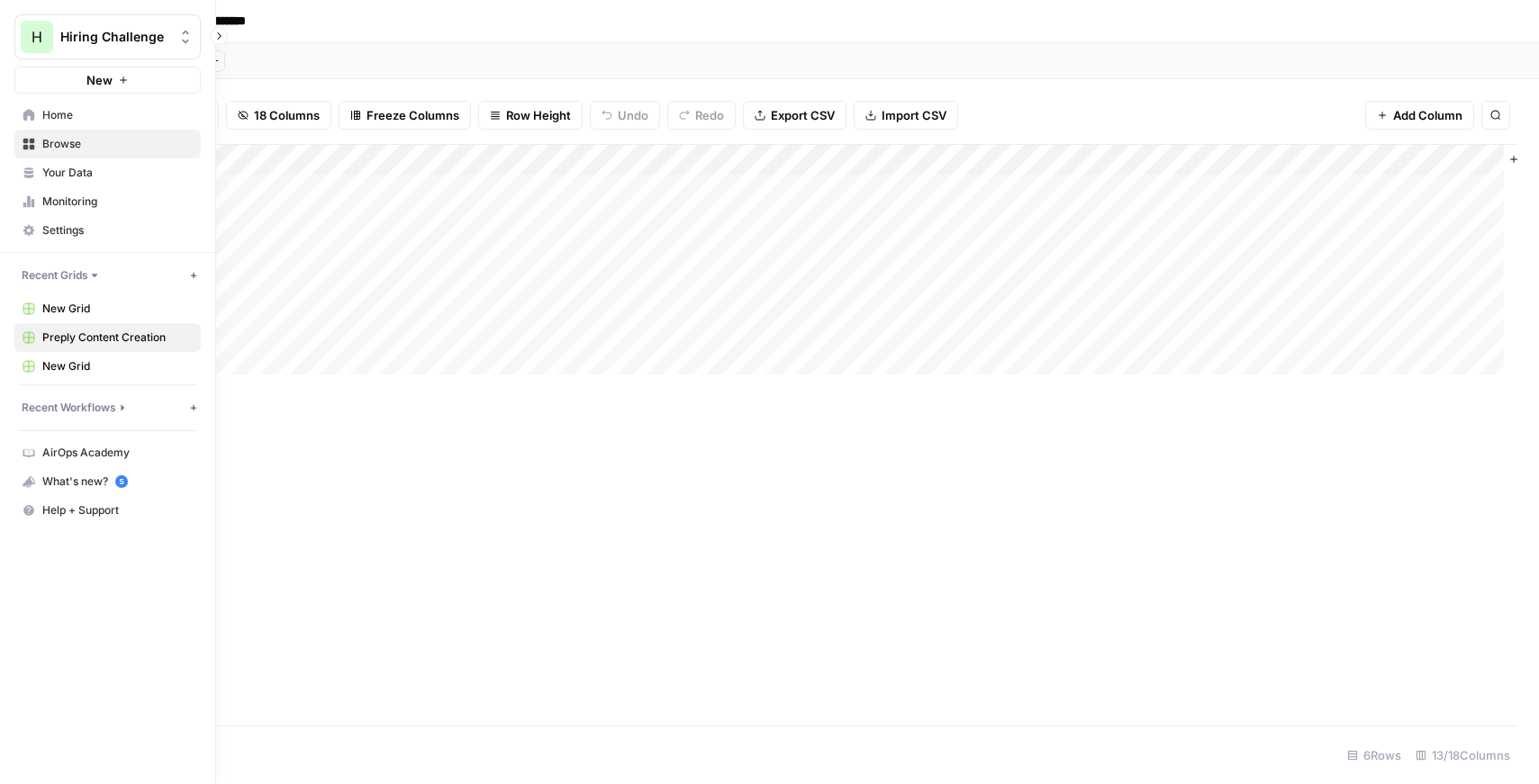 click 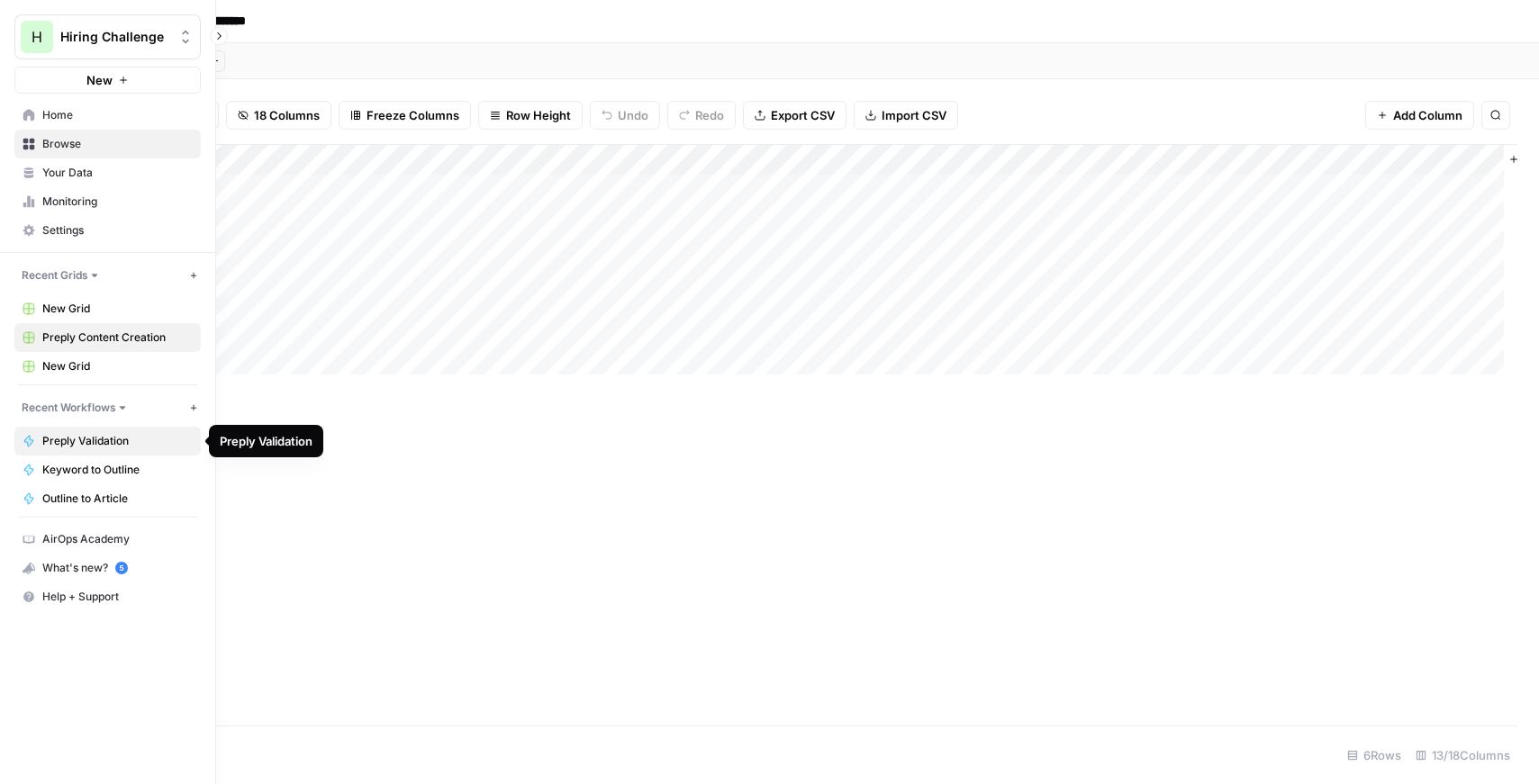 click on "Preply Validation" at bounding box center (117, 441) 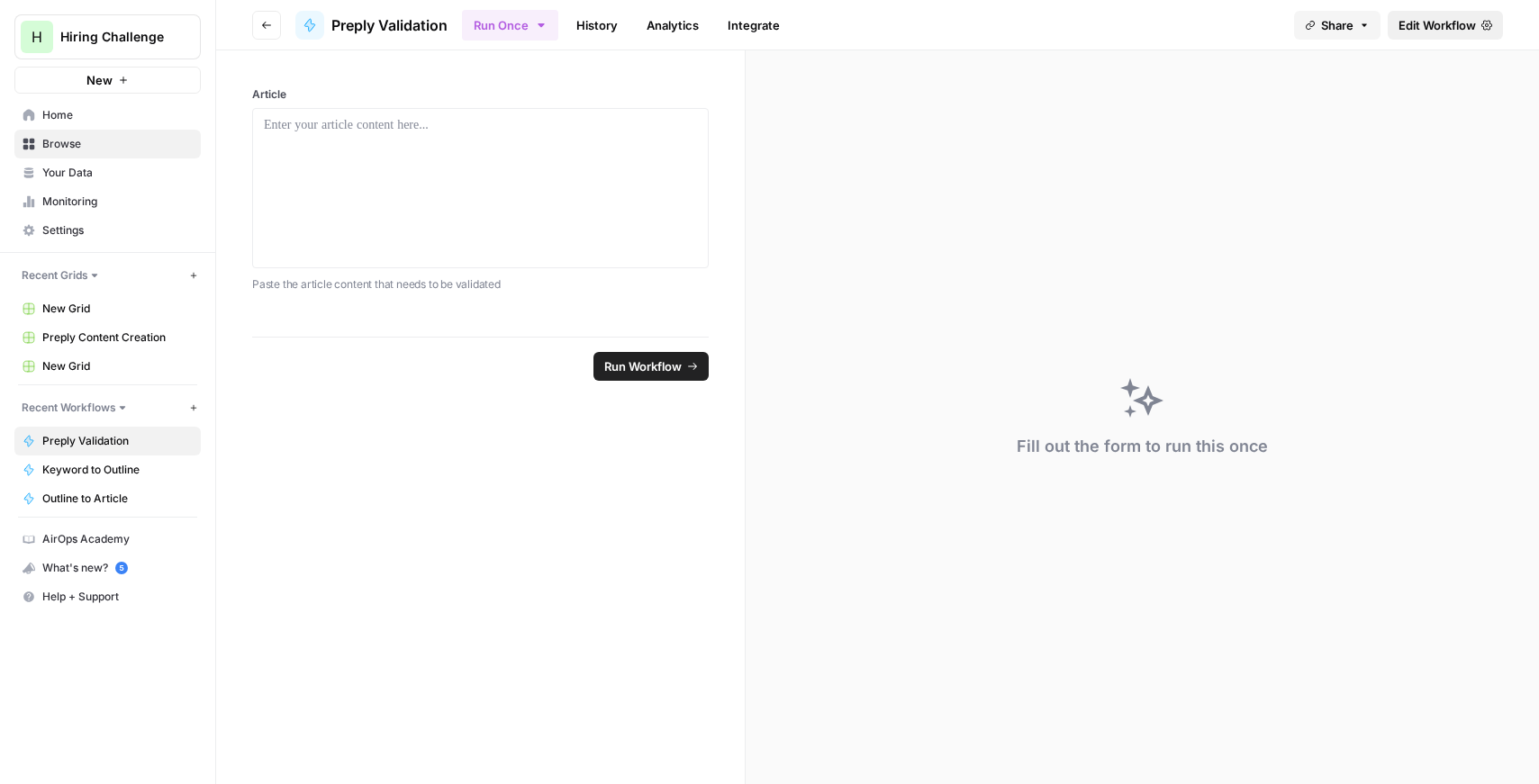 click on "Edit Workflow" at bounding box center (1437, 25) 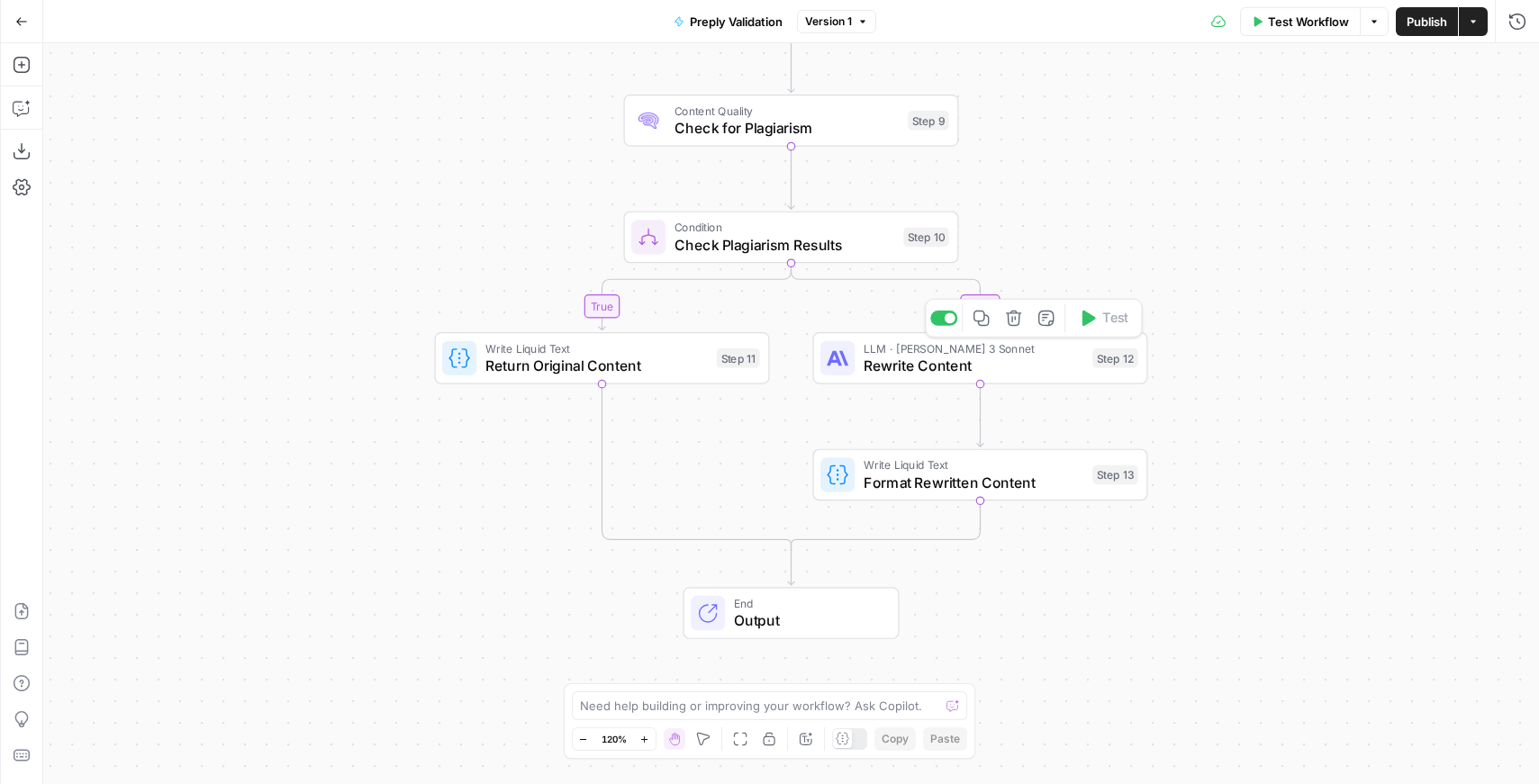 click on "Rewrite Content" at bounding box center (973, 365) 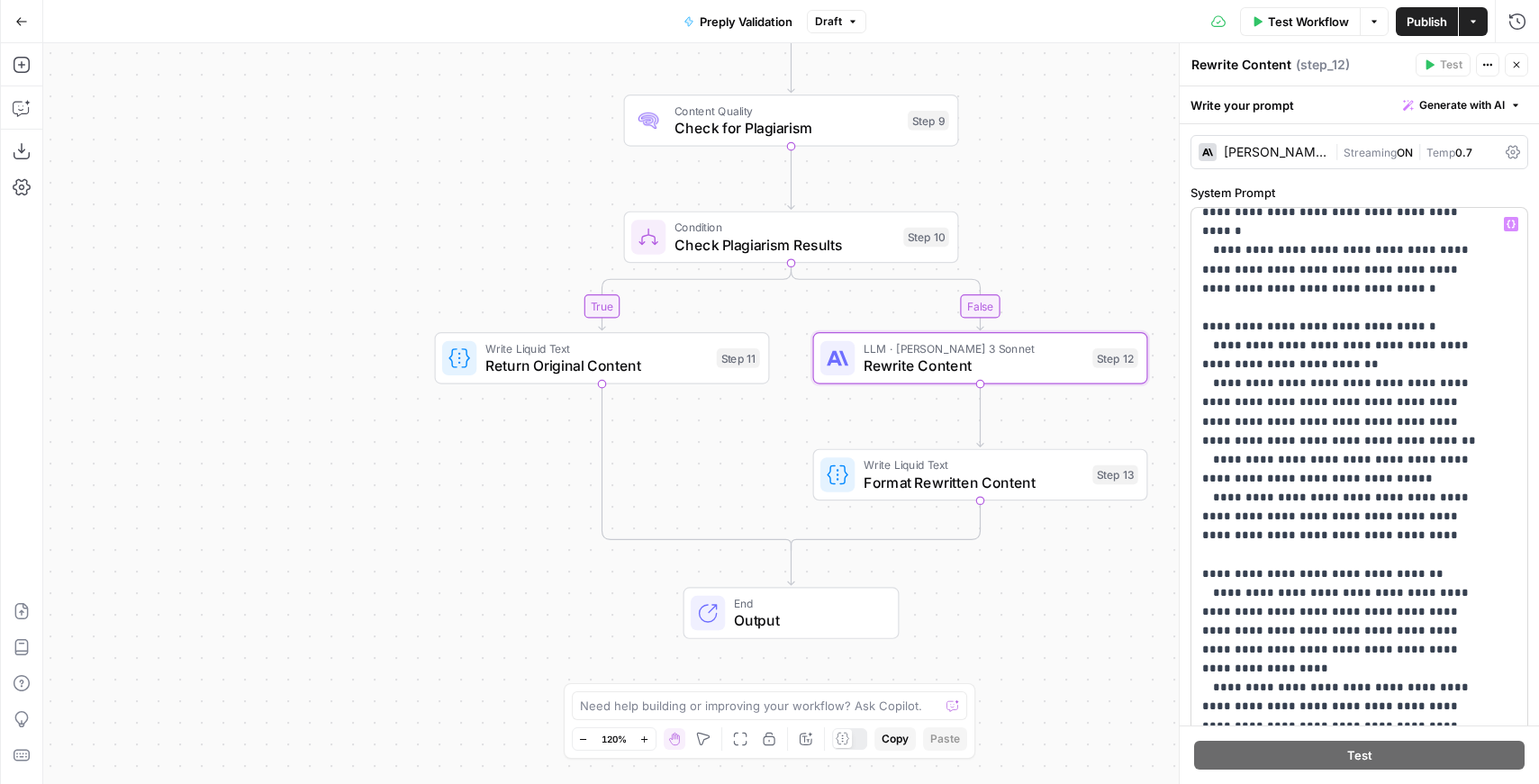 scroll, scrollTop: 498, scrollLeft: 0, axis: vertical 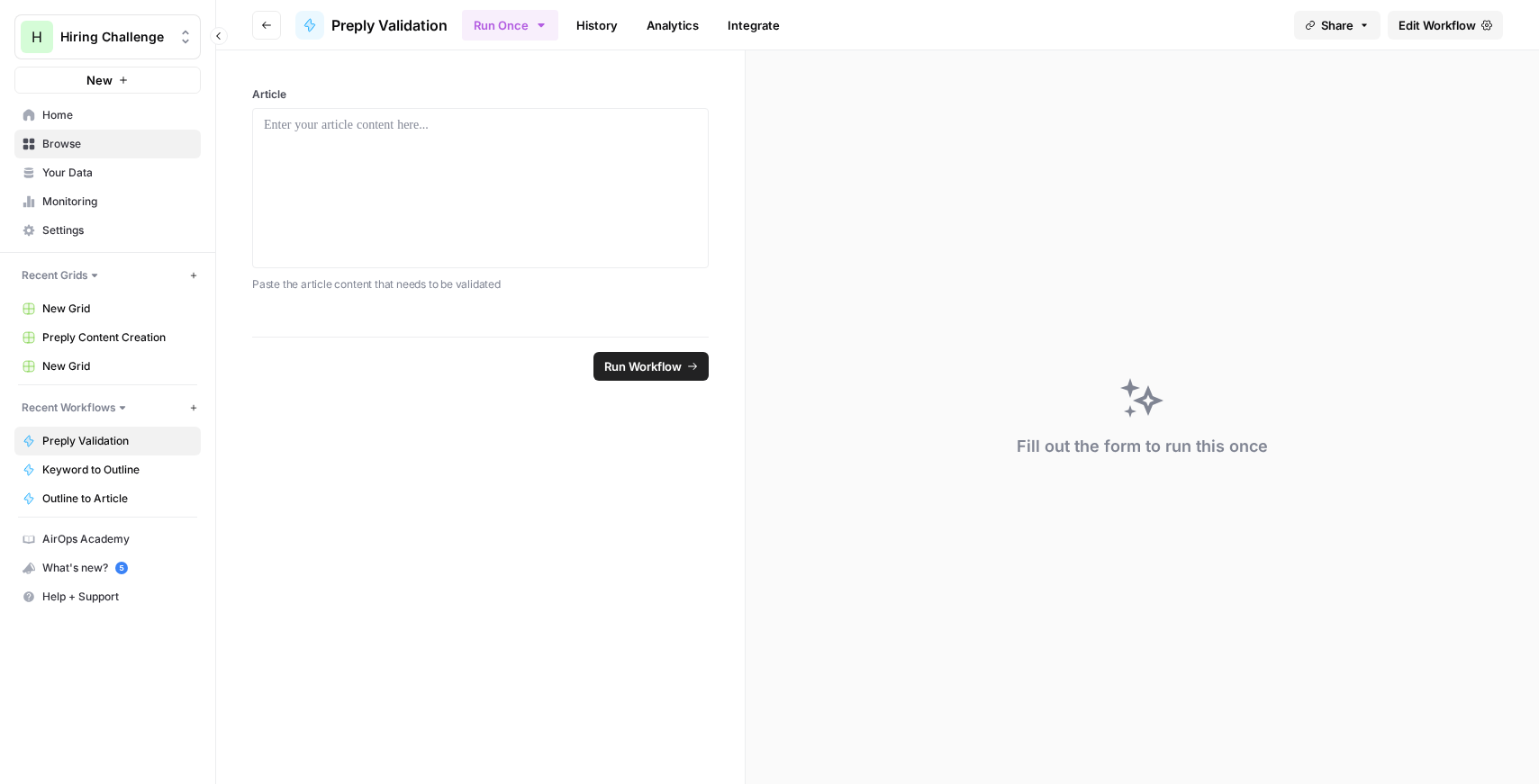 click on "Recent Grids" at bounding box center (55, 275) 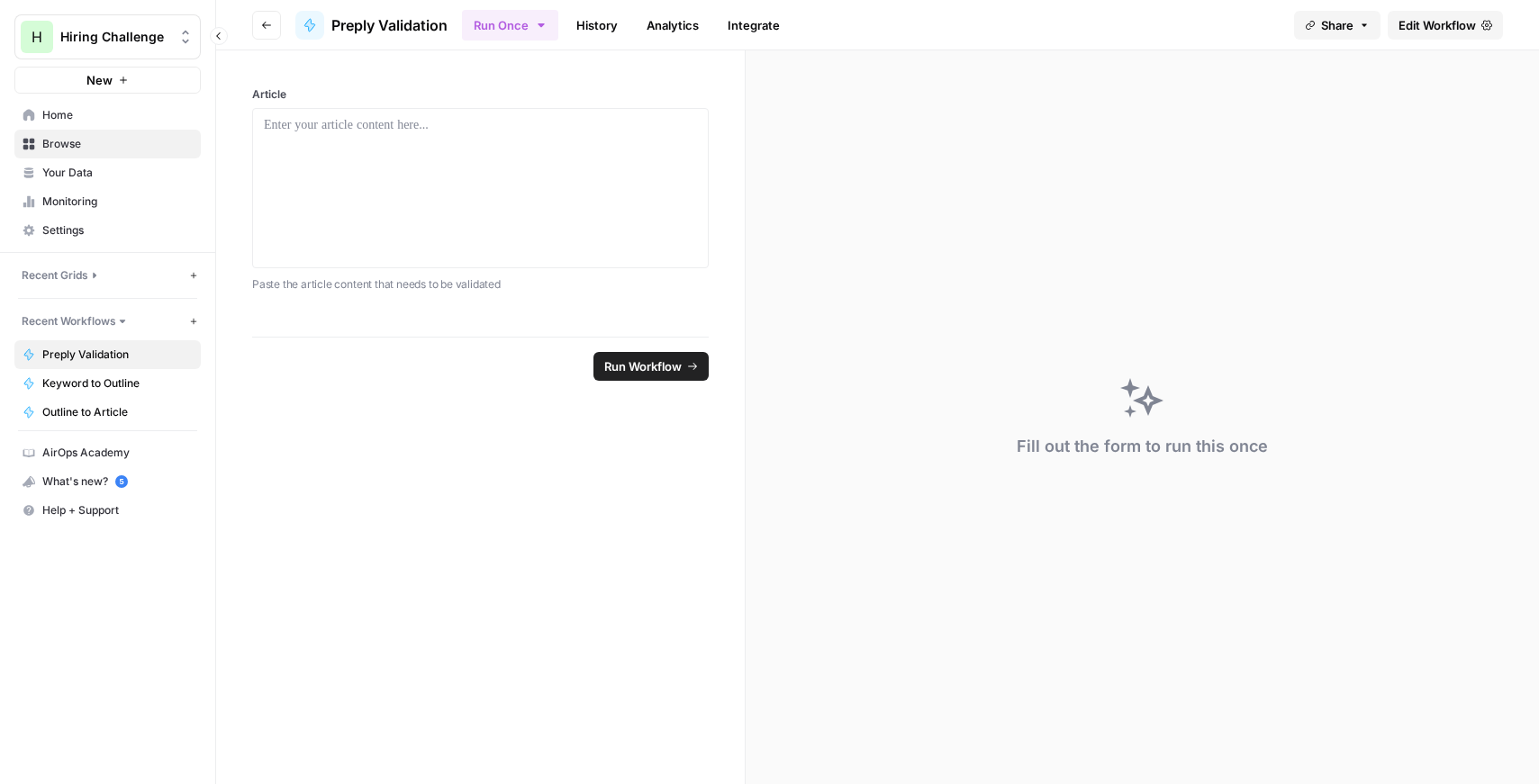 click on "Recent Grids" at bounding box center [55, 275] 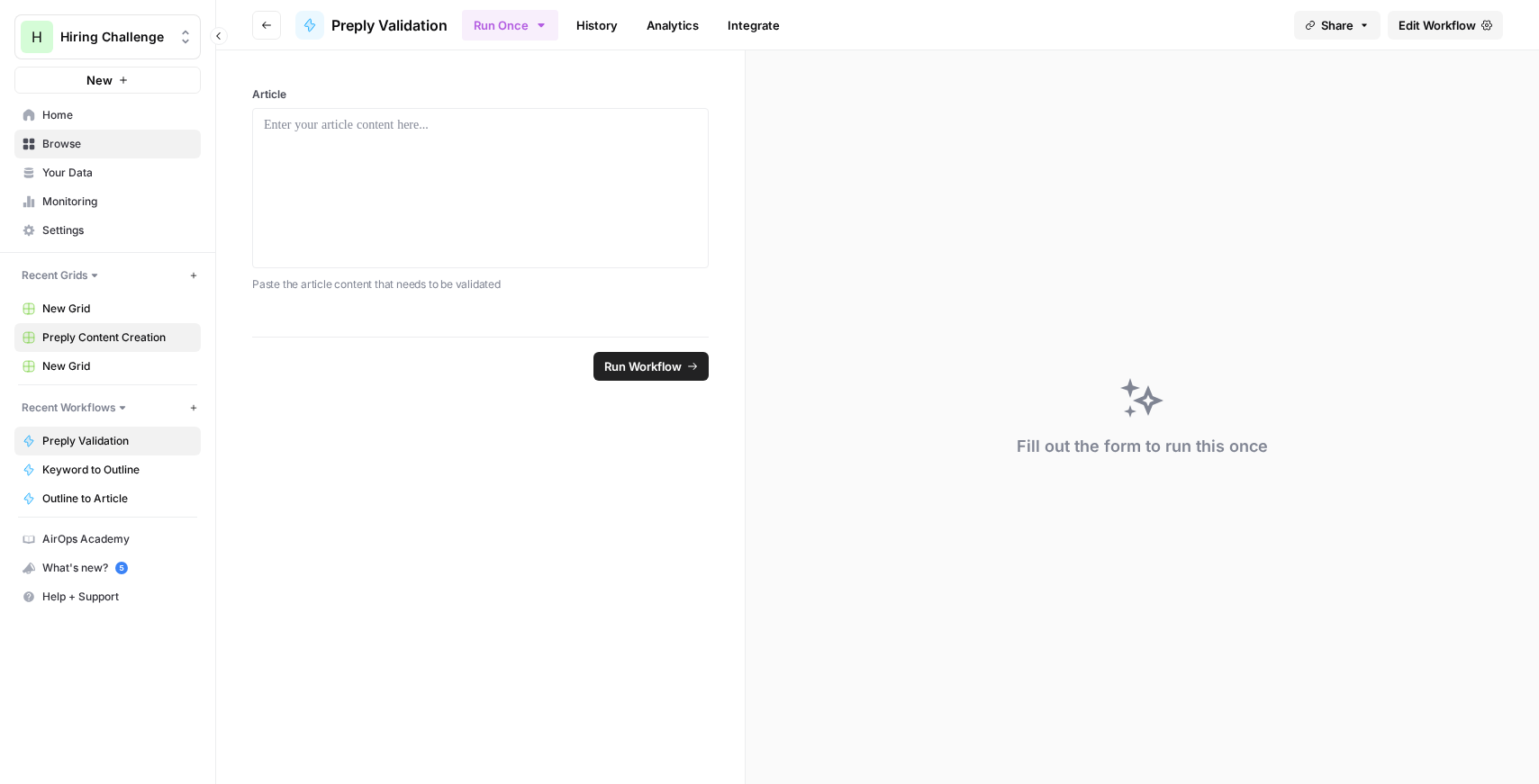 click on "Preply Content Creation" at bounding box center (117, 338) 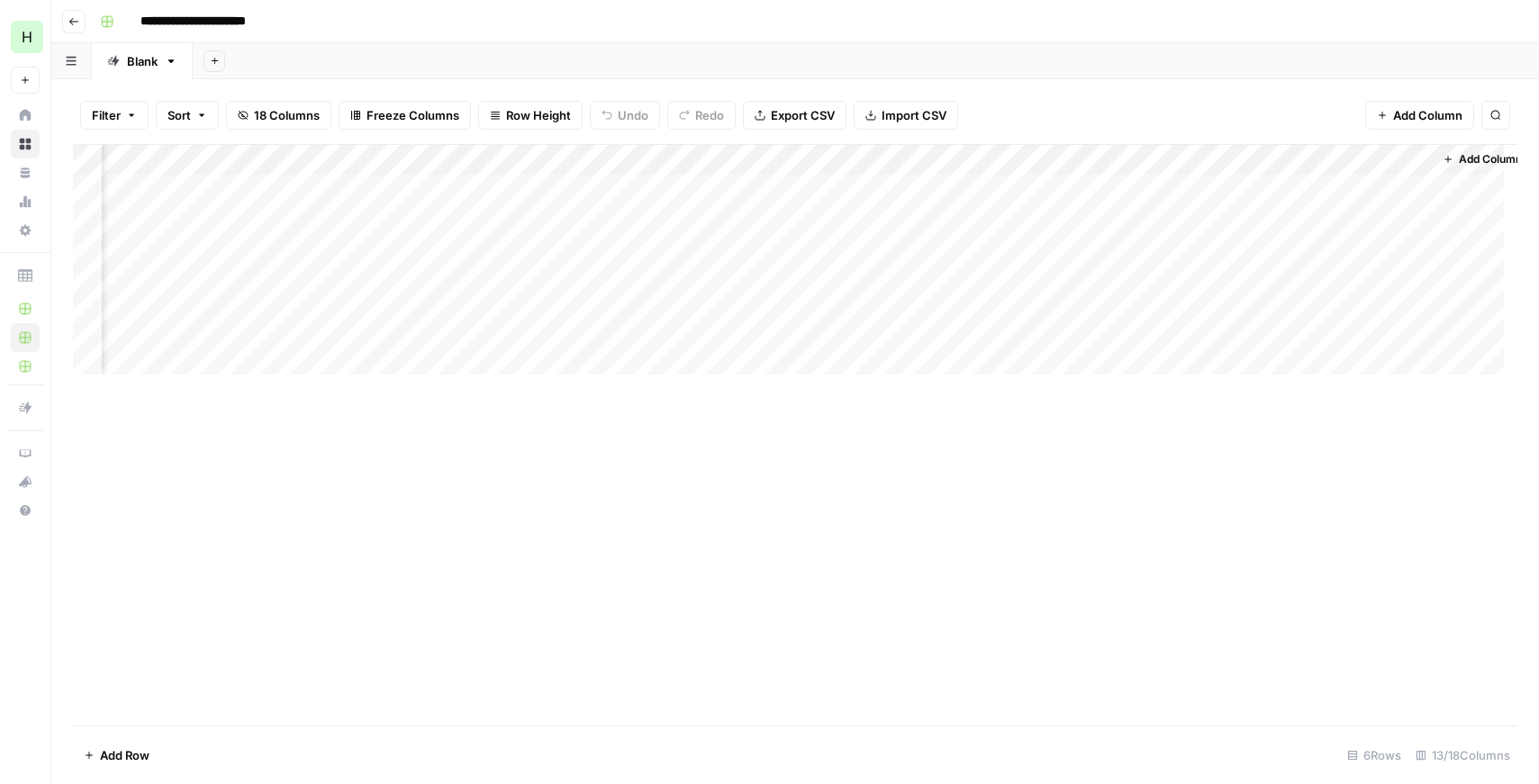 scroll, scrollTop: 0, scrollLeft: 1459, axis: horizontal 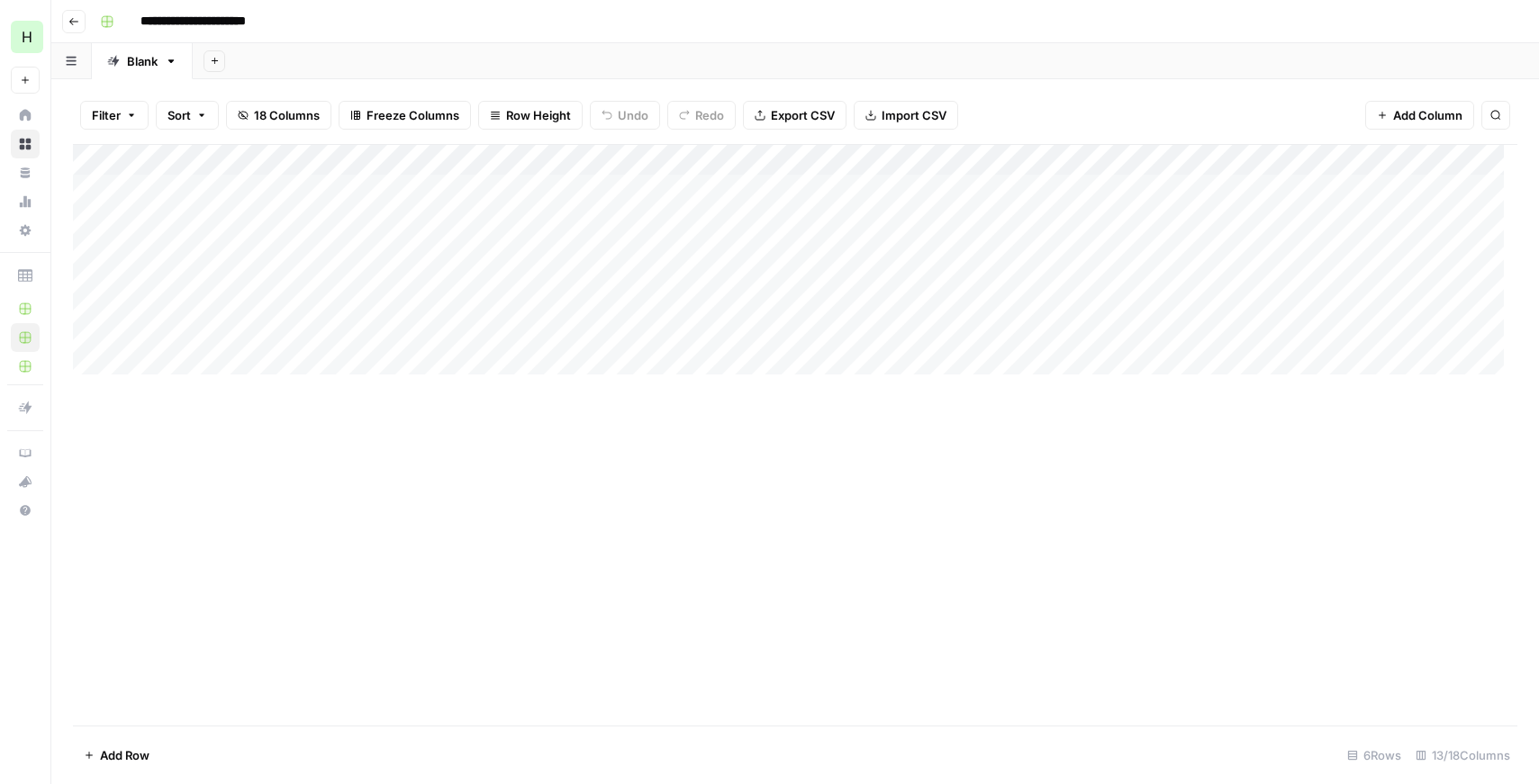 click on "Add Column" at bounding box center (795, 266) 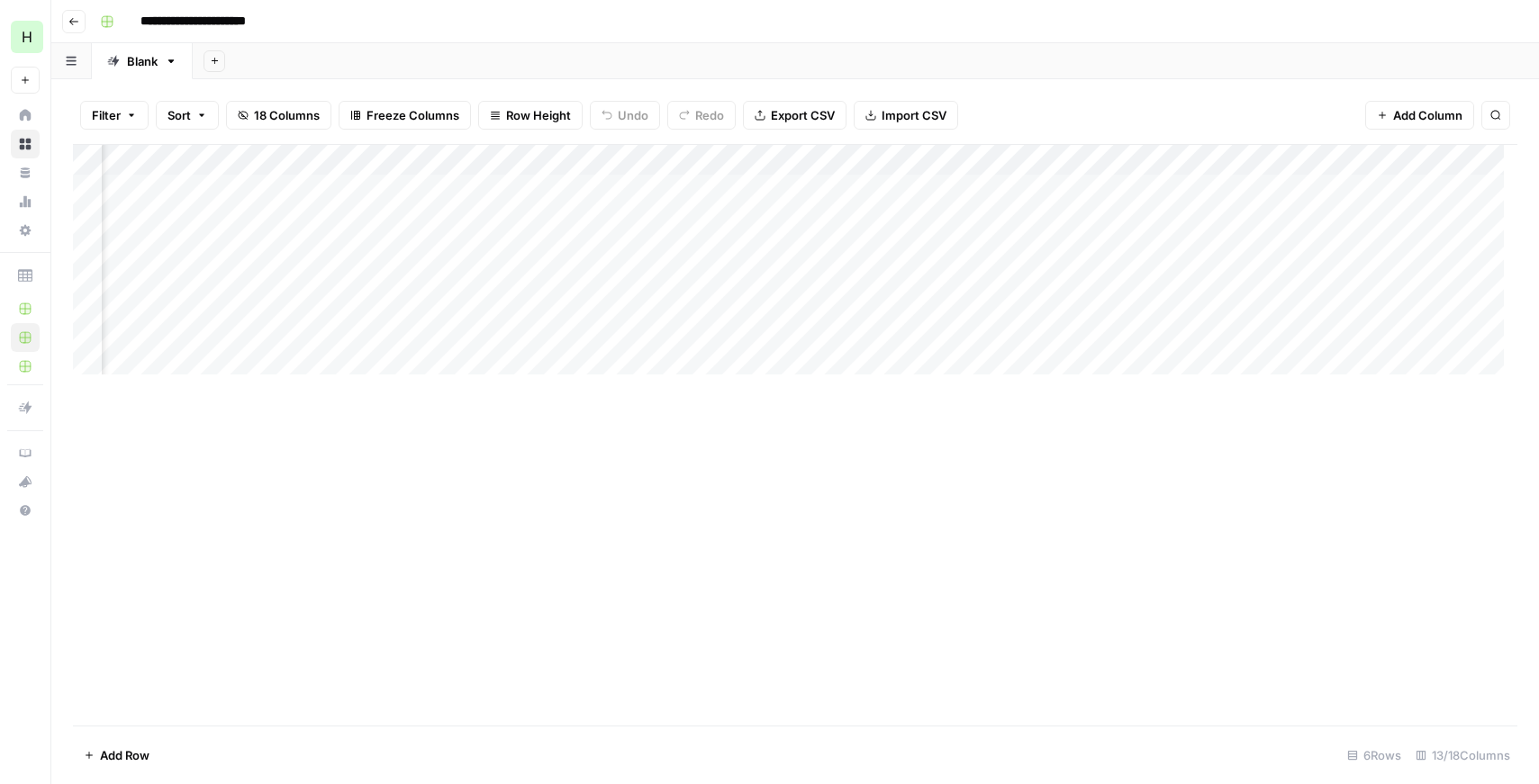scroll, scrollTop: 0, scrollLeft: 813, axis: horizontal 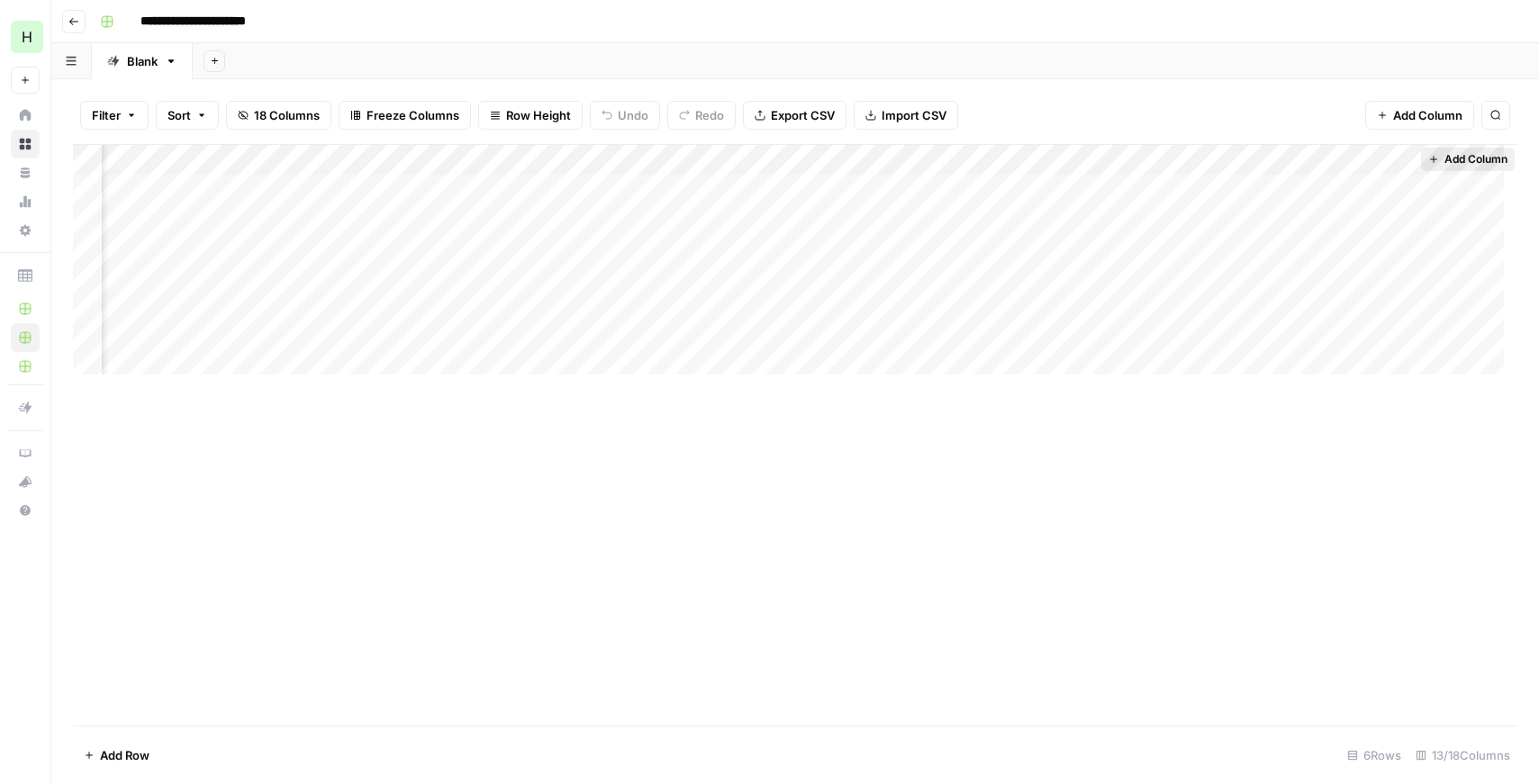 click on "Add Column" at bounding box center (1476, 159) 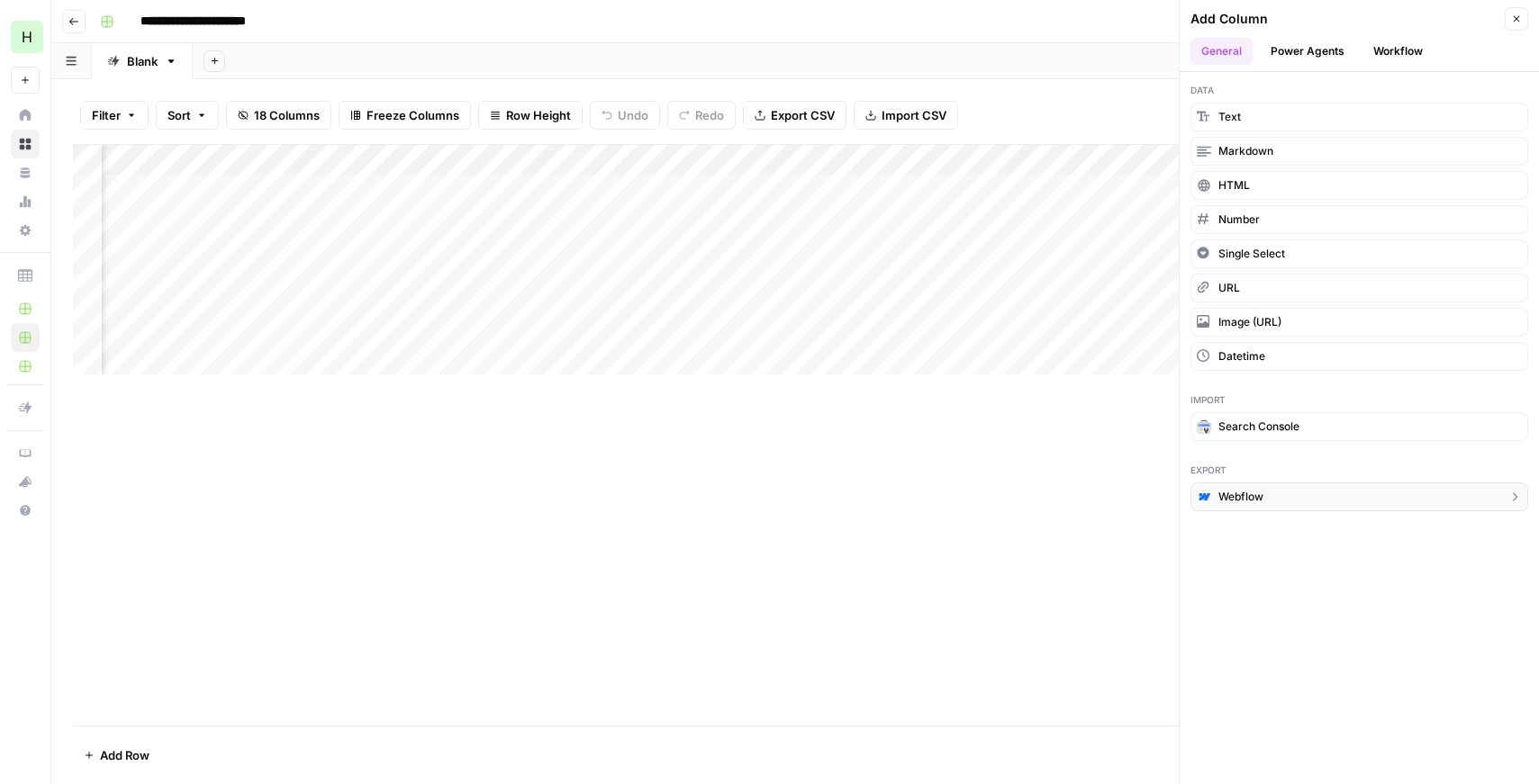 click on "Webflow" at bounding box center [1359, 497] 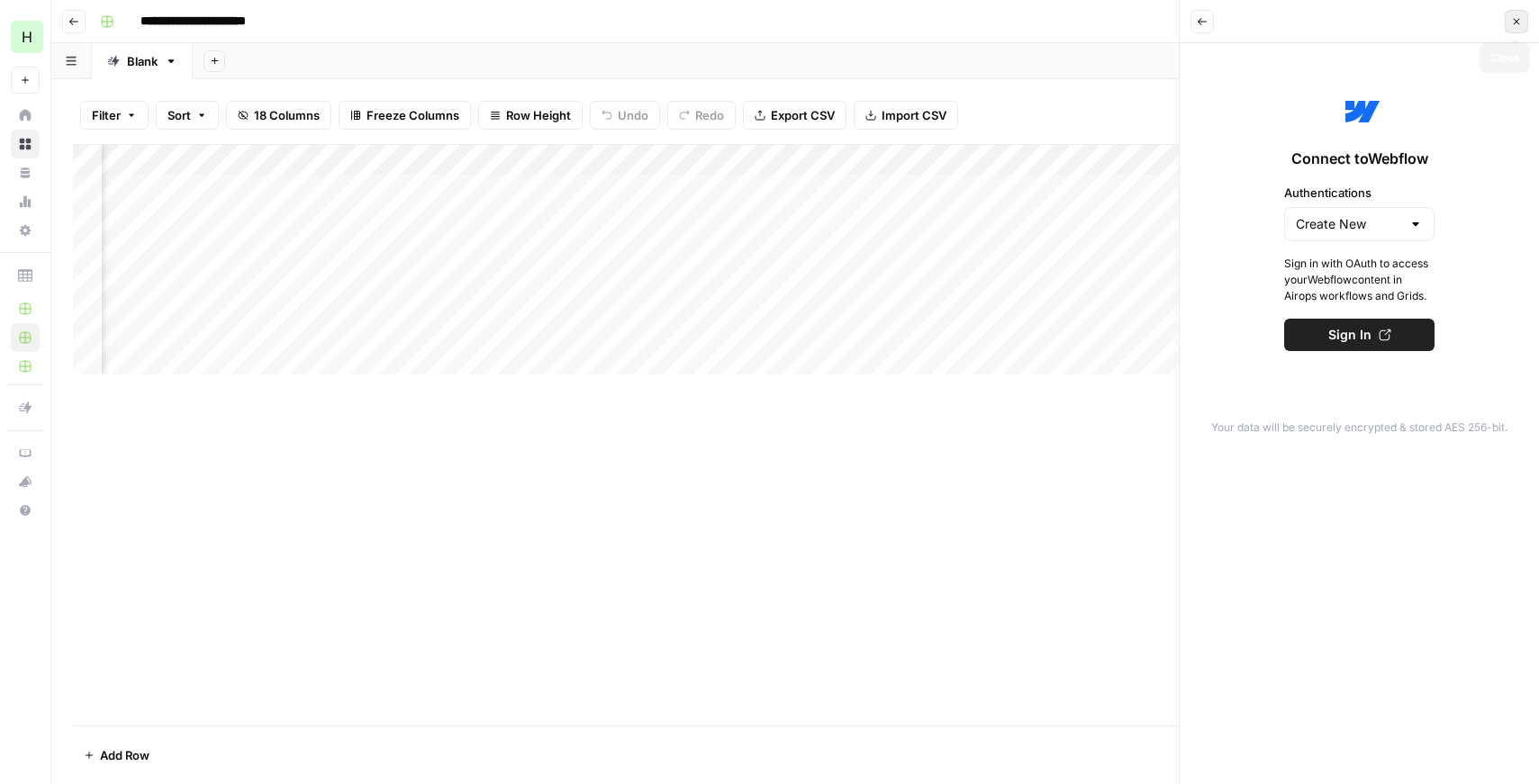 click on "Close" at bounding box center (1516, 22) 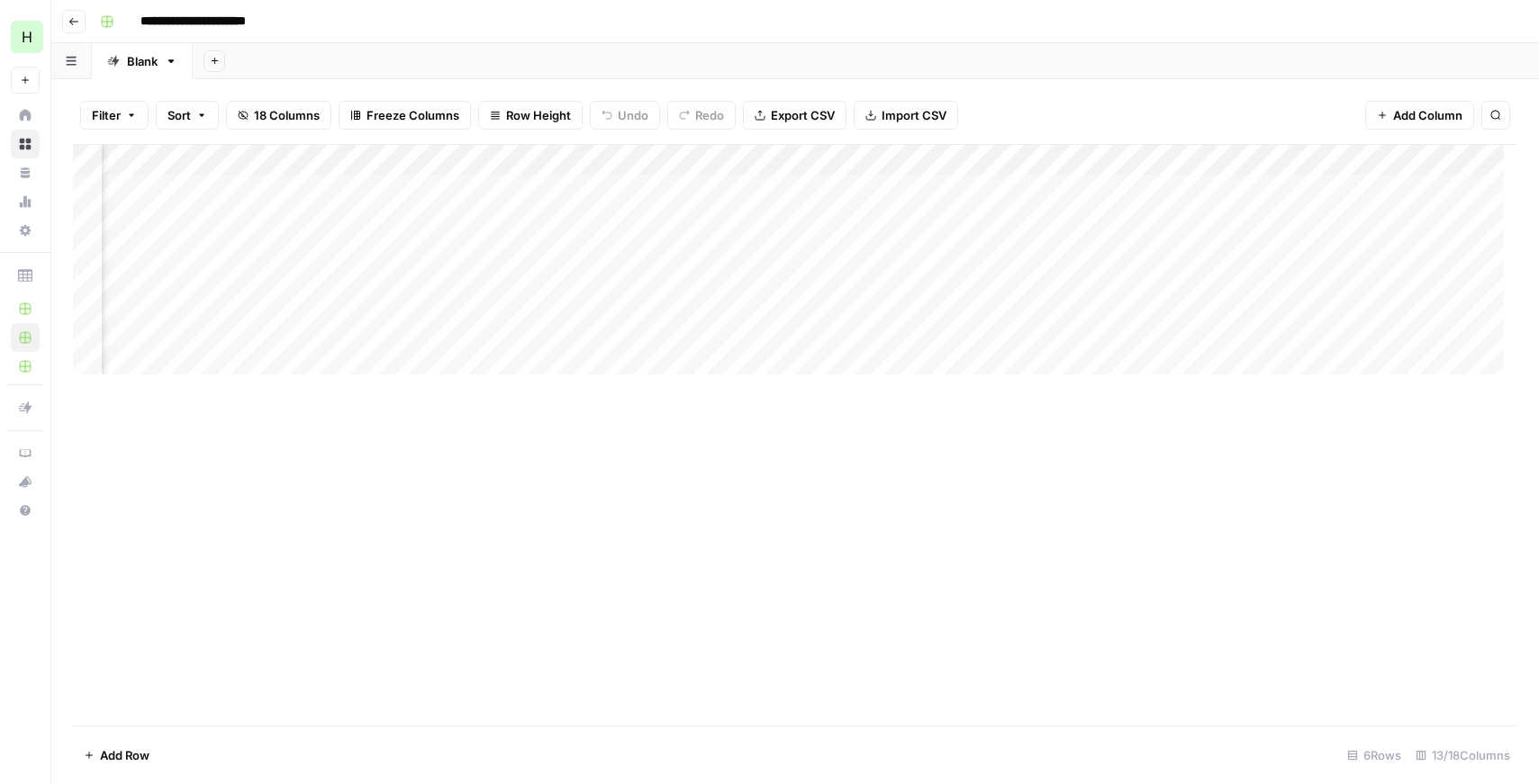 scroll, scrollTop: 0, scrollLeft: 1459, axis: horizontal 